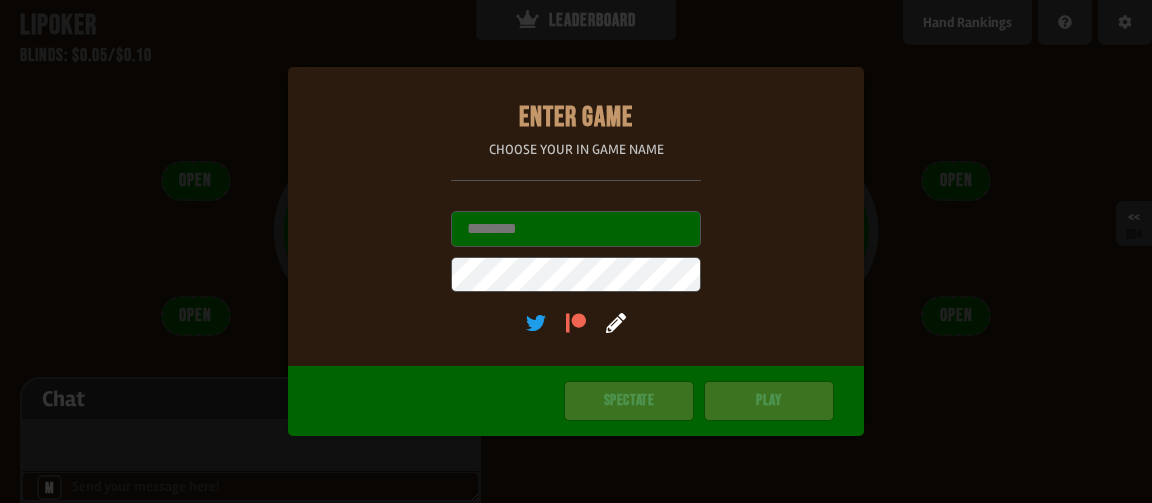 scroll, scrollTop: 0, scrollLeft: 0, axis: both 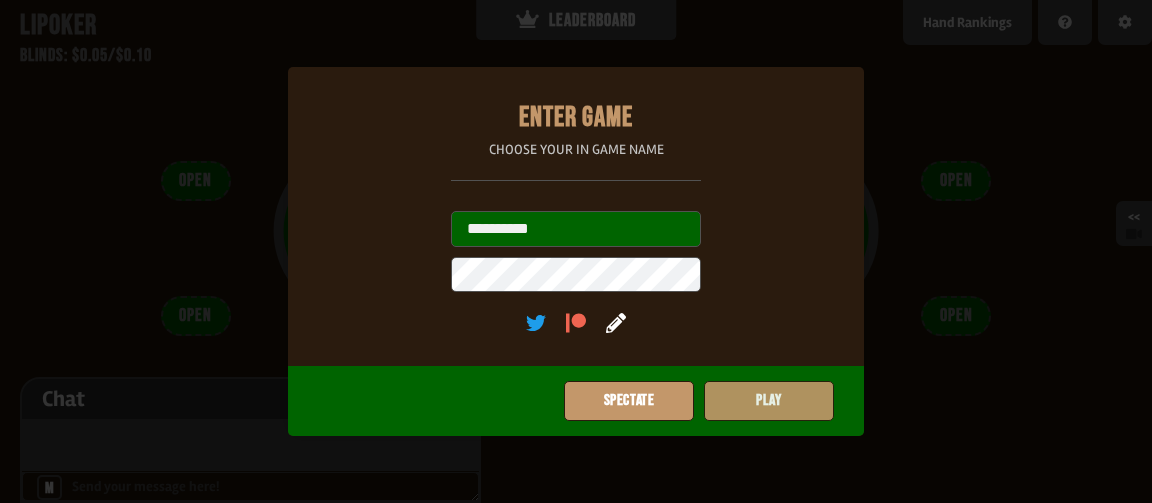 type on "**********" 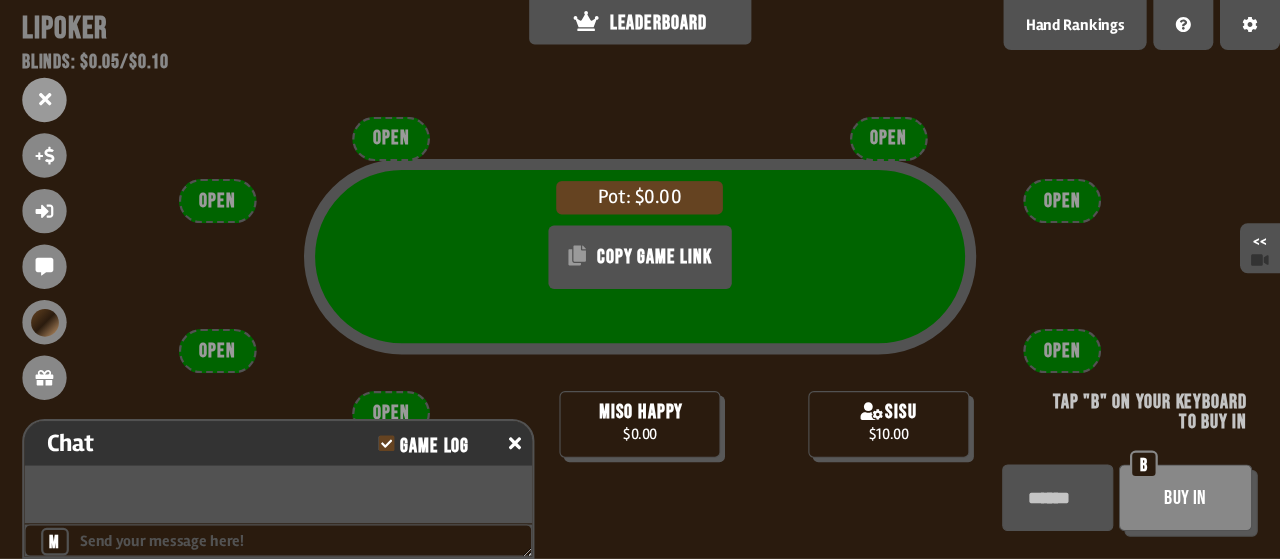 scroll, scrollTop: 82, scrollLeft: 0, axis: vertical 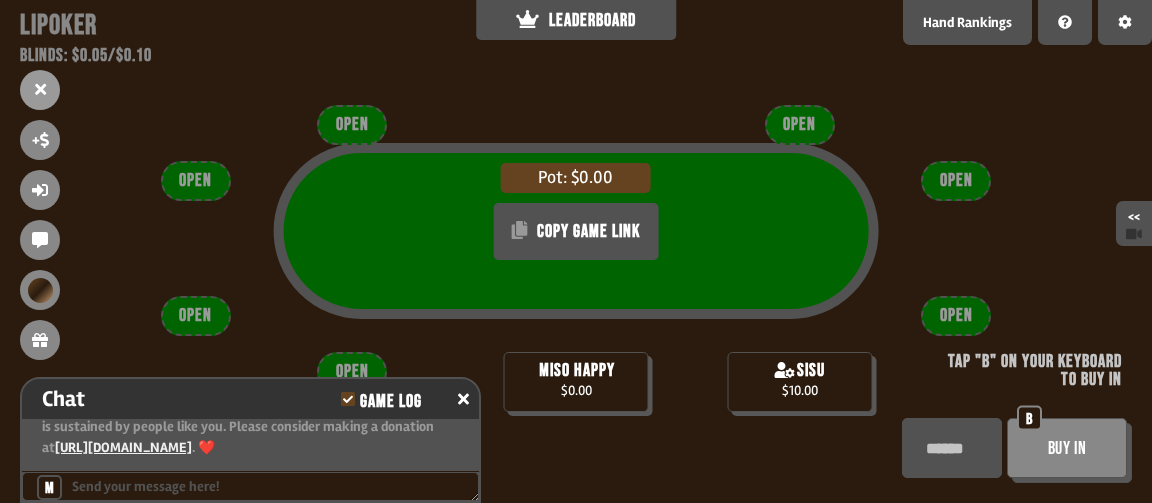 click on "Buy In" at bounding box center [1067, 448] 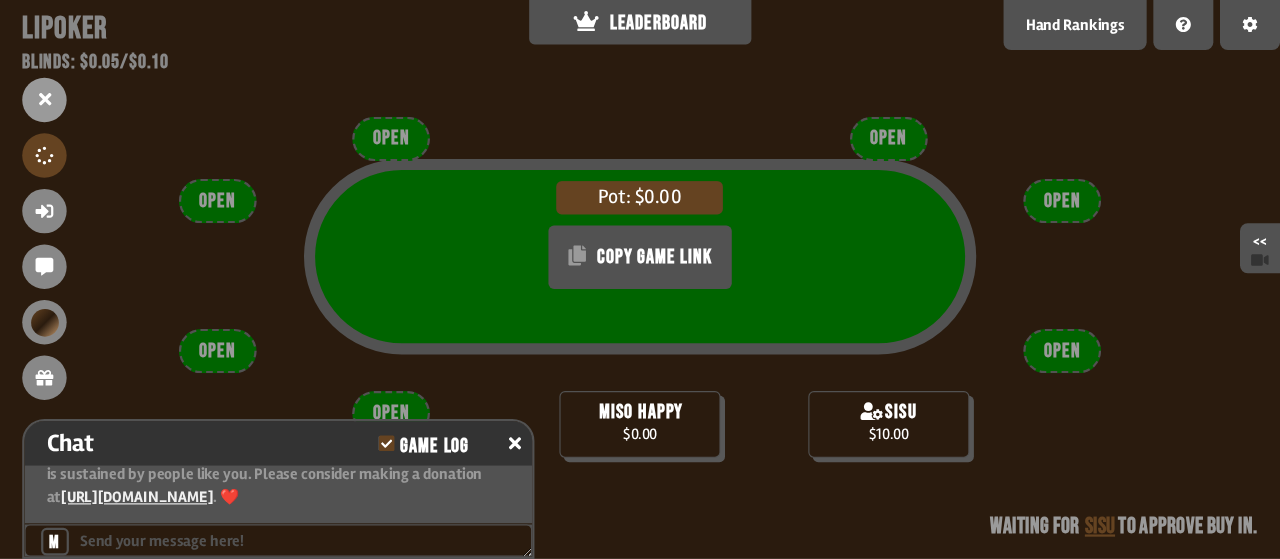 scroll, scrollTop: 142, scrollLeft: 0, axis: vertical 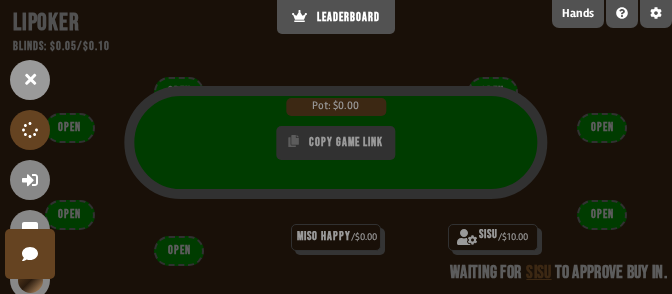 drag, startPoint x: 438, startPoint y: 177, endPoint x: 399, endPoint y: 143, distance: 51.739735 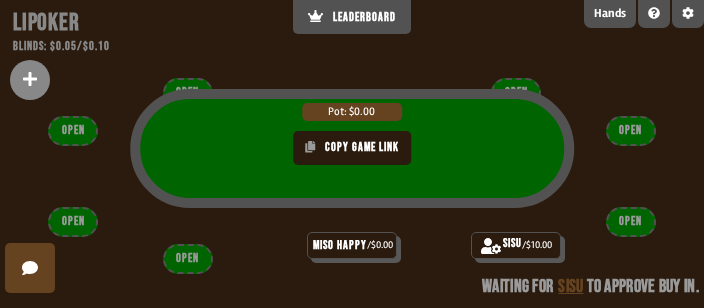 scroll, scrollTop: 88, scrollLeft: 0, axis: vertical 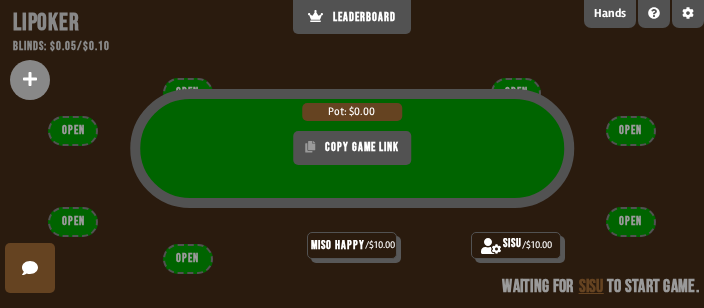 click on "Pot: $0.00   COPY GAME LINK miso happy / $10.00  sisu / $10.00  OPEN OPEN OPEN OPEN OPEN OPEN OPEN Waiting for  sisu  to   start game" at bounding box center (352, 154) 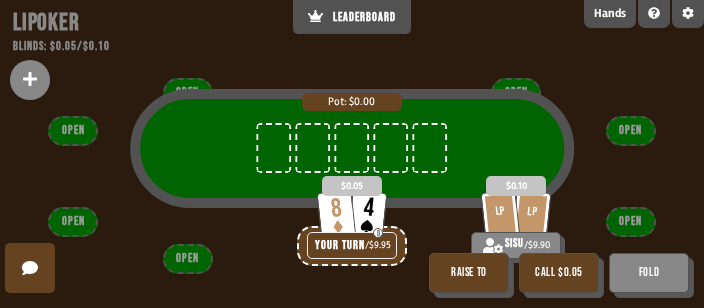 scroll, scrollTop: 141, scrollLeft: 0, axis: vertical 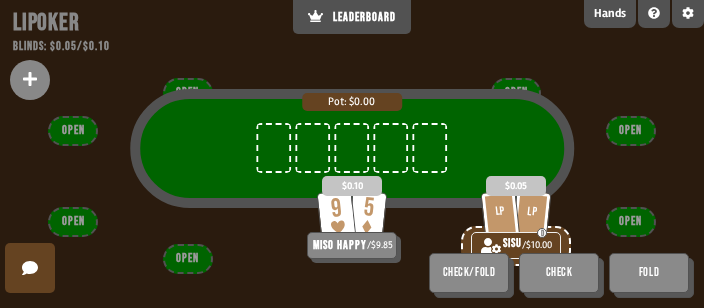 click on "Pot: $0.00" at bounding box center (352, 168) 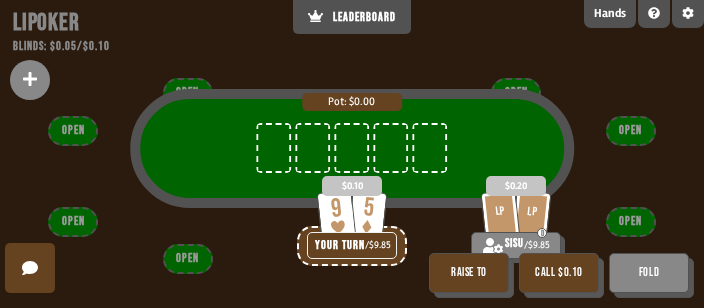 click on "Call $0.10" at bounding box center [559, 273] 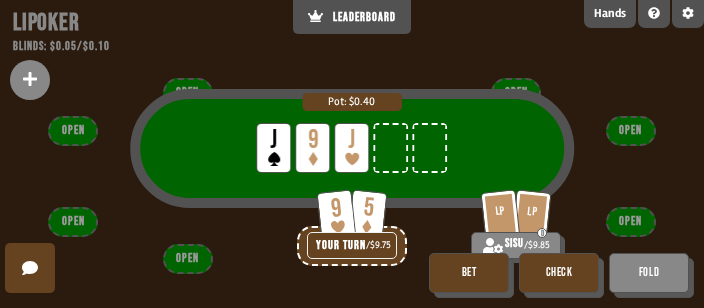 click on "Check" at bounding box center [559, 273] 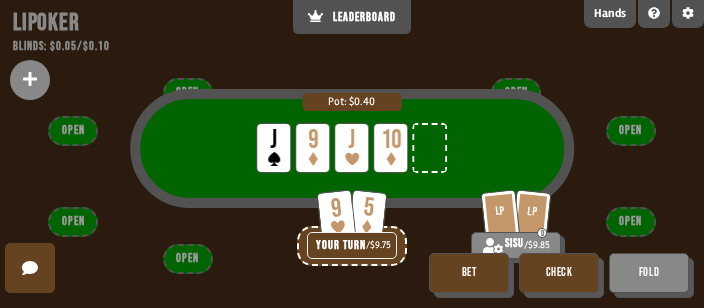 click on "Bet" at bounding box center (469, 273) 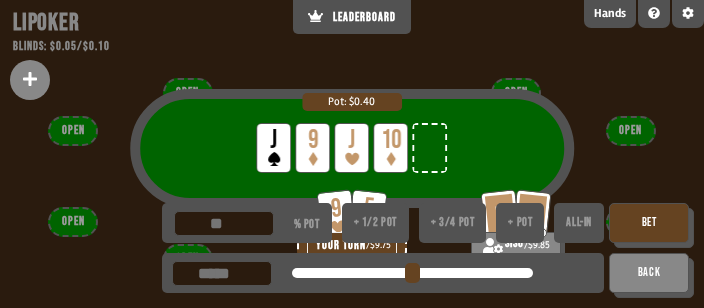 click on "+ 1/2 pot" at bounding box center (375, 223) 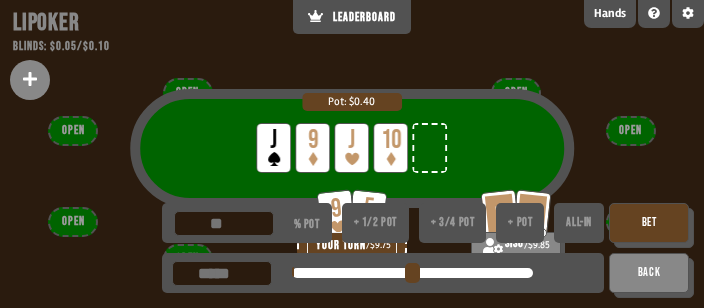 click on "Bet" at bounding box center (649, 223) 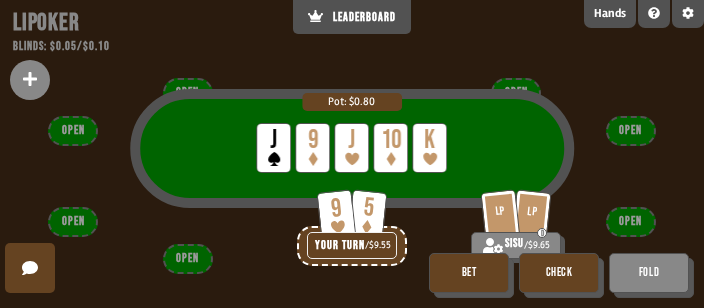 click on "Check" at bounding box center [559, 273] 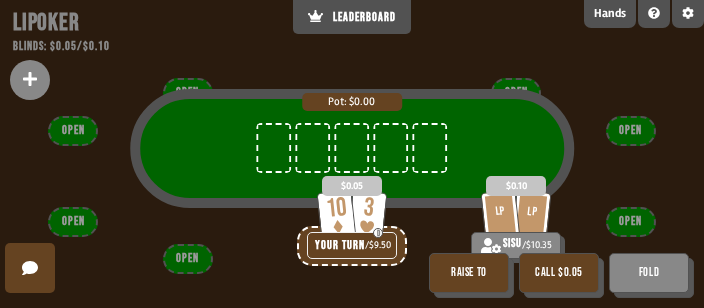 click on "Raise to" at bounding box center (469, 273) 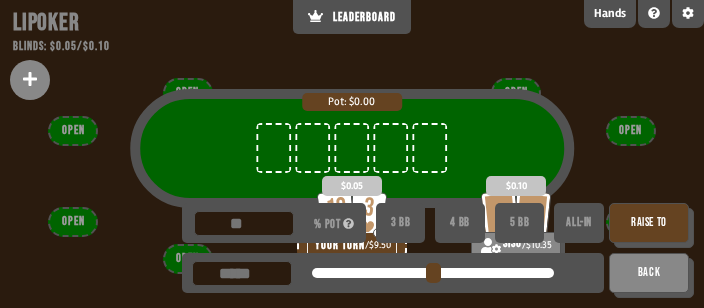 click on "Raise to" at bounding box center [649, 223] 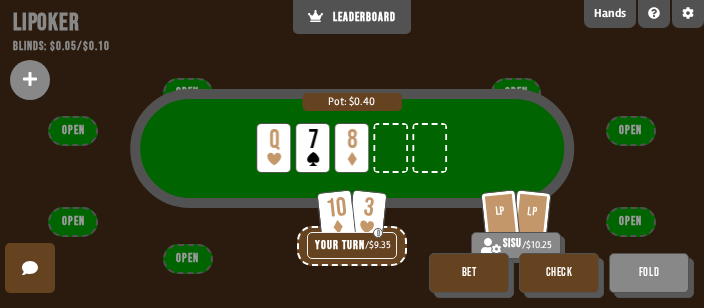 click on "Check" at bounding box center [559, 273] 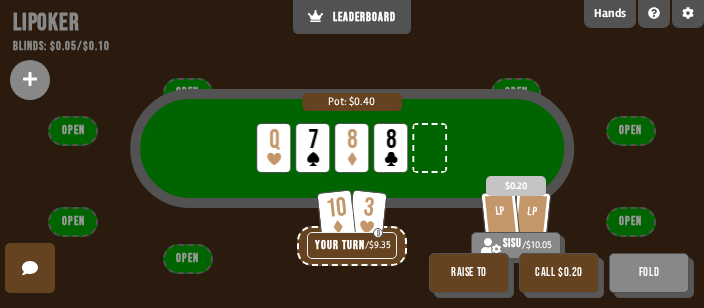 click on "Fold" at bounding box center (649, 273) 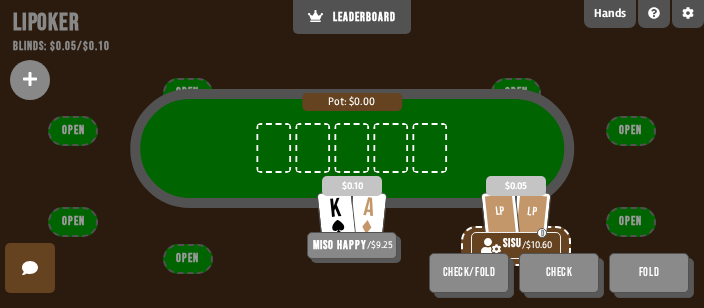 scroll, scrollTop: 141, scrollLeft: 0, axis: vertical 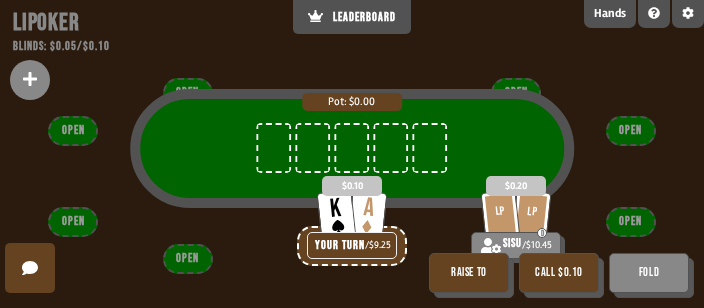 click on "Raise to" at bounding box center [469, 273] 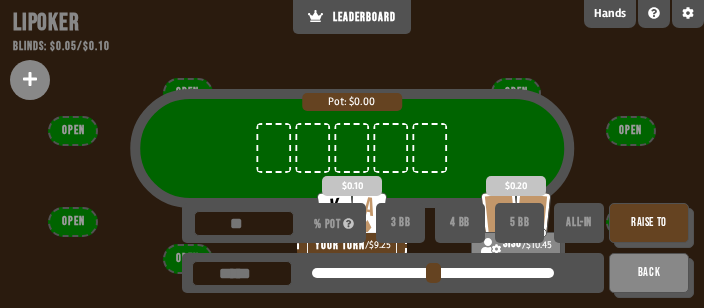 click on "3 BB" at bounding box center [401, 223] 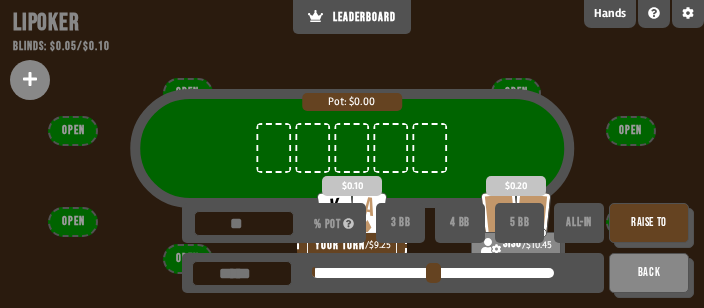 click on "Raise to" at bounding box center (649, 223) 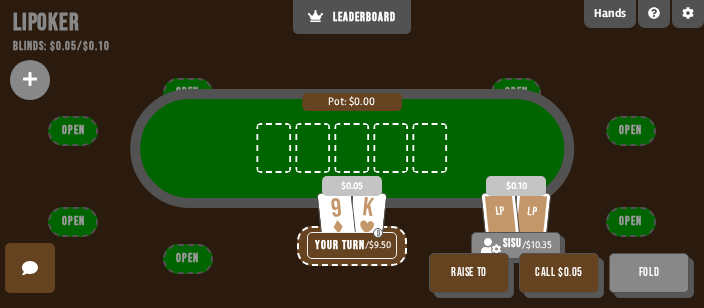 click on "Raise to" at bounding box center (469, 273) 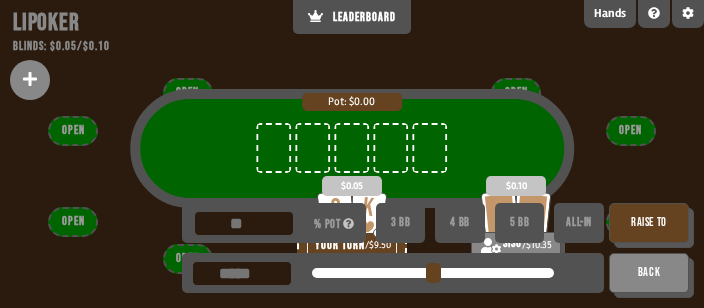 click on "Raise to" at bounding box center [649, 223] 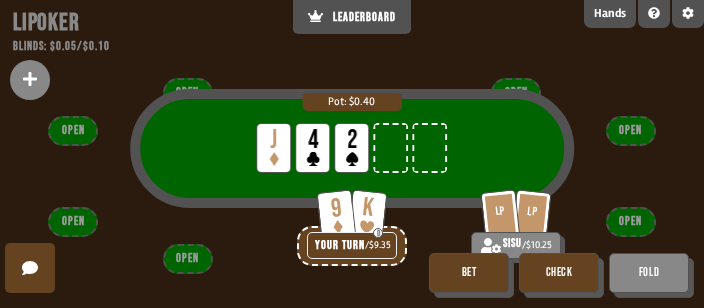 click on "Check" at bounding box center [559, 273] 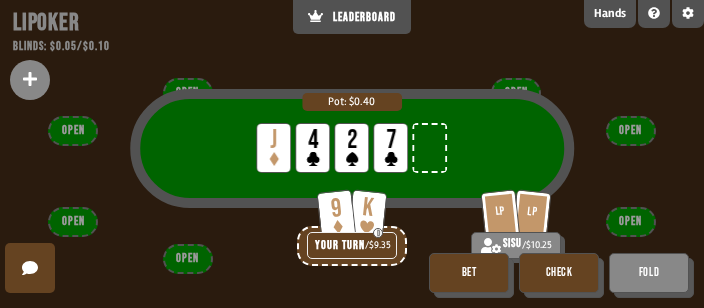 click on "Check" at bounding box center (559, 273) 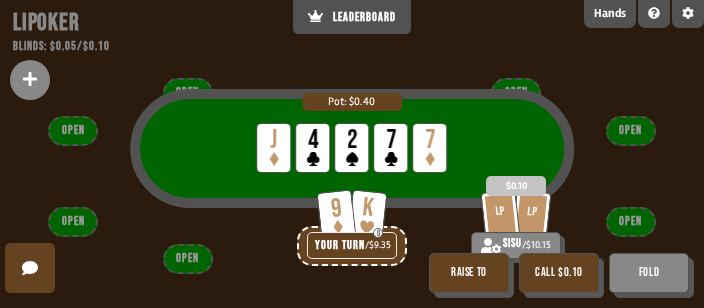 click on "Fold" at bounding box center [649, 273] 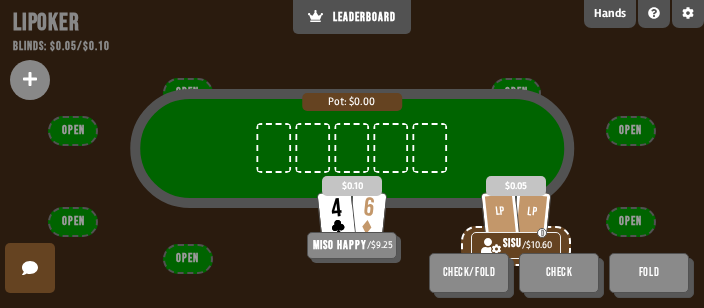 scroll, scrollTop: 141, scrollLeft: 0, axis: vertical 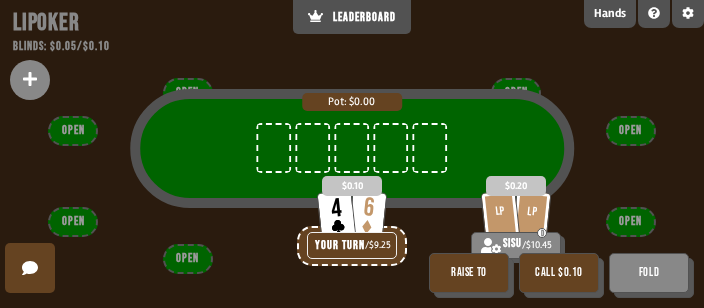 click on "Call $0.10" at bounding box center [559, 273] 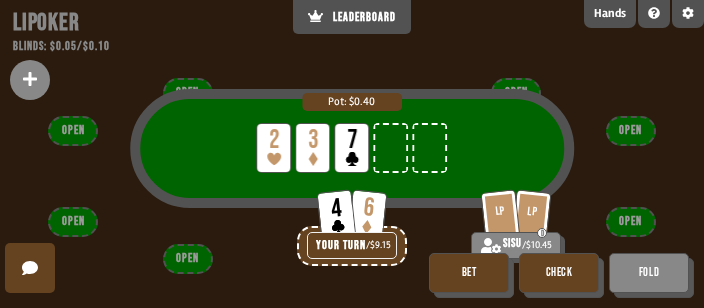 click on "Check" at bounding box center [559, 273] 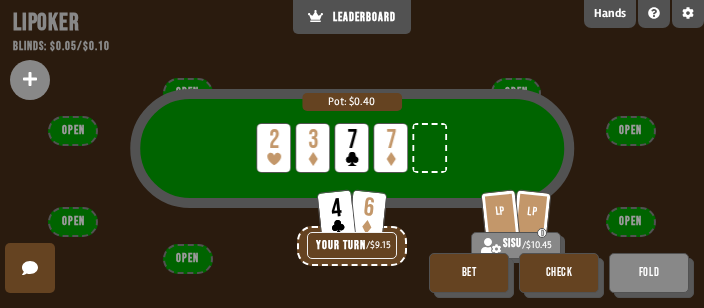 click on "Check" at bounding box center [559, 273] 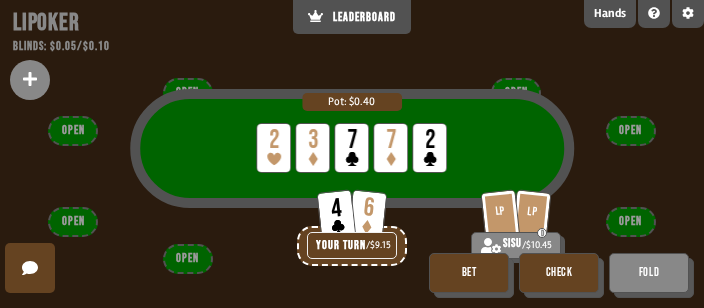 click on "Check" at bounding box center [559, 273] 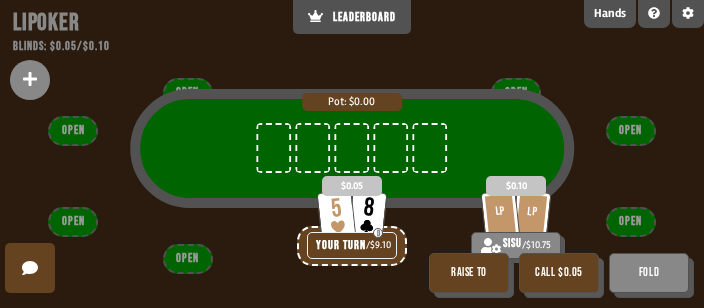 click on "Raise to" at bounding box center [469, 273] 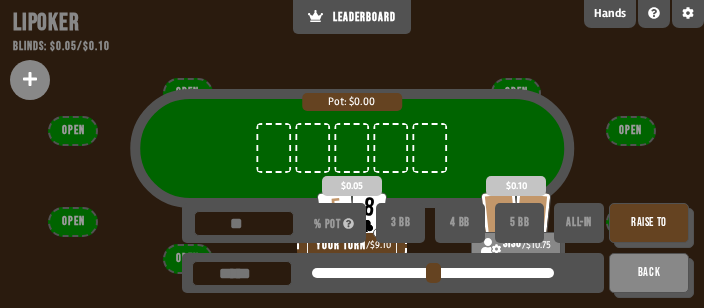 click on "Raise to" at bounding box center (649, 223) 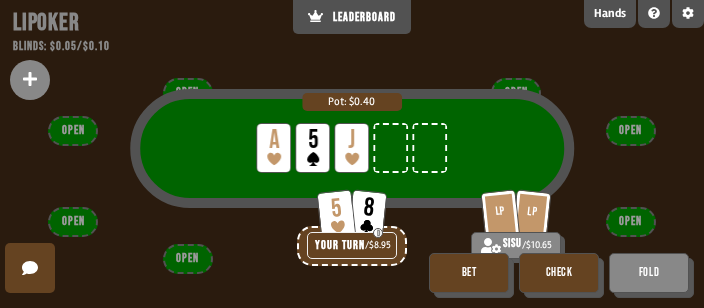 click on "Bet" at bounding box center [469, 273] 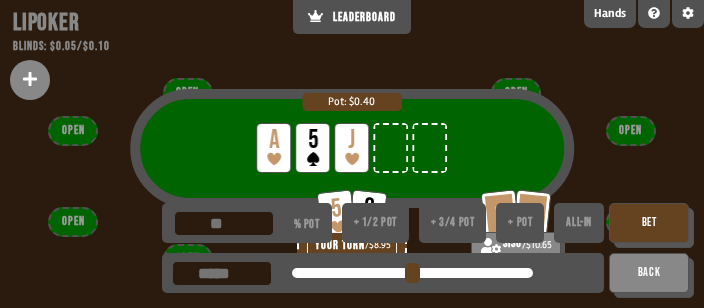 click on "+ 1/2 pot" at bounding box center (375, 223) 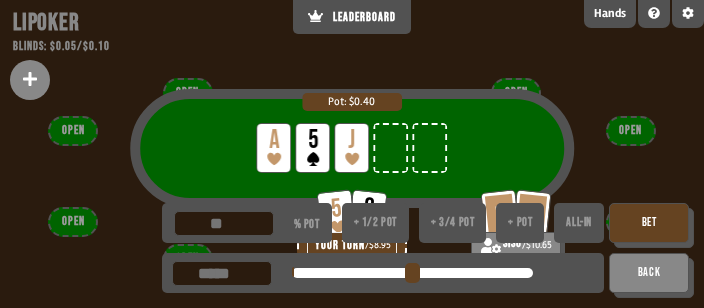 click on "Bet" at bounding box center (649, 223) 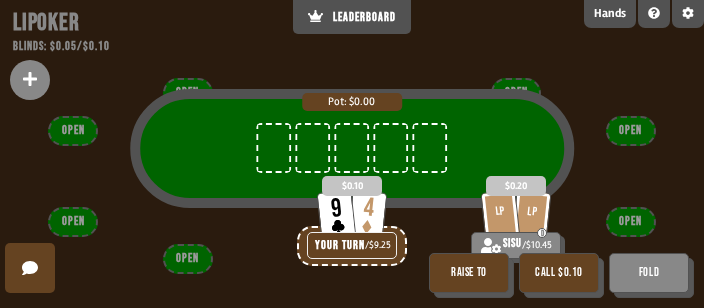 click on "Call $0.10" at bounding box center (559, 273) 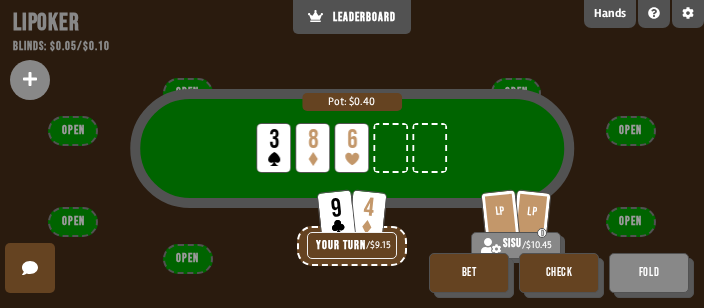 click on "Check" at bounding box center (559, 273) 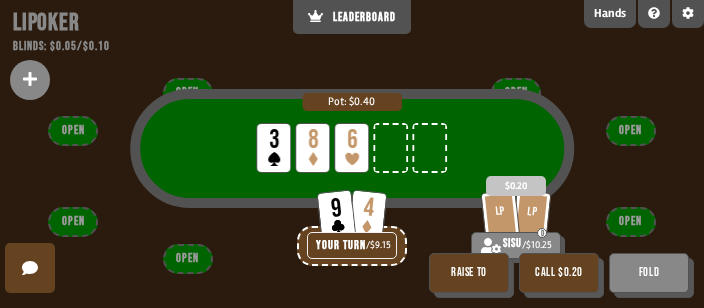 click on "Fold" at bounding box center (649, 273) 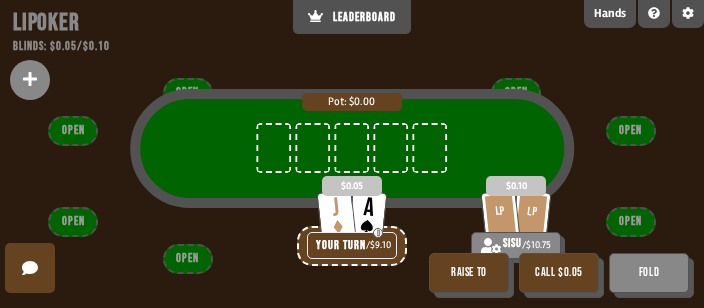 scroll, scrollTop: 141, scrollLeft: 0, axis: vertical 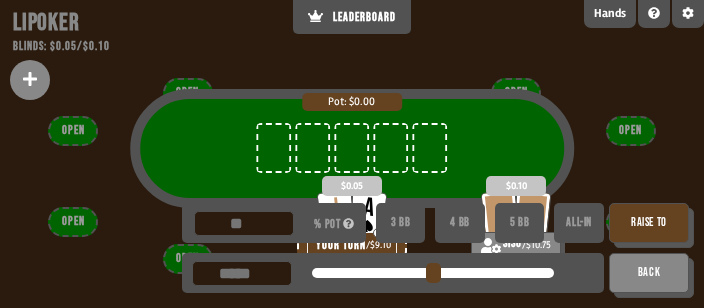 click on "Raise to" at bounding box center (649, 223) 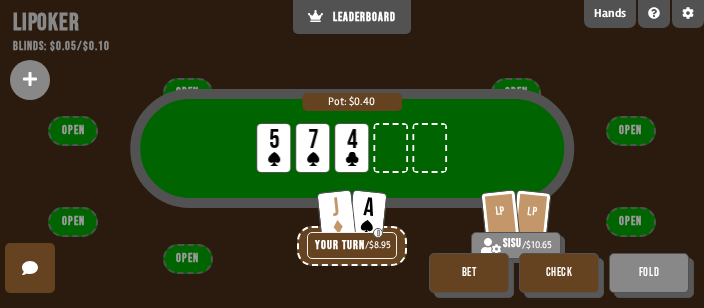 click on "Check" at bounding box center [559, 273] 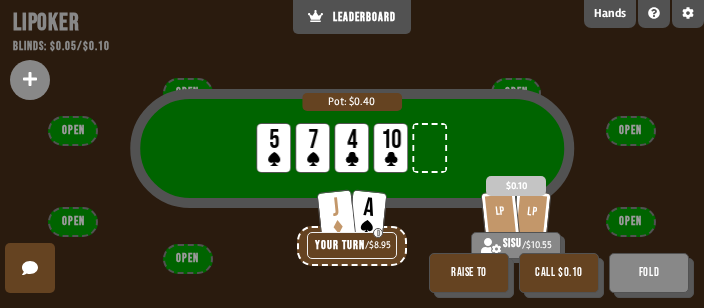 click on "Call $0.10" at bounding box center (559, 273) 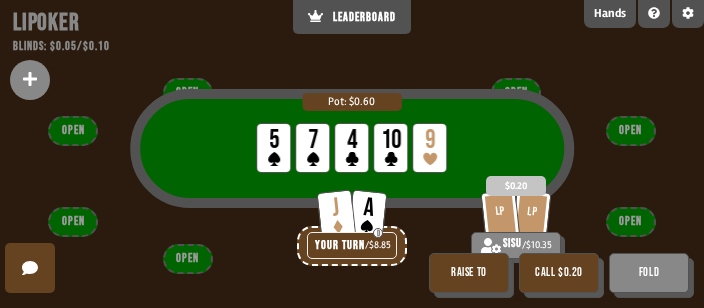 click on "Fold" at bounding box center [649, 273] 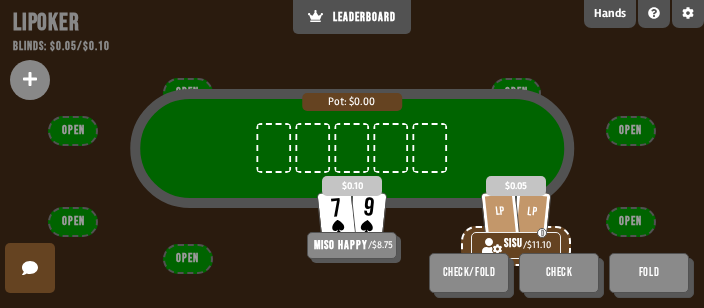 scroll, scrollTop: 141, scrollLeft: 0, axis: vertical 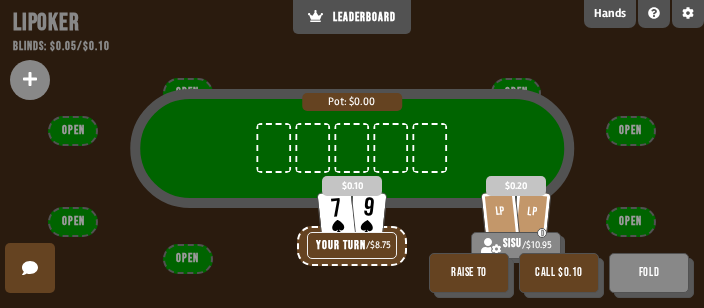 click on "Call $0.10" at bounding box center [559, 273] 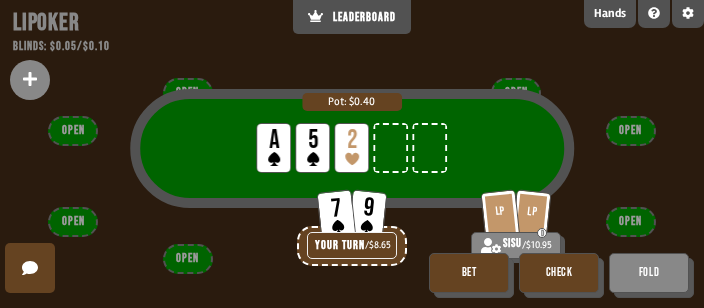 click on "Check" at bounding box center (559, 273) 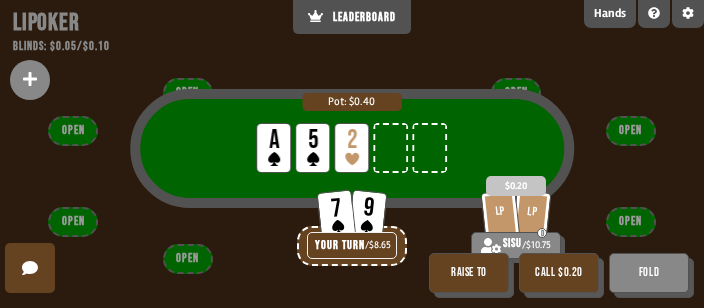 click on "Call $0.20" at bounding box center [559, 273] 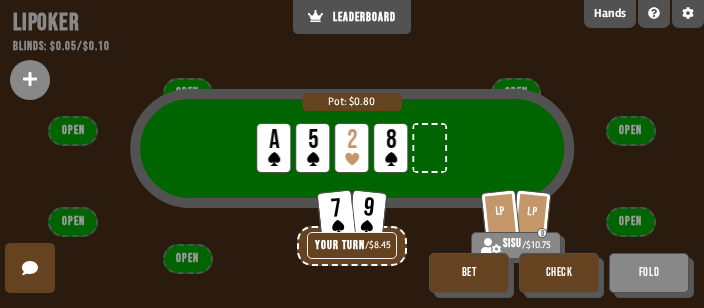 click on "Check" at bounding box center (559, 273) 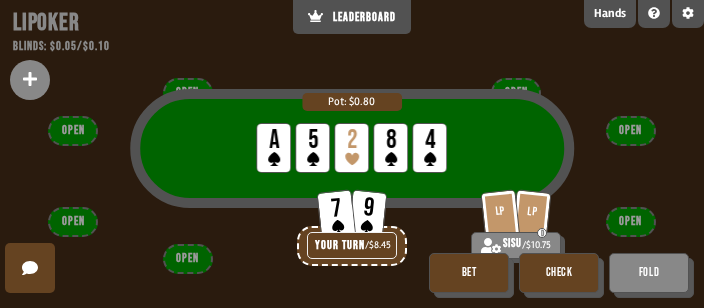 click on "Bet" at bounding box center (469, 273) 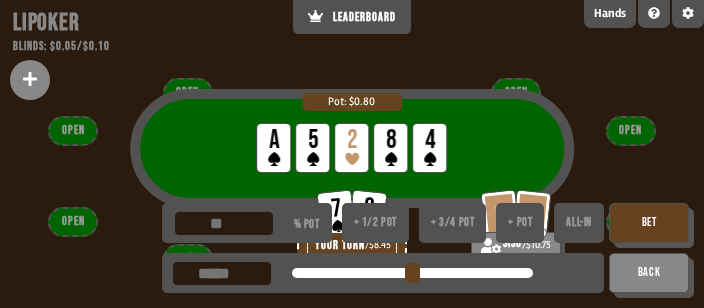 click on "+ 1/2 pot" at bounding box center [375, 223] 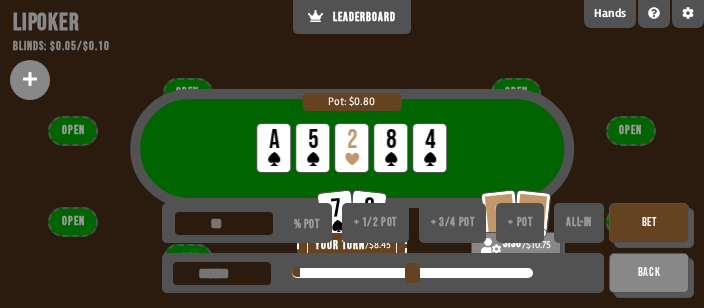 click on "Bet" at bounding box center [649, 223] 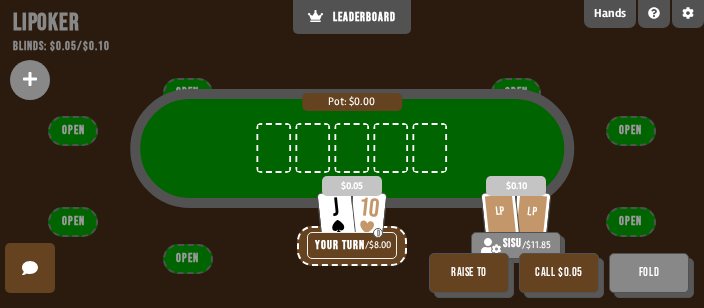 click on "Raise to" at bounding box center (469, 273) 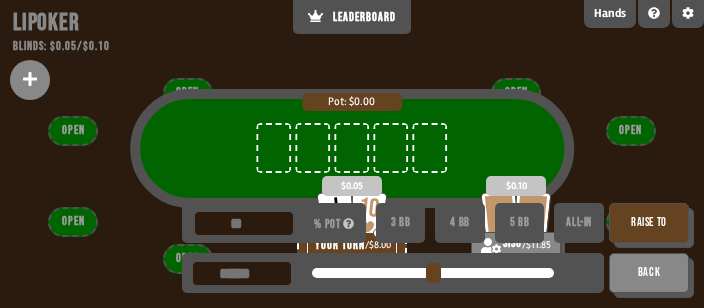 click on "3 BB" at bounding box center (401, 223) 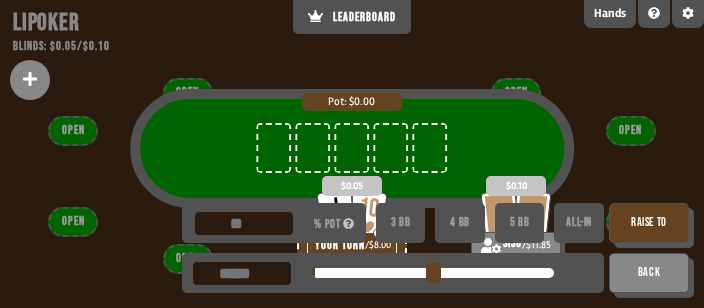 click on "Raise to" at bounding box center [649, 223] 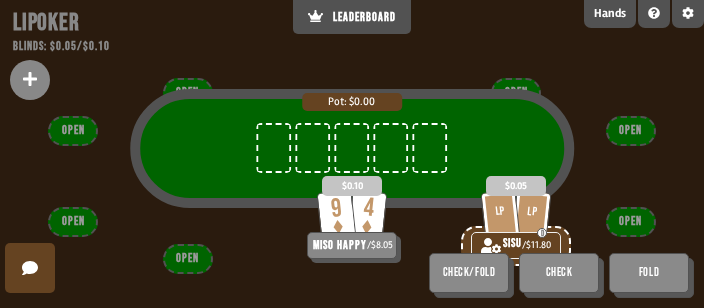 click on "Support us on   Patreon !" at bounding box center (352, 268) 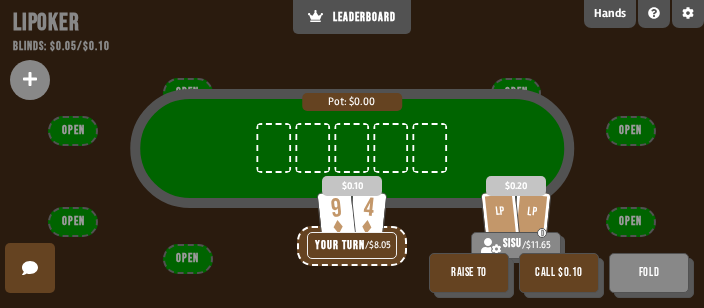 click on "Call $0.10" at bounding box center (559, 273) 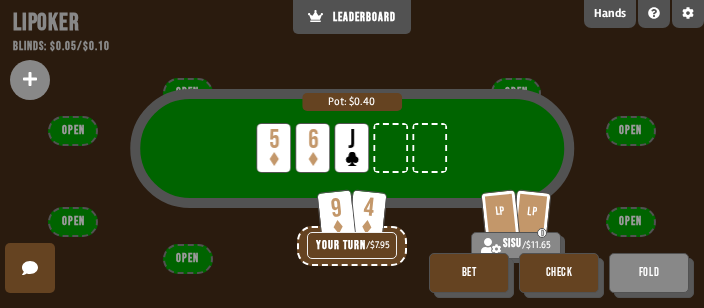 click on "Bet" at bounding box center (469, 273) 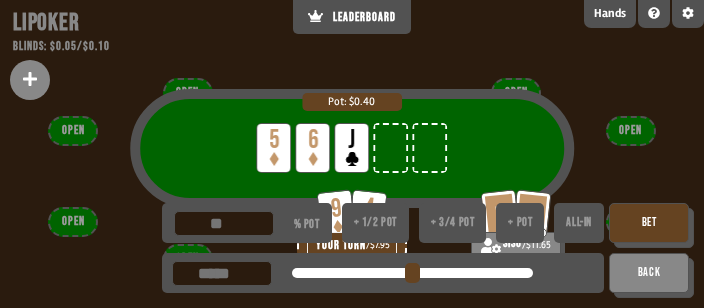 click on "+ 1/2 pot" at bounding box center [375, 223] 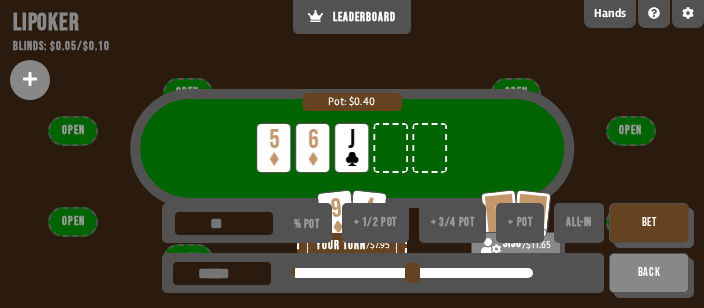 click on "Bet" at bounding box center [649, 223] 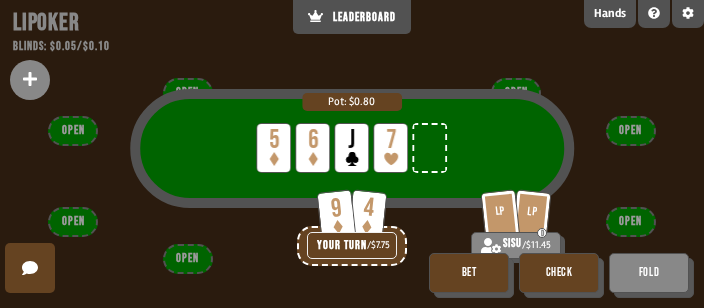 click on "Check" at bounding box center [559, 273] 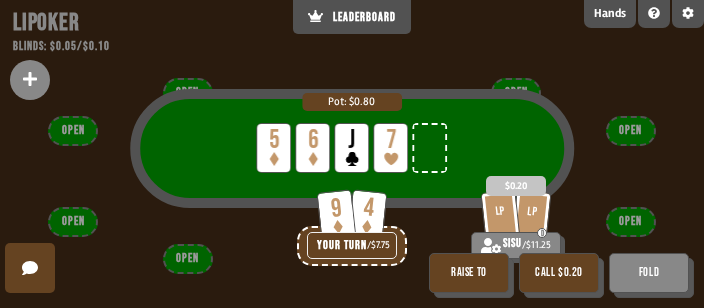 click on "Call $0.20" at bounding box center [559, 273] 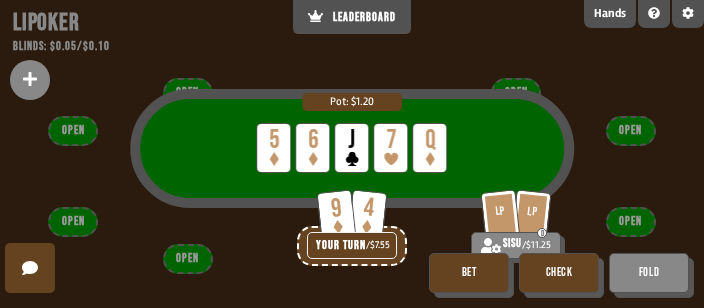 click on "Bet" at bounding box center (469, 273) 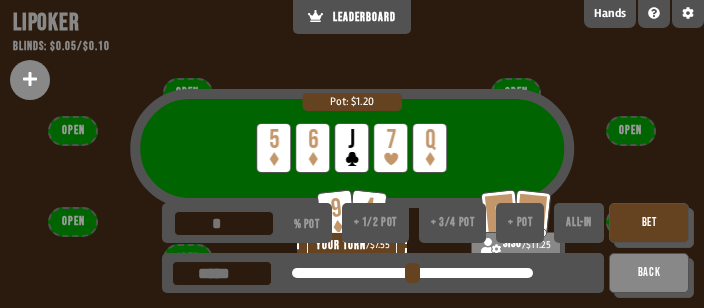 click on "+ 1/2 pot" at bounding box center [375, 223] 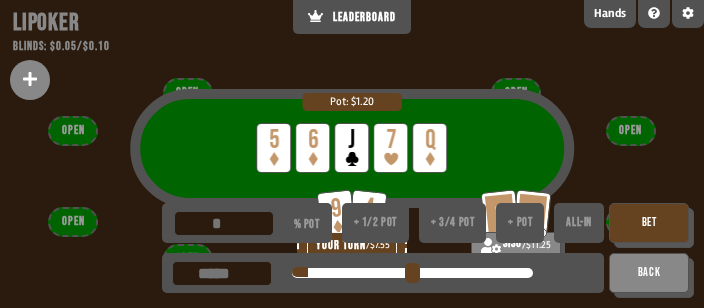 click on "Bet" at bounding box center [649, 223] 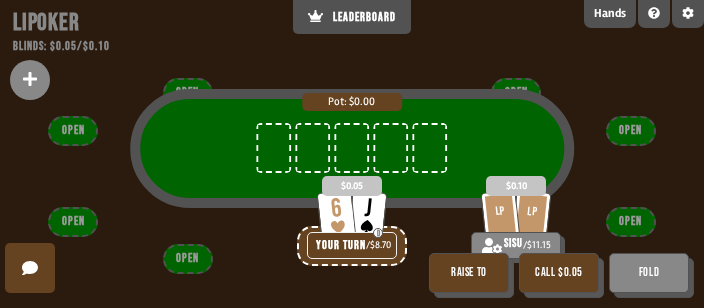 click on "Raise to" at bounding box center (469, 273) 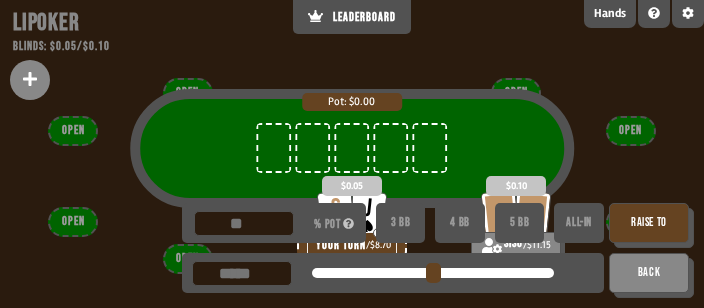 click on "Raise to" at bounding box center (649, 223) 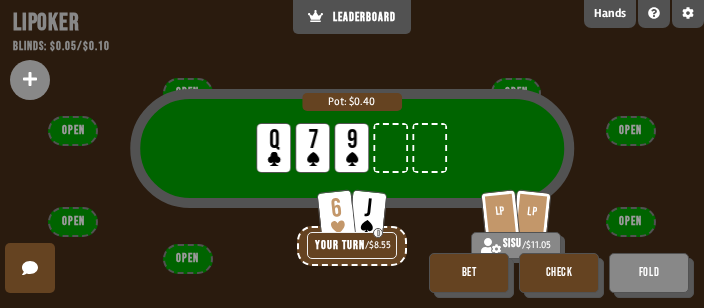 click on "Check" at bounding box center (559, 273) 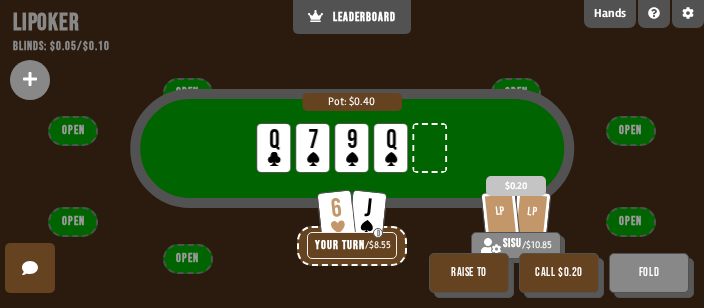 click on "Support us on   Patreon !" at bounding box center (352, 268) 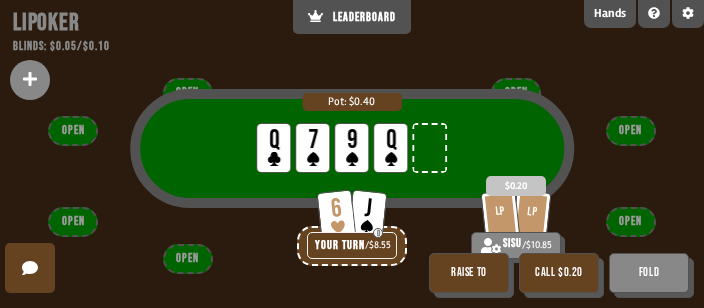 click on "Call $0.20" at bounding box center [559, 273] 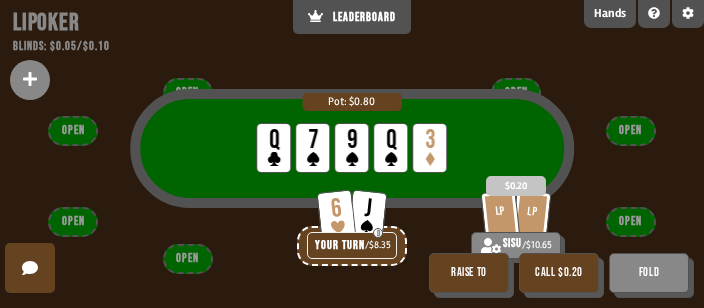 click on "Fold" at bounding box center [649, 273] 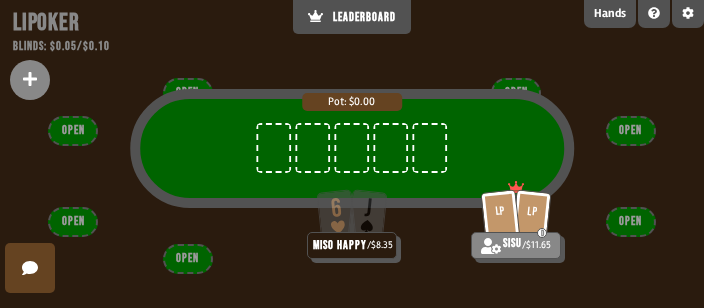 scroll, scrollTop: 141, scrollLeft: 0, axis: vertical 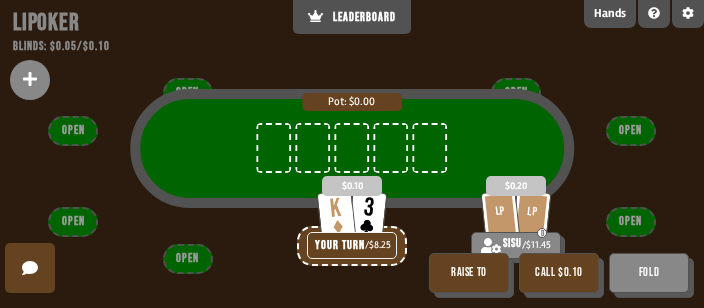 click on "Call $0.10" at bounding box center [559, 273] 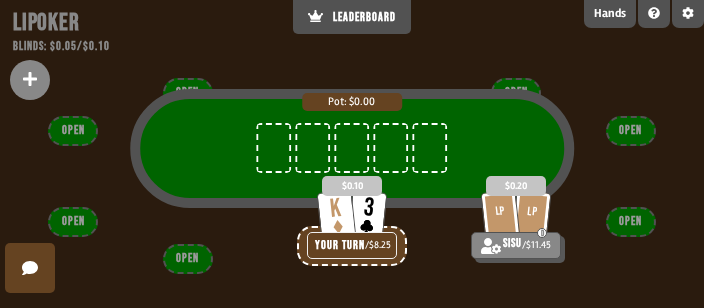 click on "Pot: $0.00" at bounding box center [352, 168] 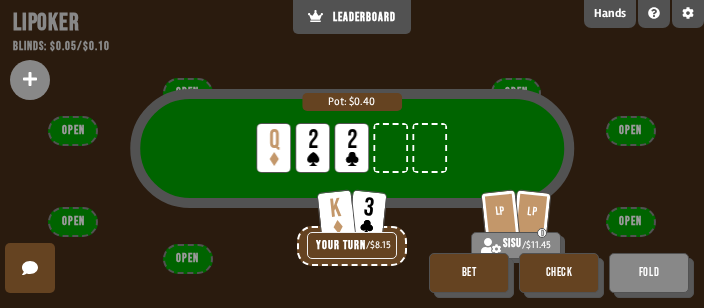 click on "Check" at bounding box center [559, 273] 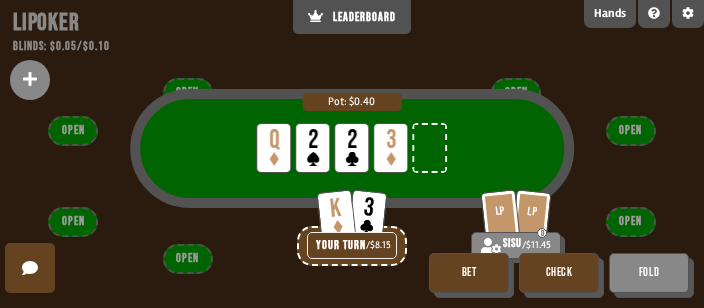 click on "Check" at bounding box center [559, 273] 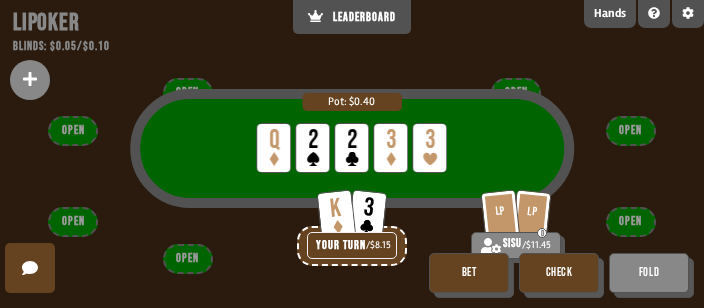 click on "Bet" at bounding box center [469, 273] 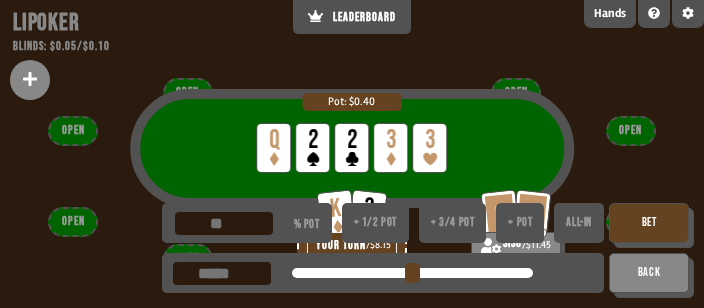 click on "+ 1/2 pot" at bounding box center (375, 223) 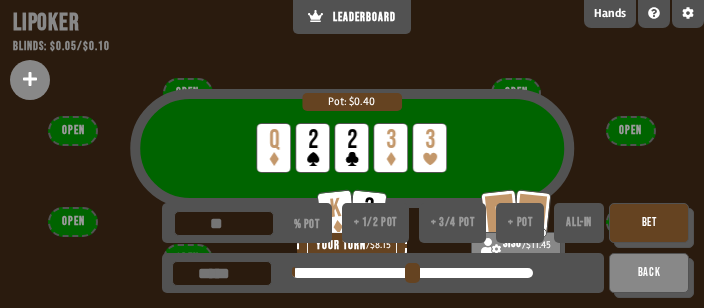 click on "Bet" at bounding box center [649, 223] 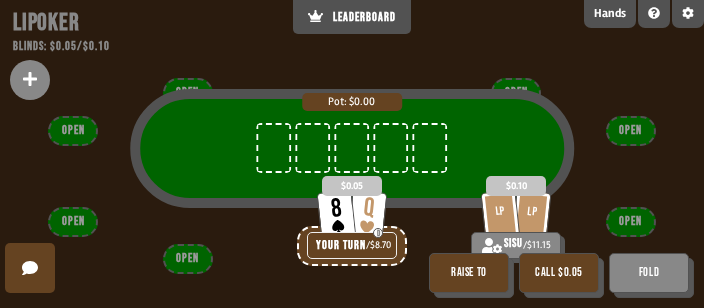 click on "Raise to" at bounding box center (469, 273) 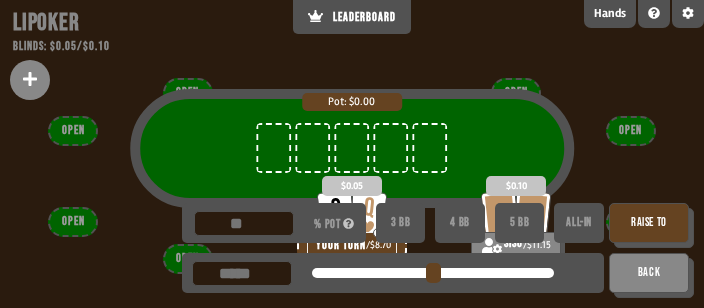 click on "Raise to" at bounding box center (649, 223) 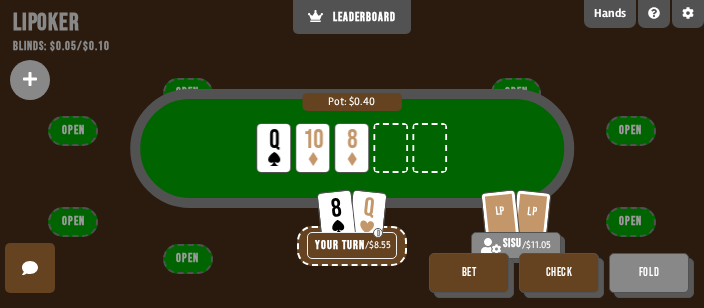click on "Bet" at bounding box center (469, 273) 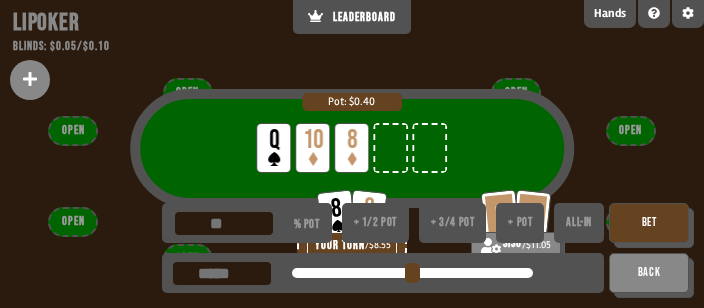 click on "+ 3/4 pot" at bounding box center [452, 223] 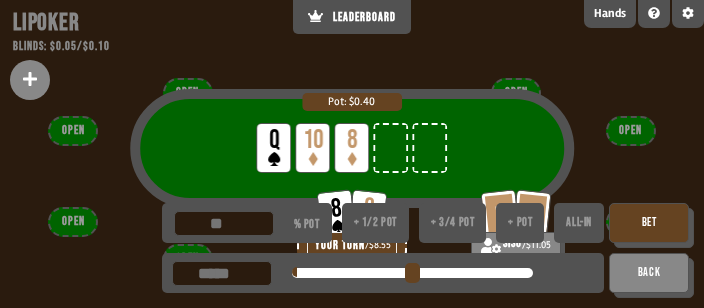 click on "Bet" at bounding box center [649, 223] 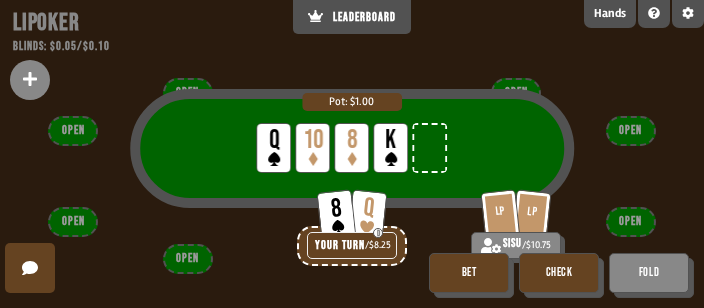 click on "Bet" at bounding box center (469, 273) 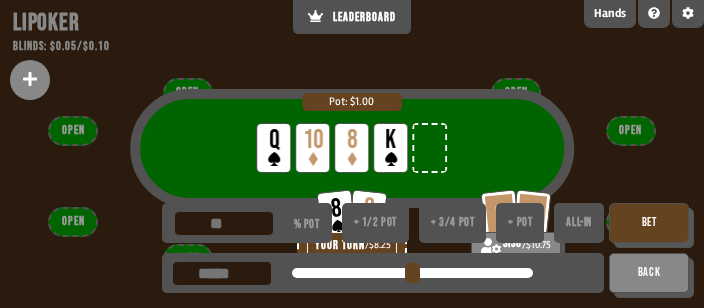 click on "+ 1/2 pot" at bounding box center (375, 223) 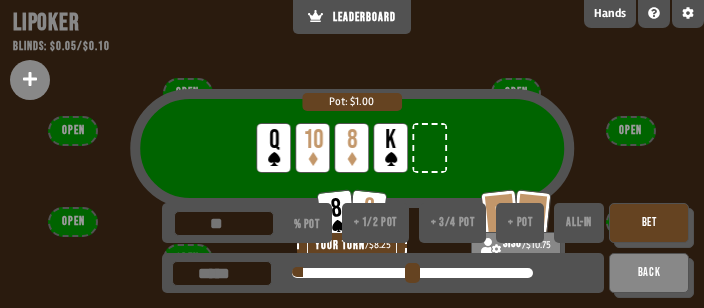 click on "Bet" at bounding box center (649, 223) 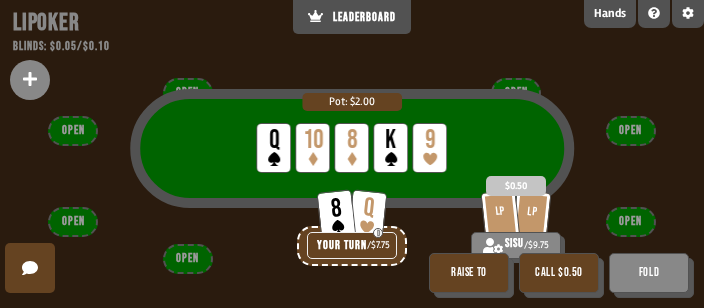 click on "Call $0.50" at bounding box center (559, 273) 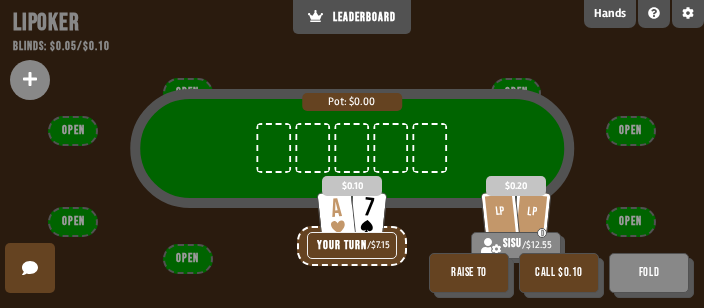 click on "Call $0.10" at bounding box center [559, 273] 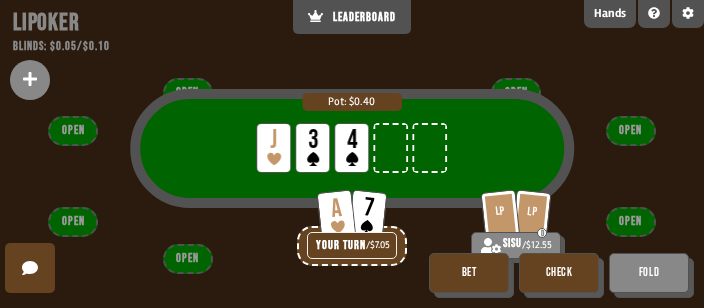 click on "Check" at bounding box center (559, 273) 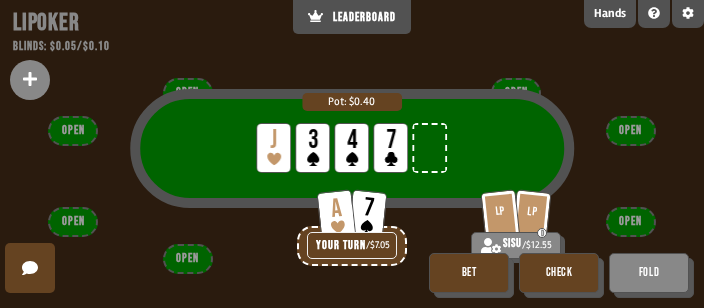 click on "Bet" at bounding box center (469, 273) 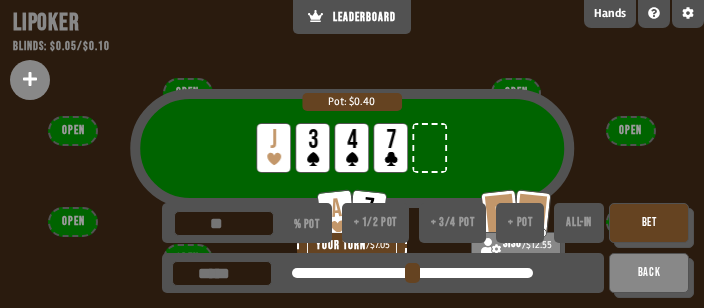 click on "+ 1/2 pot" at bounding box center [375, 223] 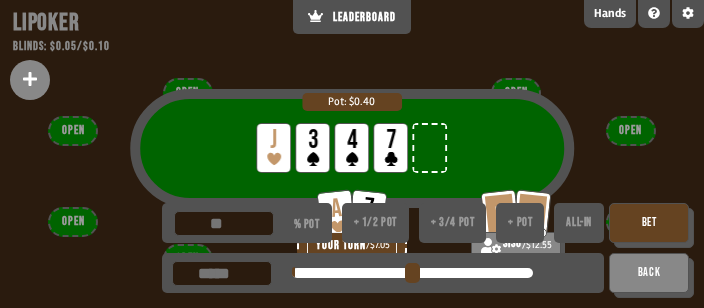 click on "Bet" at bounding box center (649, 223) 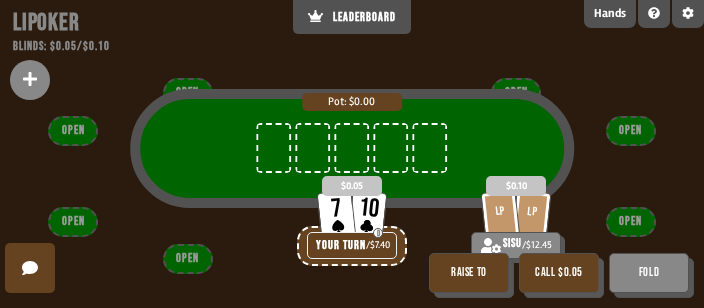 click on "Raise to" at bounding box center (469, 273) 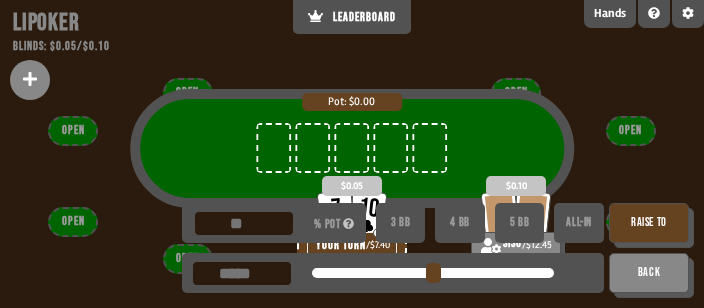 click on "Raise to" at bounding box center [649, 223] 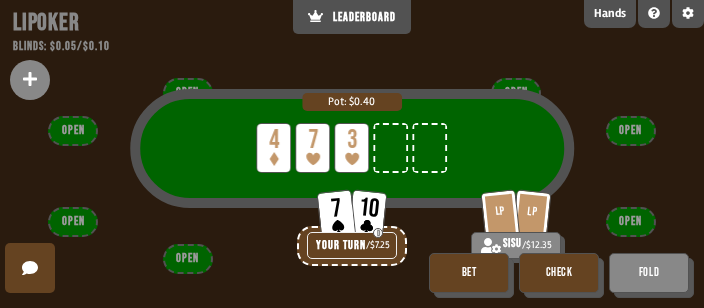 click on "Bet" at bounding box center (469, 273) 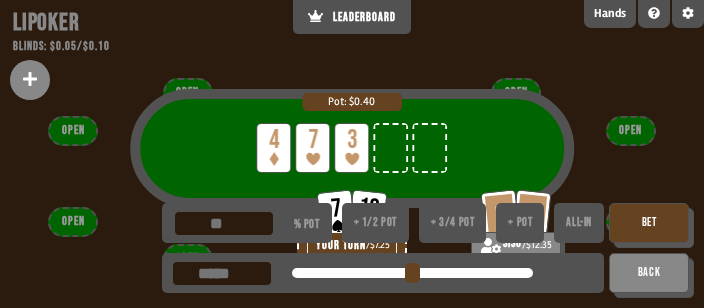 drag, startPoint x: 364, startPoint y: 212, endPoint x: 375, endPoint y: 215, distance: 11.401754 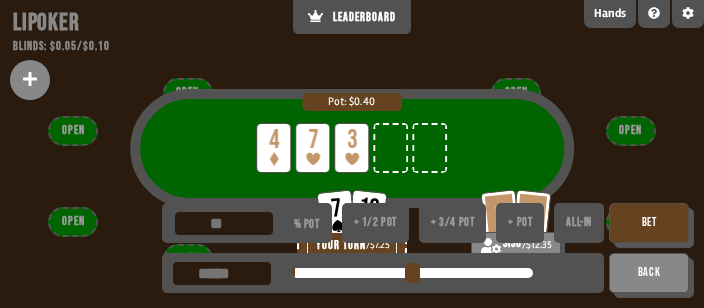 click on "Bet" at bounding box center (649, 223) 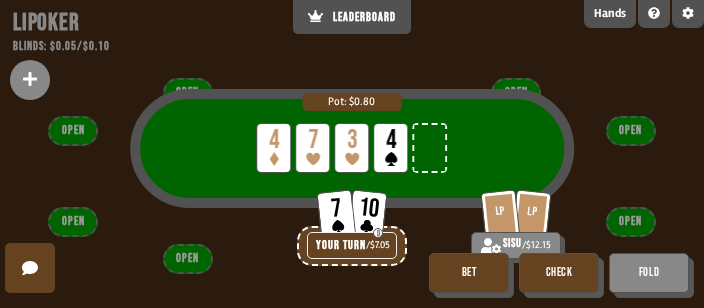 click on "Check" at bounding box center (559, 273) 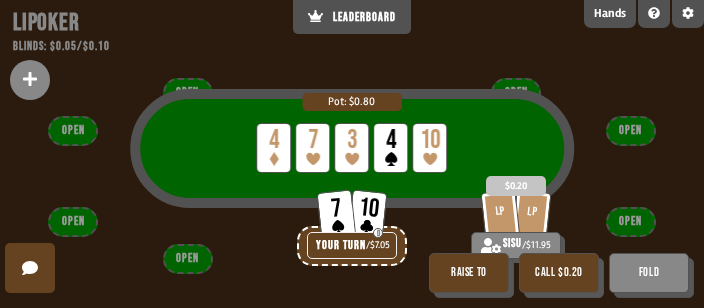 click on "Call $0.20" at bounding box center (559, 273) 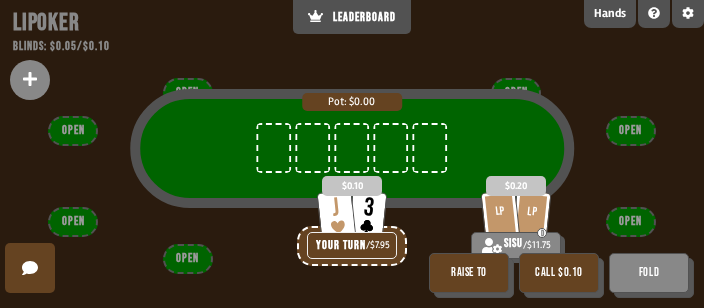click on "Call $0.10" at bounding box center [559, 273] 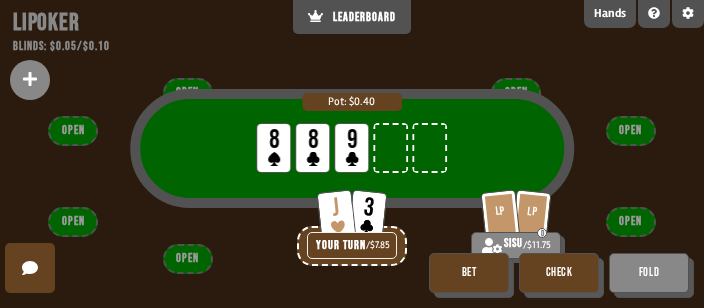 click on "Check" at bounding box center (559, 273) 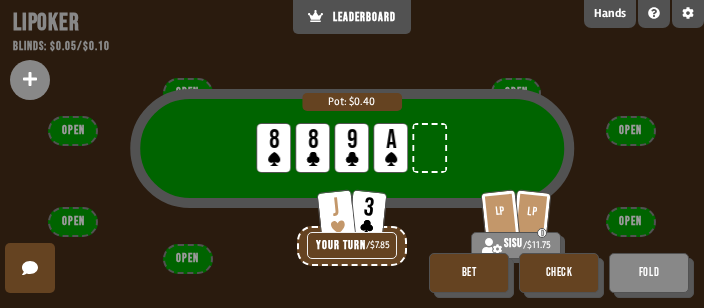 click on "Check" at bounding box center [559, 273] 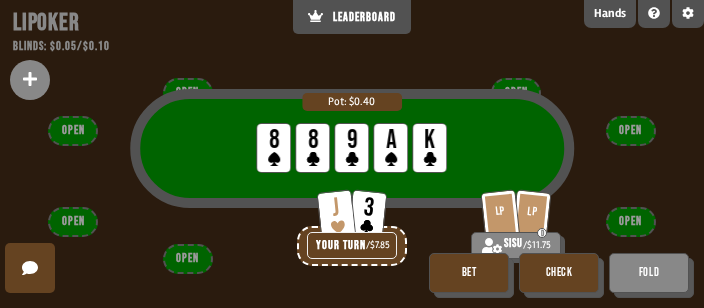 click on "Check" at bounding box center (559, 273) 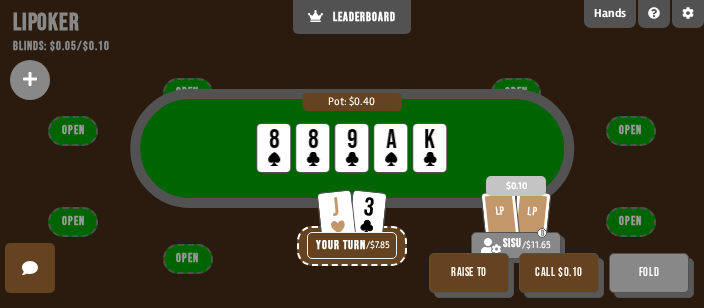 click on "Fold" at bounding box center (649, 273) 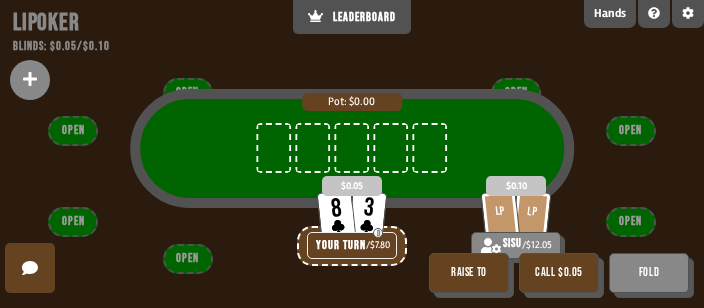 scroll, scrollTop: 141, scrollLeft: 0, axis: vertical 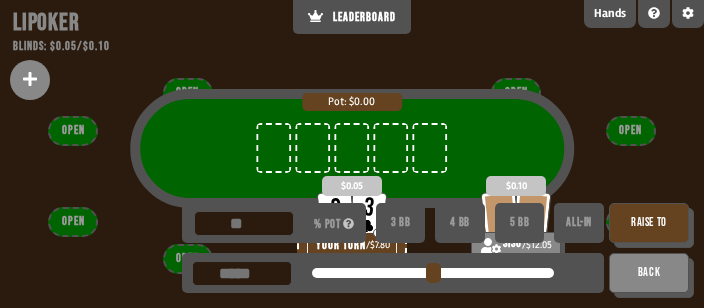 click on "Raise to" at bounding box center (649, 223) 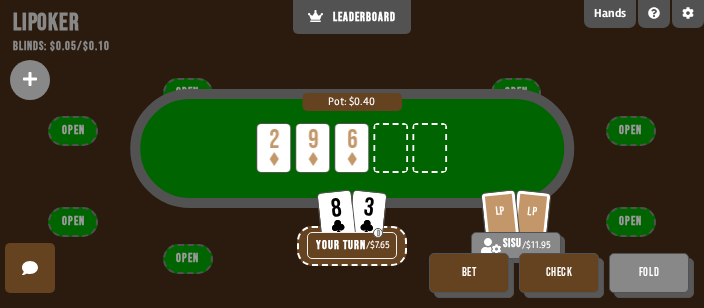 click on "Check" at bounding box center [559, 273] 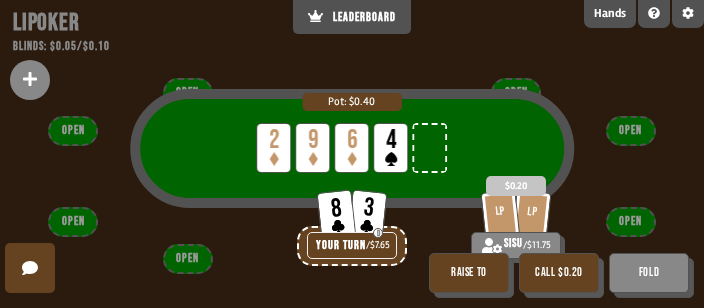 click on "Fold" at bounding box center (649, 273) 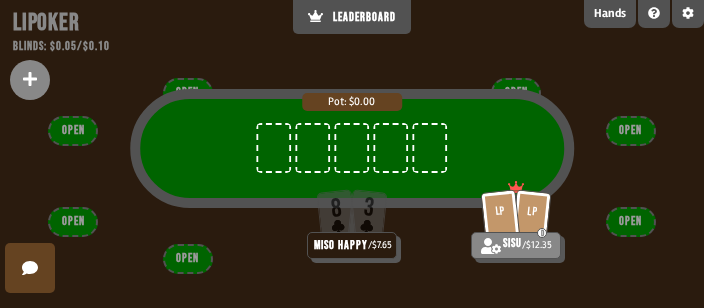scroll, scrollTop: 141, scrollLeft: 0, axis: vertical 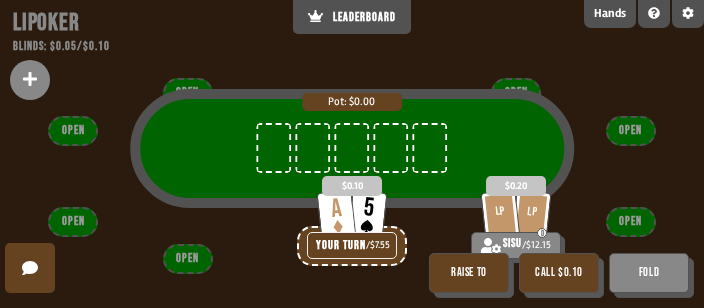 click on "Call $0.10" at bounding box center [559, 273] 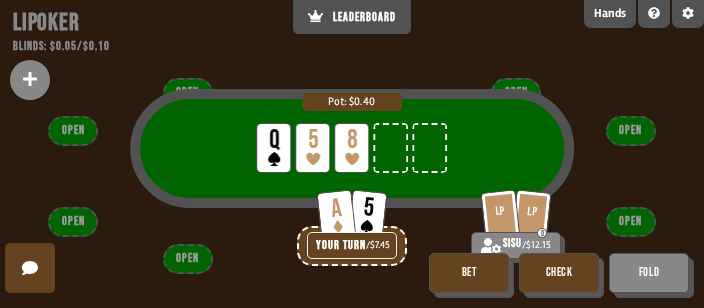 click on "Check" at bounding box center (559, 273) 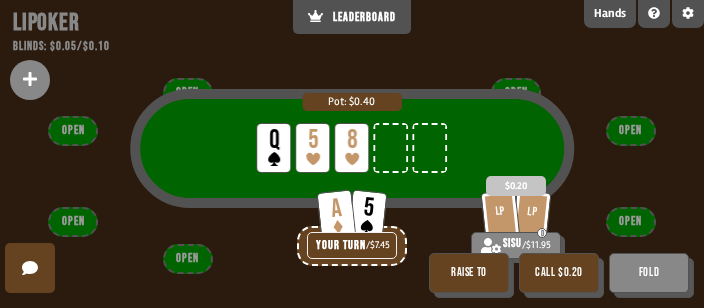 click on "Call $0.20" at bounding box center (559, 273) 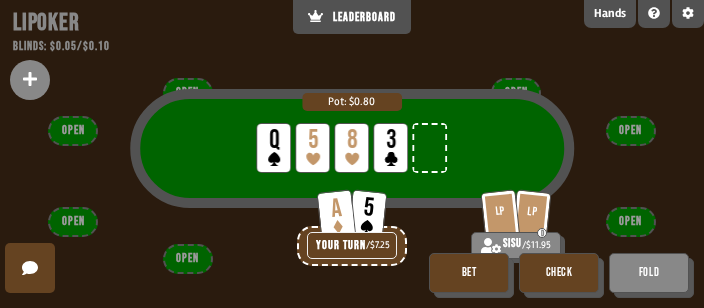 click on "Check" at bounding box center [559, 273] 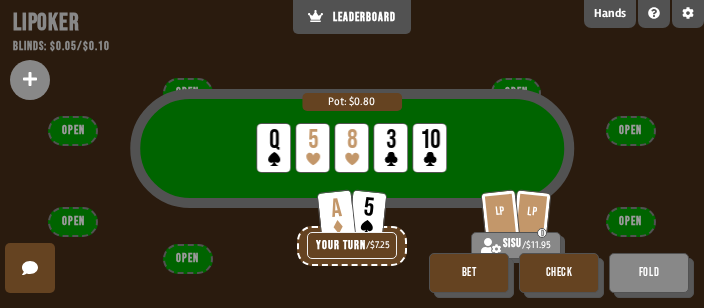 click on "Check" at bounding box center [559, 273] 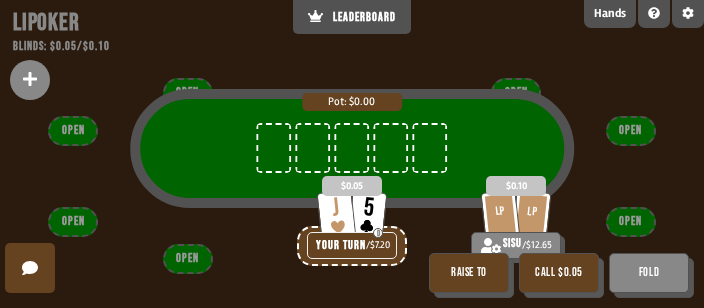 click on "Raise to" at bounding box center [469, 273] 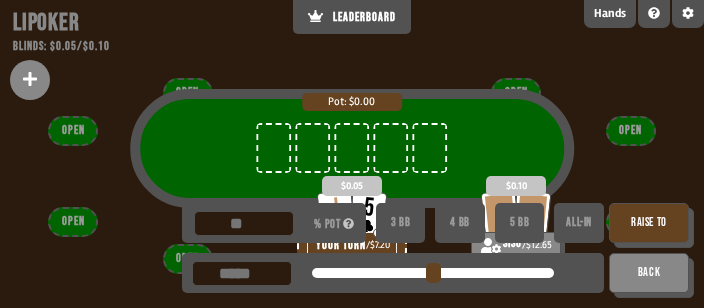 click on "Raise to" at bounding box center [649, 223] 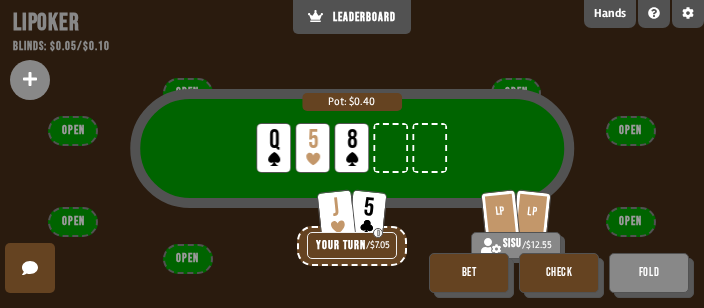 click on "Bet" at bounding box center [469, 273] 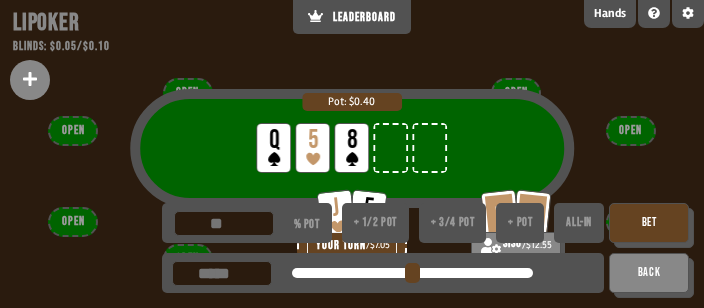 click on "+ 1/2 pot" at bounding box center (375, 223) 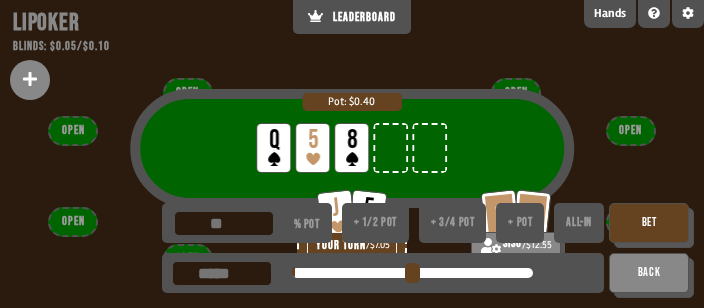 click on "Bet" at bounding box center [649, 223] 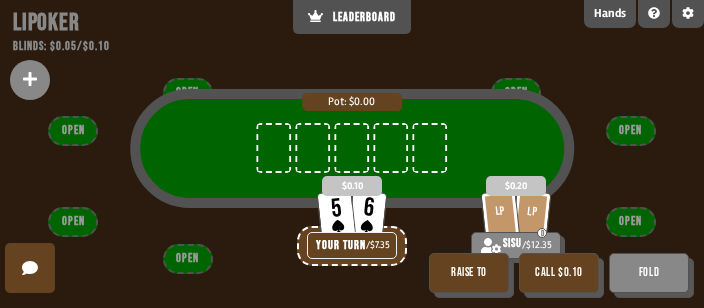 click on "Call $0.10" at bounding box center [559, 273] 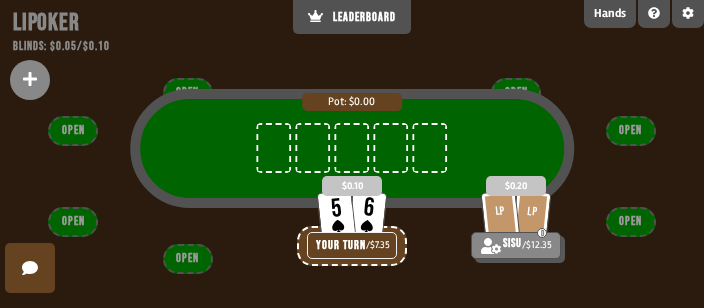 click on "Pot: $0.00" at bounding box center [352, 168] 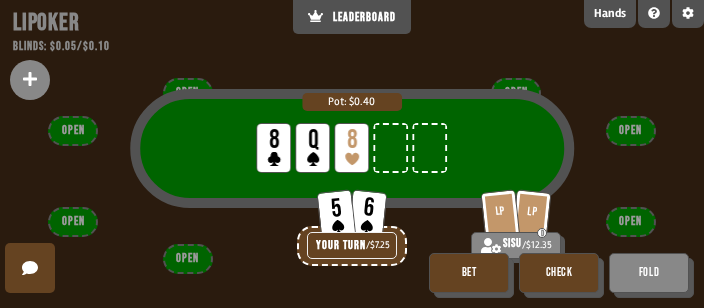 click on "Check" at bounding box center (559, 273) 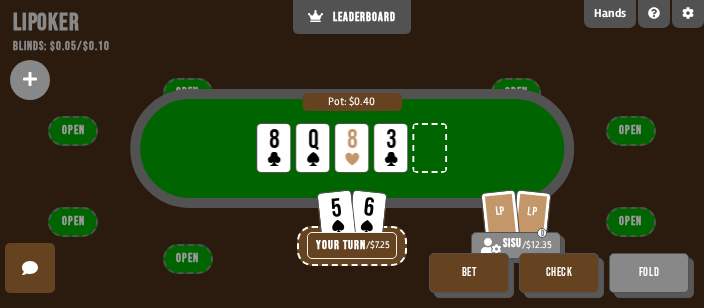 click on "Check" at bounding box center [559, 273] 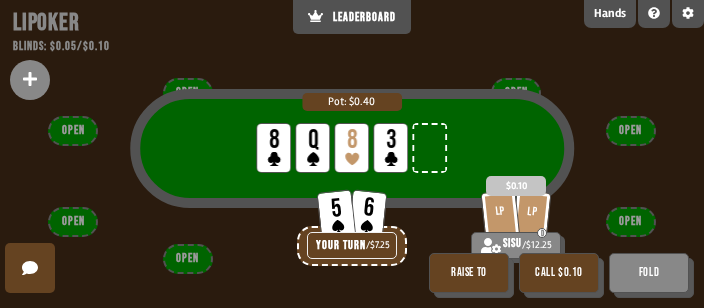 click on "Fold" at bounding box center (649, 273) 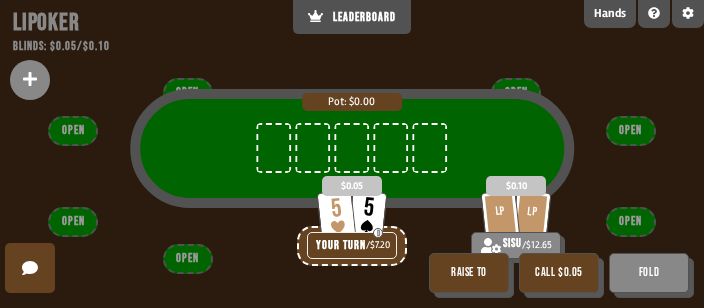 scroll, scrollTop: 141, scrollLeft: 0, axis: vertical 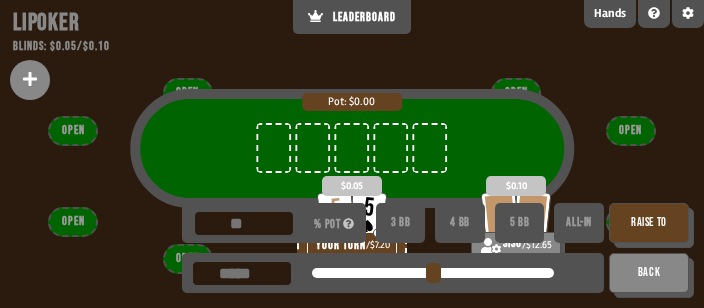 click on "4 BB" at bounding box center (460, 223) 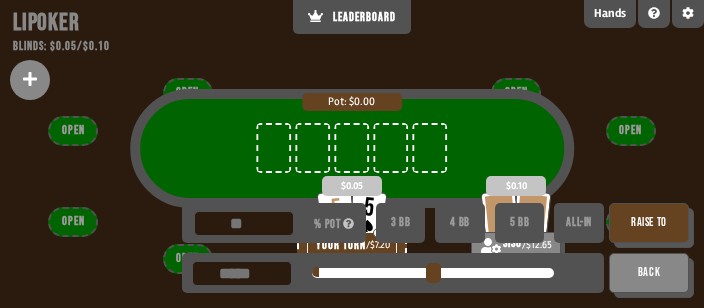 click on "Raise to" at bounding box center (649, 223) 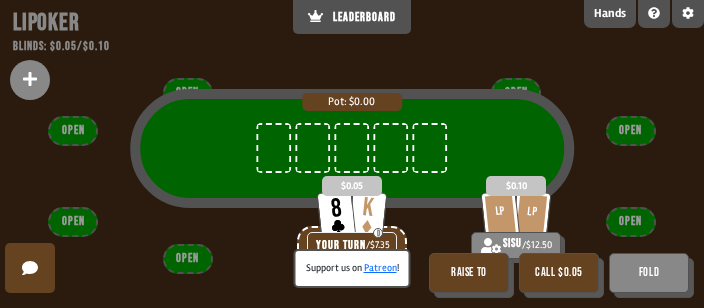 click on "Raise to" at bounding box center [469, 273] 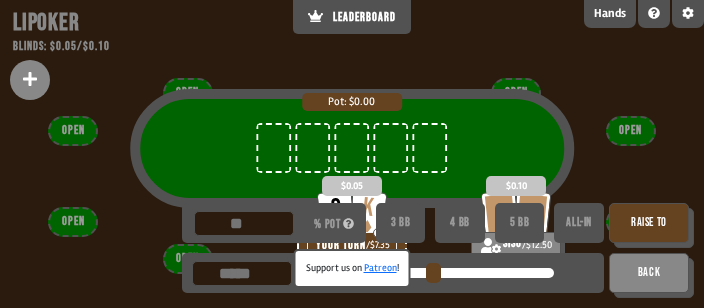 click on "Raise to" at bounding box center (649, 223) 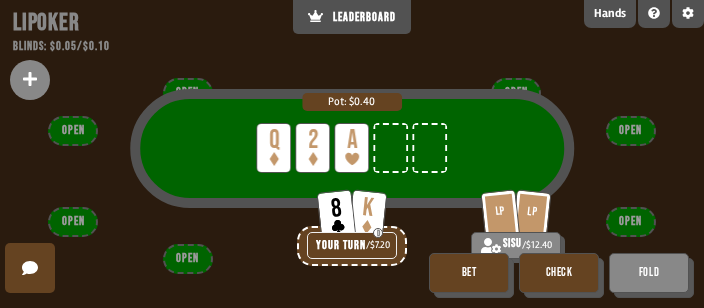 click on "Check" at bounding box center [559, 273] 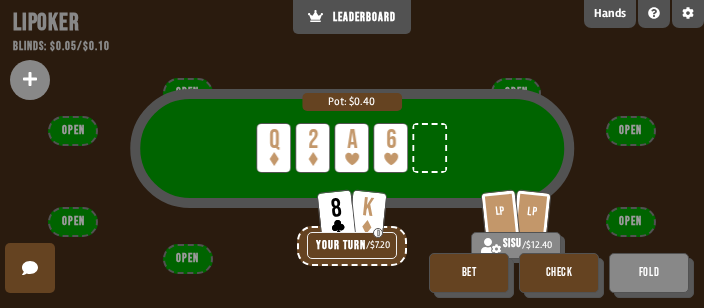 click on "Bet" at bounding box center (469, 273) 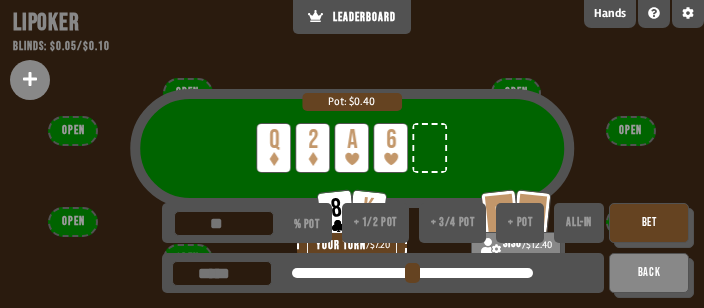 click on "+ 1/2 pot" at bounding box center [375, 223] 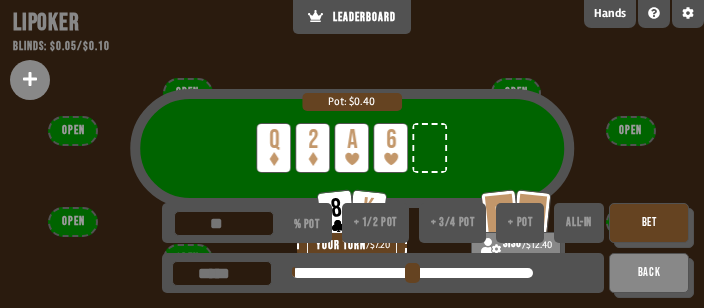 click on "Bet" at bounding box center [649, 223] 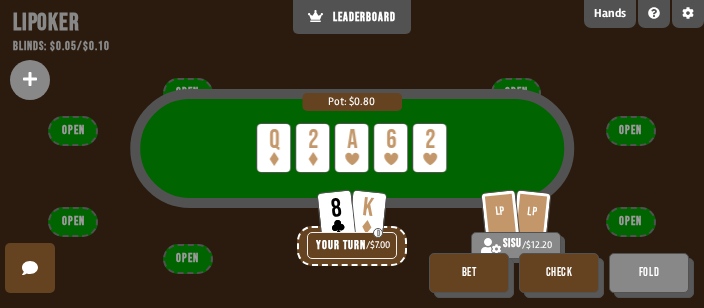 click on "Check" at bounding box center [559, 273] 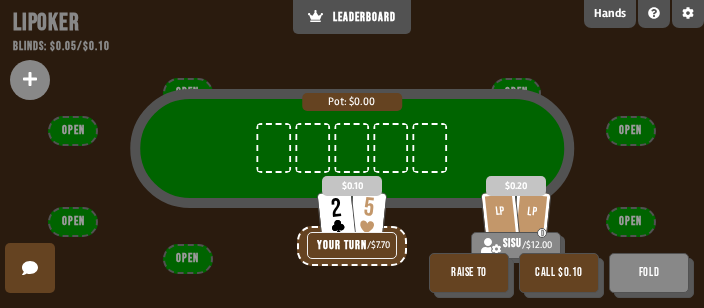 click on "Call $0.10" at bounding box center (559, 273) 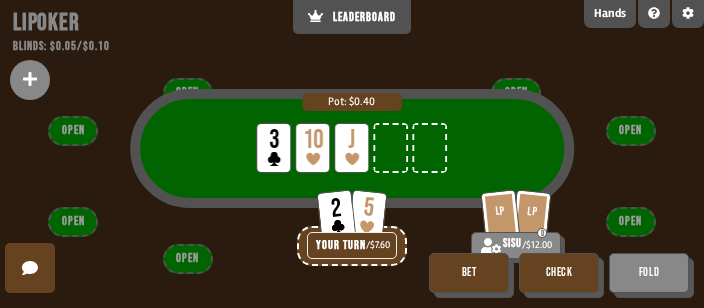 click on "Check" at bounding box center [559, 273] 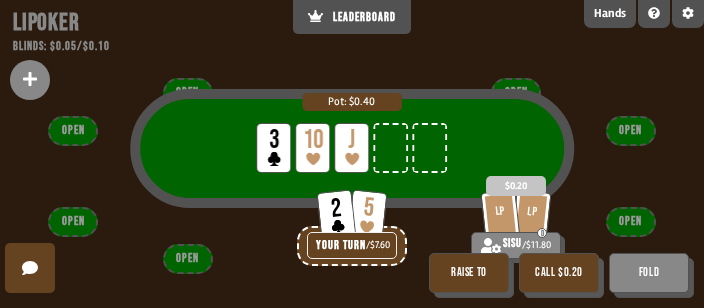 click on "Fold" at bounding box center [649, 273] 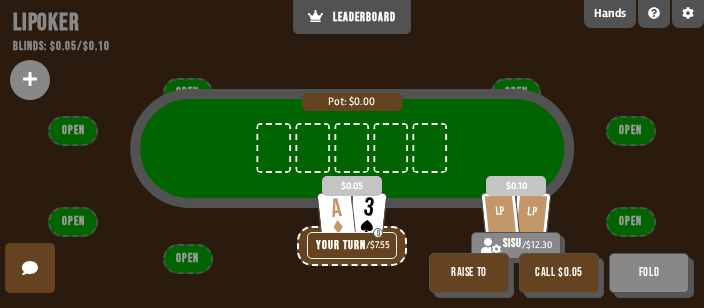 scroll, scrollTop: 141, scrollLeft: 0, axis: vertical 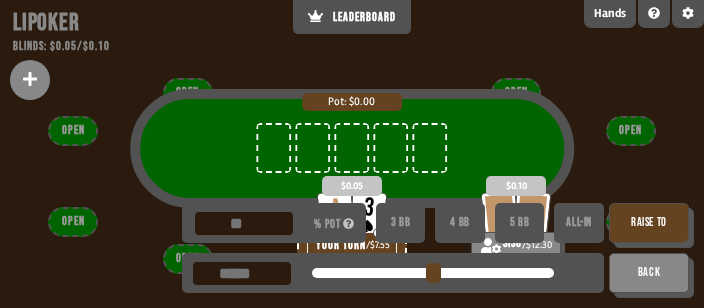 click on "Raise to" at bounding box center [649, 223] 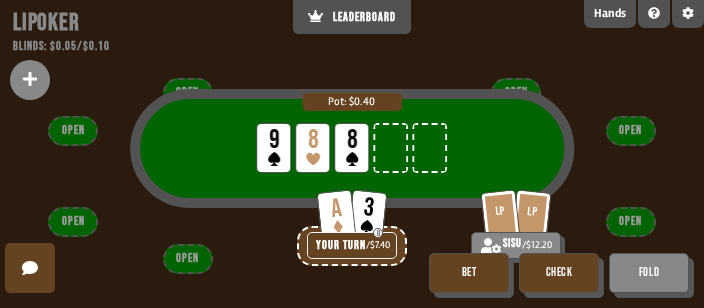 click on "Check" at bounding box center [559, 273] 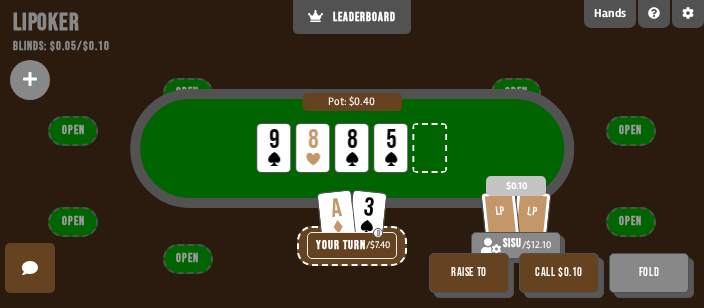 click on "Call $0.10" at bounding box center (559, 273) 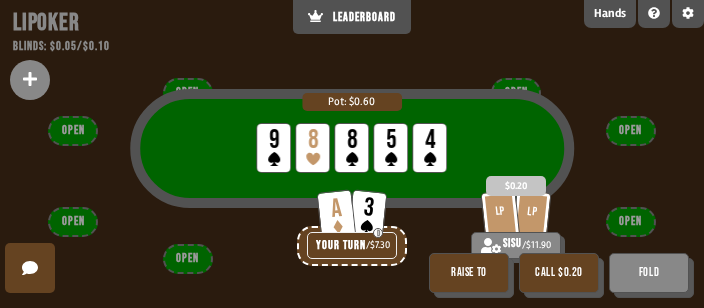click on "Call $0.20" at bounding box center (559, 273) 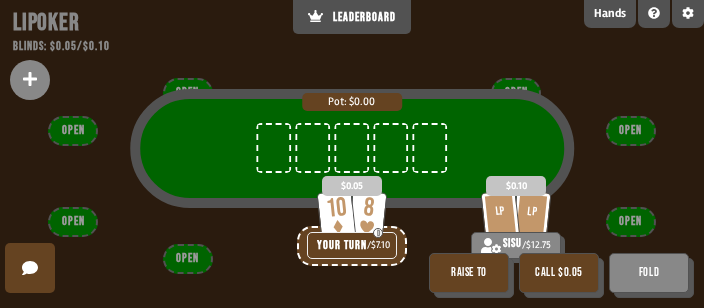click on "Raise to" at bounding box center (469, 273) 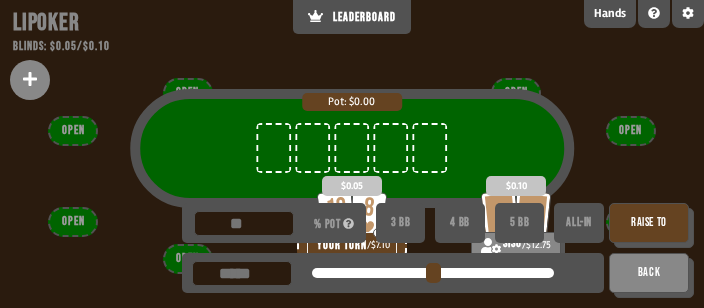 click on "Raise to" at bounding box center [649, 223] 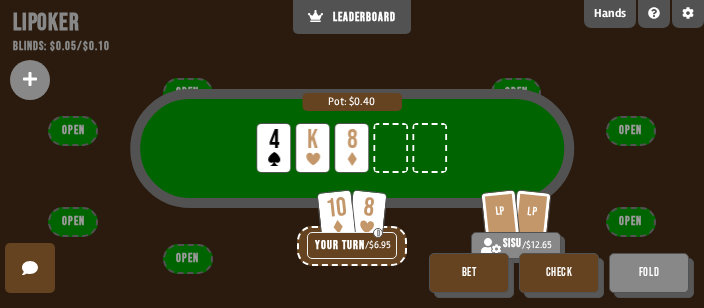 click on "Bet" at bounding box center (469, 273) 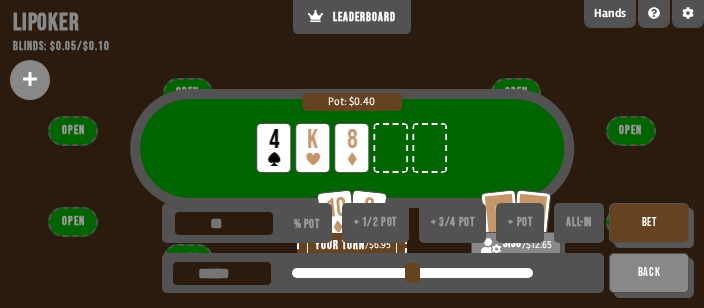 click on "+ 1/2 pot" at bounding box center [375, 223] 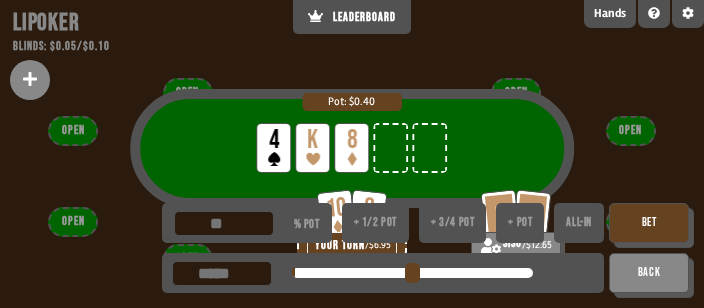 click on "Bet" at bounding box center [649, 223] 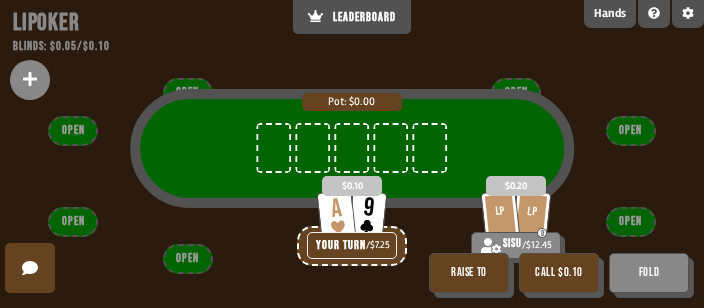 click on "Call $0.10" at bounding box center (559, 273) 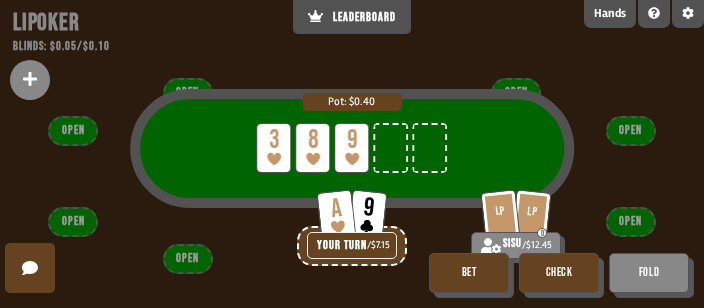 click on "Check" at bounding box center (559, 273) 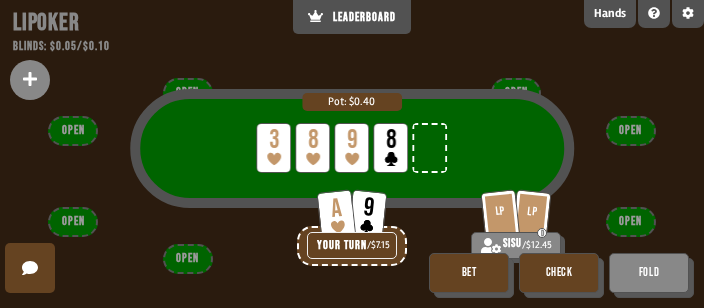 click on "Bet" at bounding box center [469, 273] 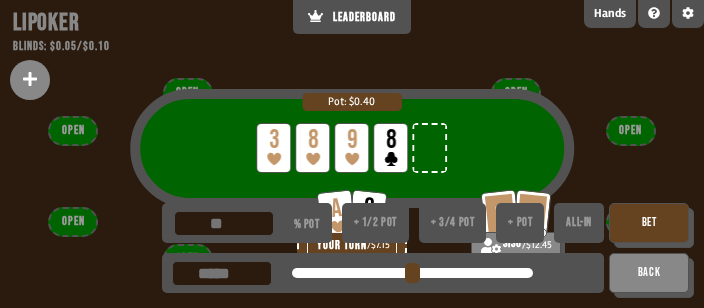 click on "+ 1/2 pot" at bounding box center [375, 223] 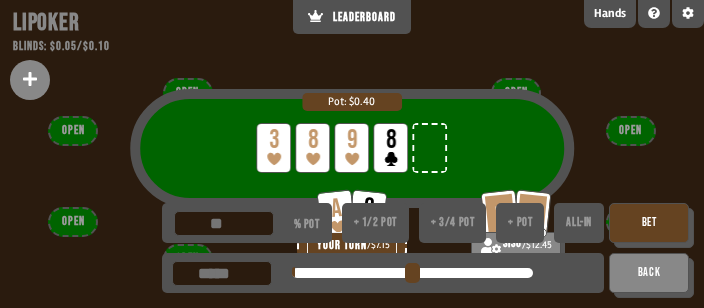 click on "Bet" at bounding box center [649, 223] 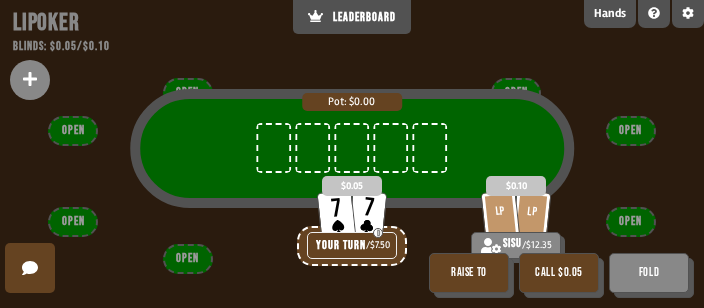 click on "Raise to" at bounding box center (469, 273) 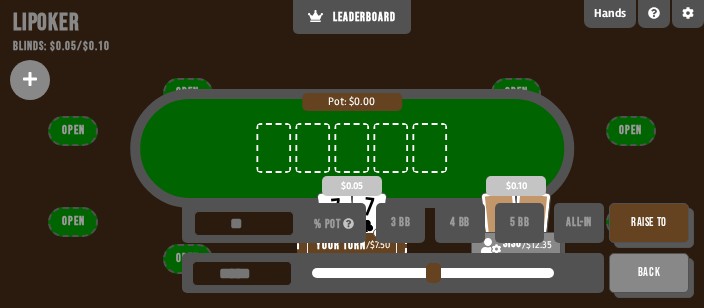 click on "3 BB" at bounding box center (401, 223) 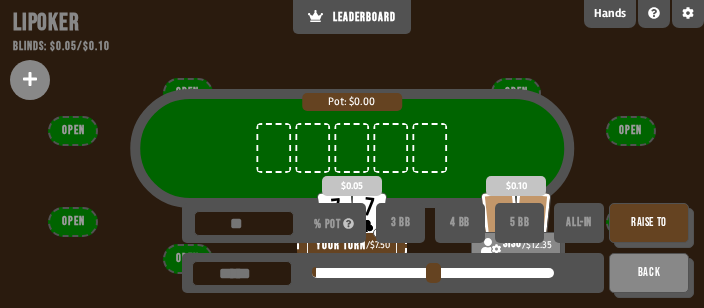 click on "Raise to" at bounding box center (649, 223) 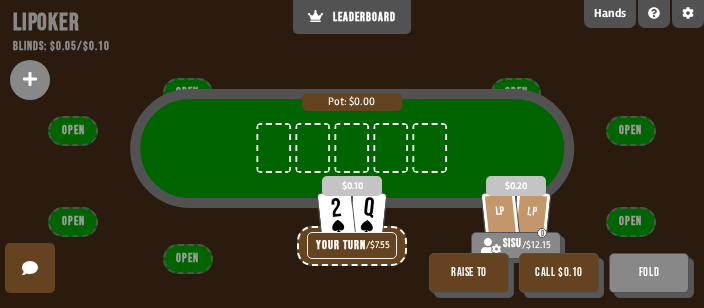 click on "Call $0.10" at bounding box center (559, 273) 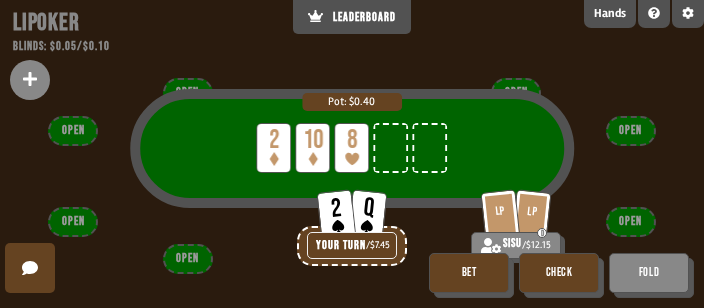click on "Check" at bounding box center [559, 273] 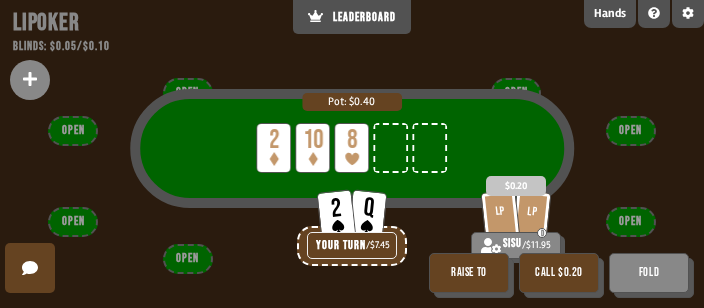 click on "Call $0.20" at bounding box center (559, 273) 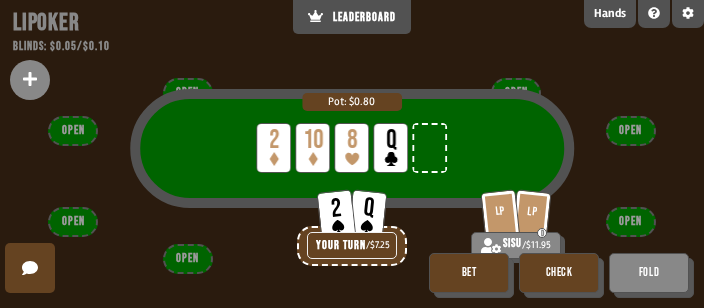 click on "Bet" at bounding box center (469, 273) 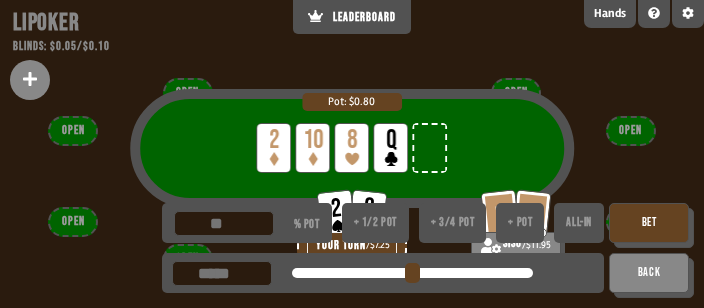 click on "+ 1/2 pot" at bounding box center (375, 223) 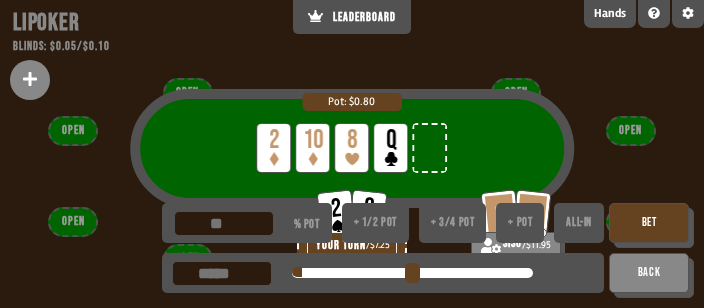 click on "Bet" at bounding box center (649, 223) 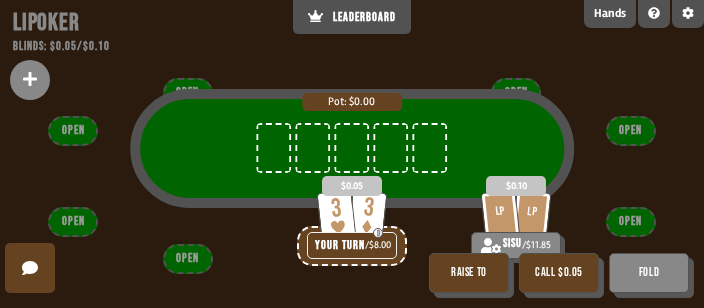 click on "Raise to" at bounding box center [469, 273] 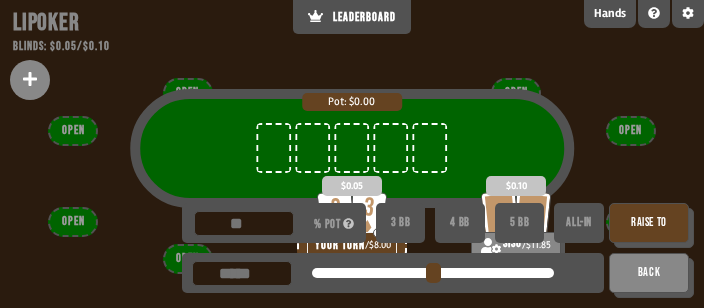 click on "3 BB" at bounding box center [401, 223] 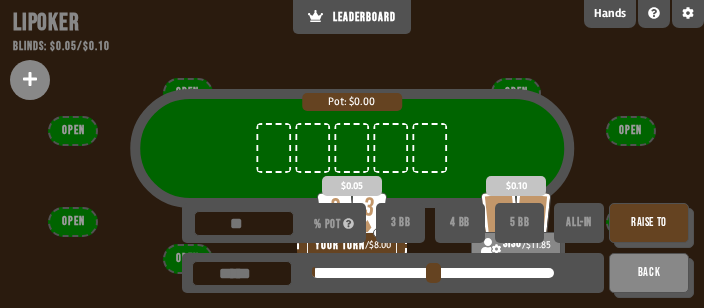 click on "Raise to" at bounding box center (649, 223) 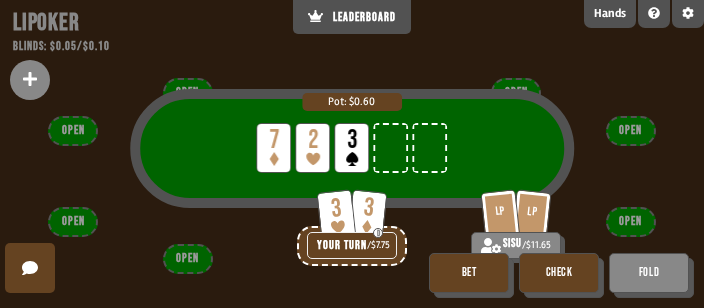 click on "Bet" at bounding box center (469, 273) 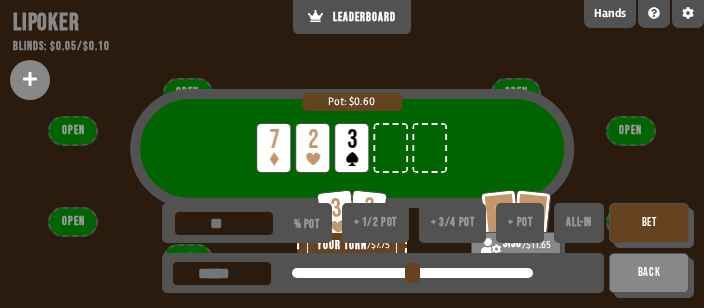 click on "+ 3/4 pot" at bounding box center (452, 223) 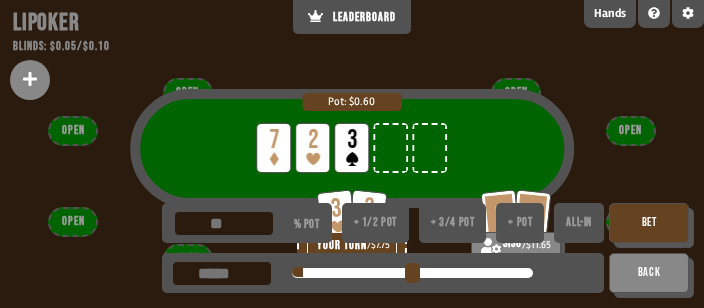 click on "+ 1/2 pot" at bounding box center (375, 223) 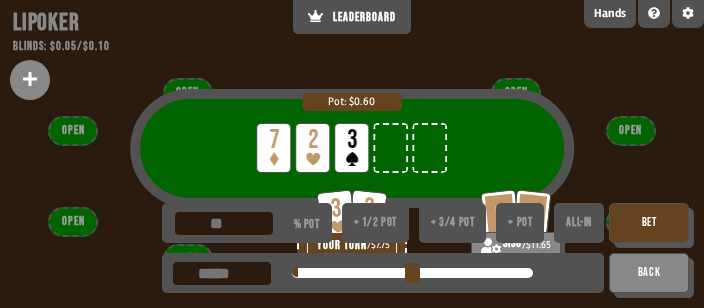 click on "Bet" at bounding box center (649, 223) 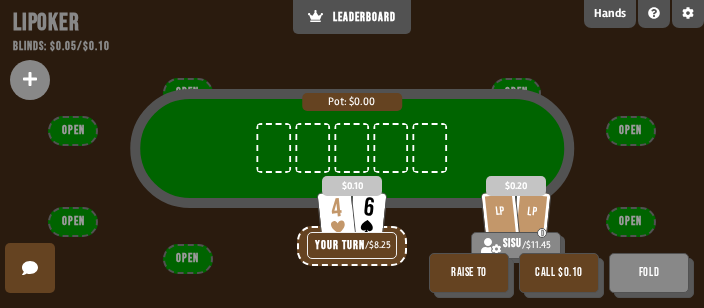 click on "Call $0.10" at bounding box center [559, 273] 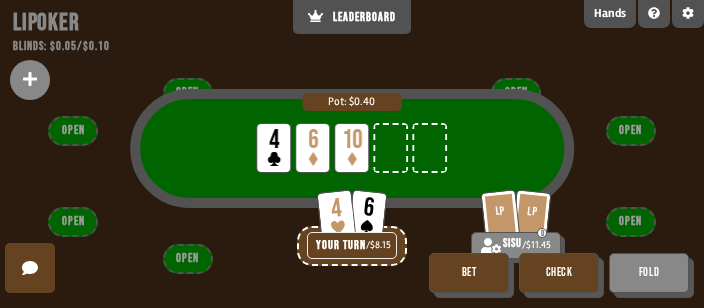 click on "Bet" at bounding box center (469, 273) 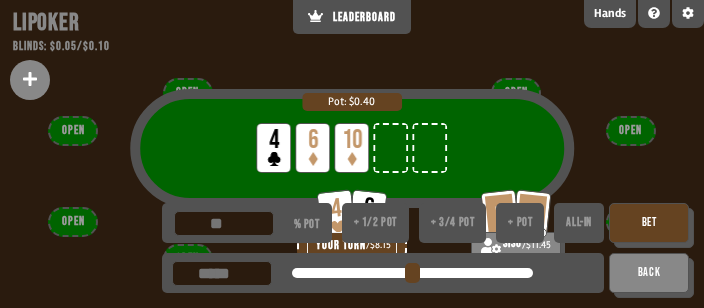 click on "+ 3/4 pot" at bounding box center [452, 223] 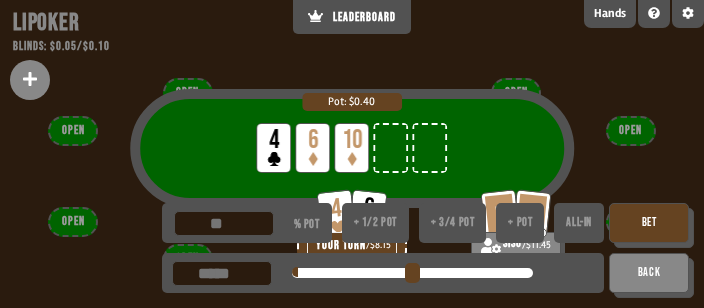 click on "Bet" at bounding box center [649, 223] 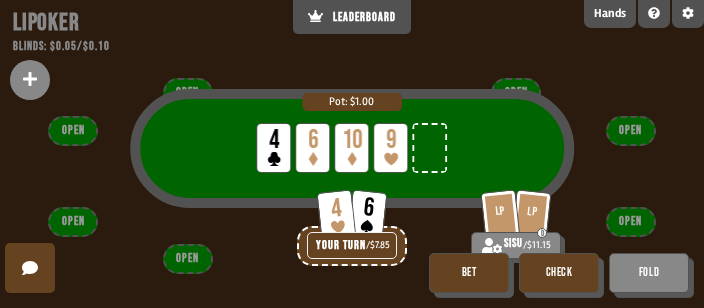 click on "Bet" at bounding box center (469, 273) 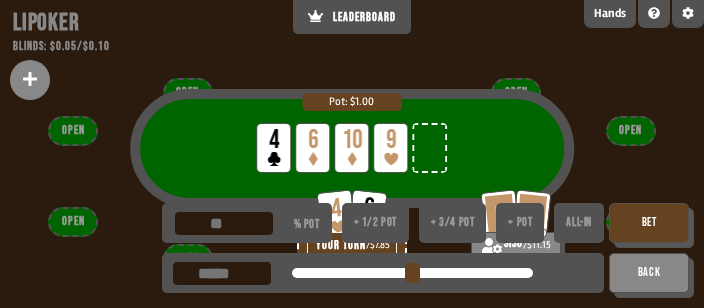 click on "+ 1/2 pot" at bounding box center (375, 223) 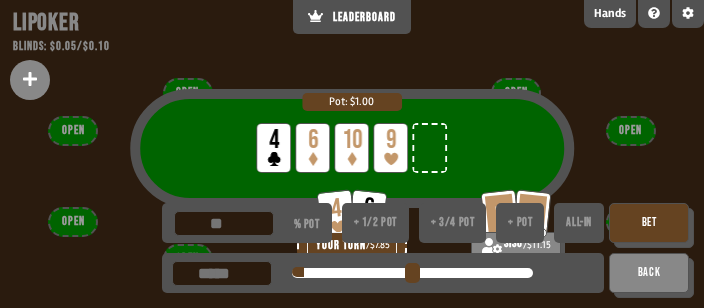 click on "Bet" at bounding box center [649, 223] 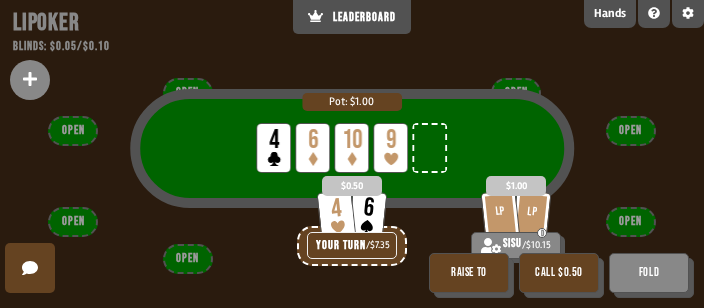 click on "Call $0.50" at bounding box center (559, 273) 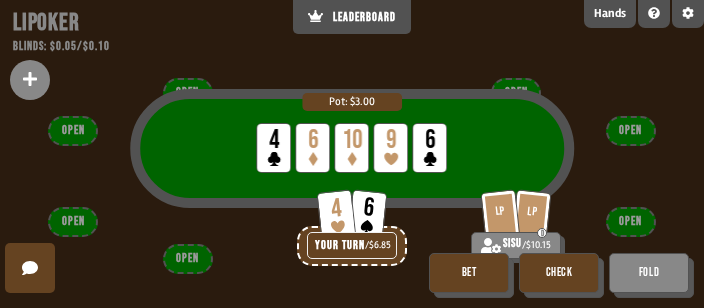 click on "Check" at bounding box center (559, 273) 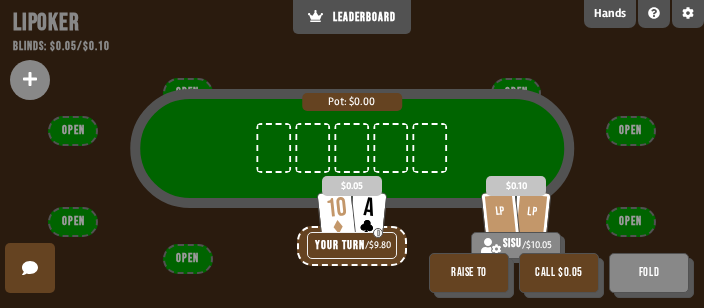 click on "Raise to" at bounding box center (469, 273) 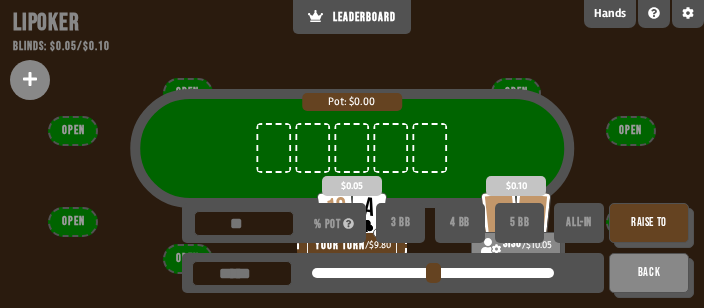 click on "Raise to" at bounding box center (649, 223) 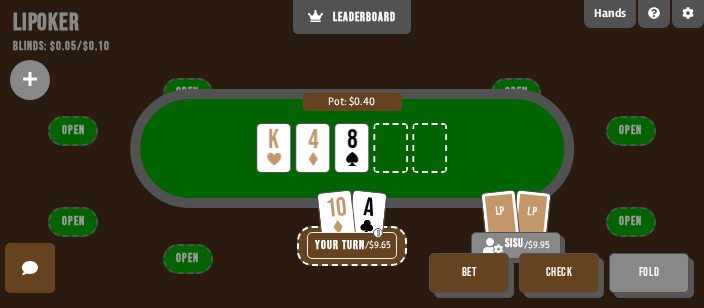 click on "Check" at bounding box center (559, 273) 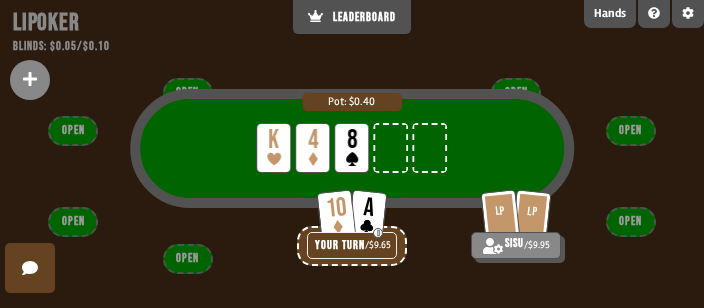 click on "Pot: $0.40   LP K LP 4 LP 8" at bounding box center [352, 168] 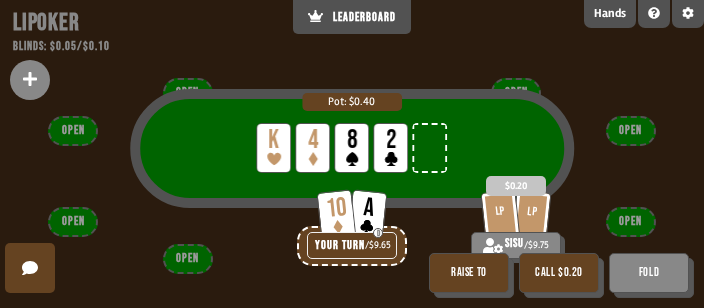 click on "Fold" at bounding box center (649, 273) 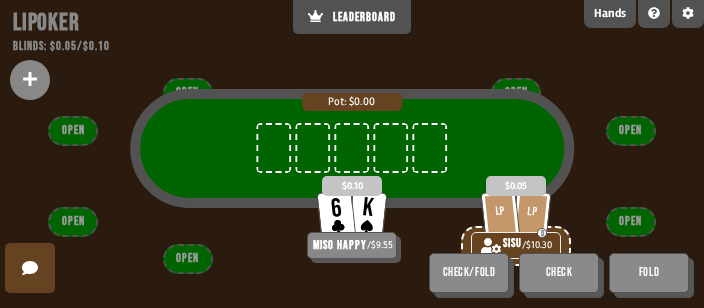 scroll, scrollTop: 141, scrollLeft: 0, axis: vertical 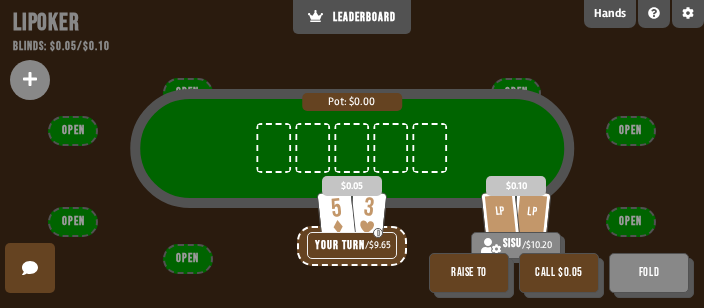 click on "Fold" at bounding box center [649, 273] 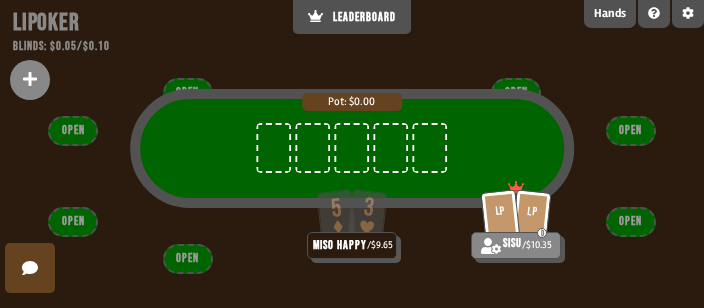 scroll, scrollTop: 141, scrollLeft: 0, axis: vertical 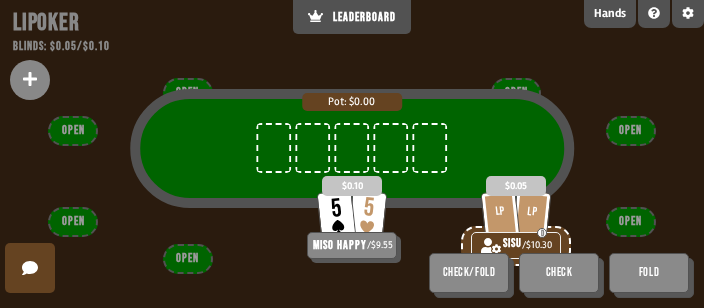 click on "Support us on   Patreon !" at bounding box center [352, 268] 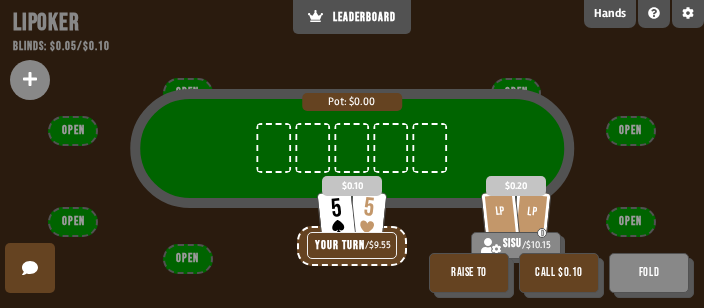 click on "Call $0.10" at bounding box center (559, 273) 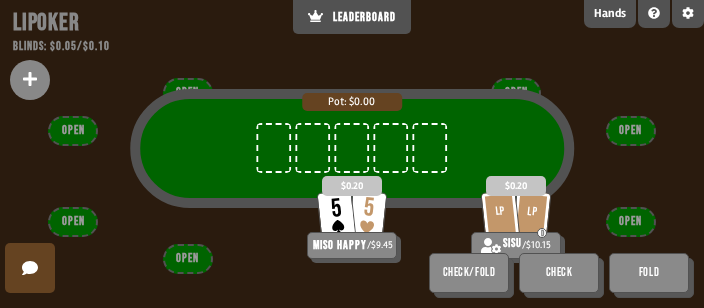 click on "Pot: $0.00" at bounding box center [352, 168] 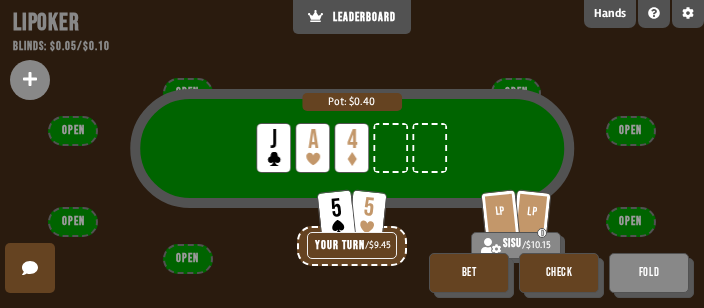 click on "Check" at bounding box center [559, 273] 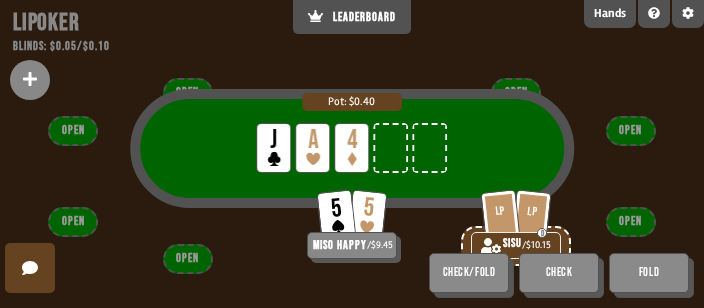 click on "Pot: $0.40   LP J LP A LP 4" at bounding box center (352, 168) 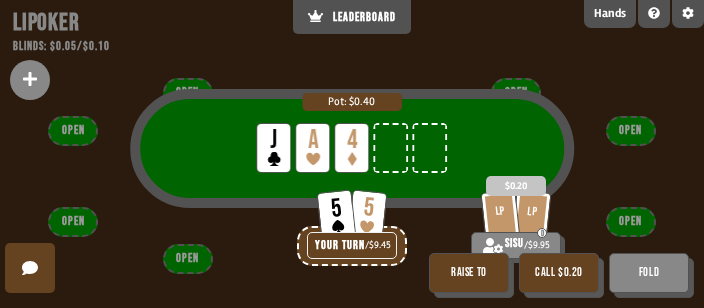 click on "Fold" at bounding box center (649, 273) 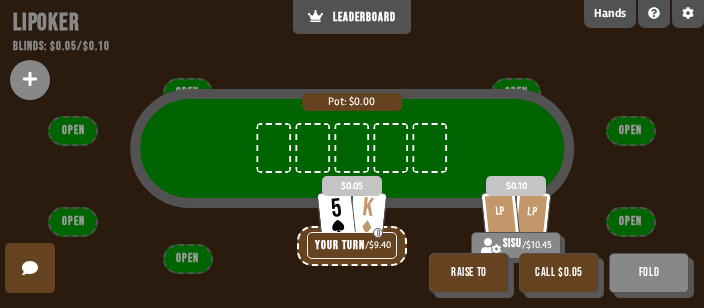scroll, scrollTop: 141, scrollLeft: 0, axis: vertical 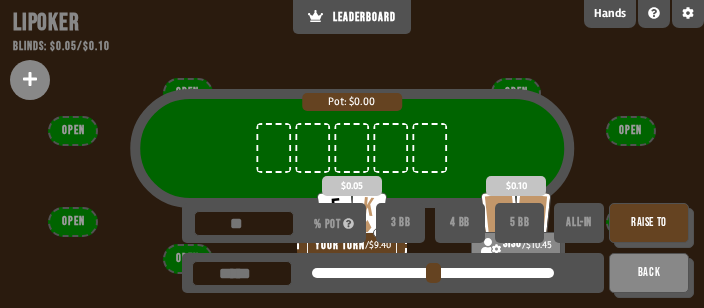 click on "Raise to" at bounding box center [649, 223] 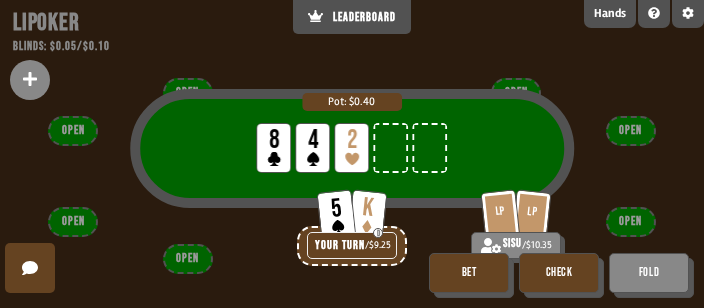 click on "Bet" at bounding box center (469, 273) 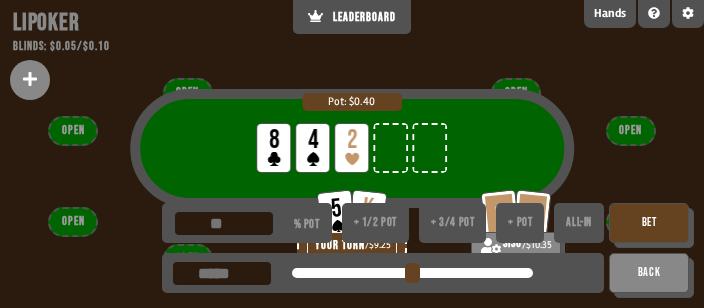 click on "+ 1/2 pot" at bounding box center [375, 223] 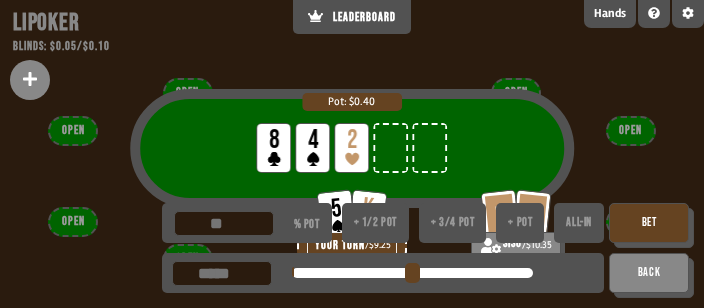 type on "**" 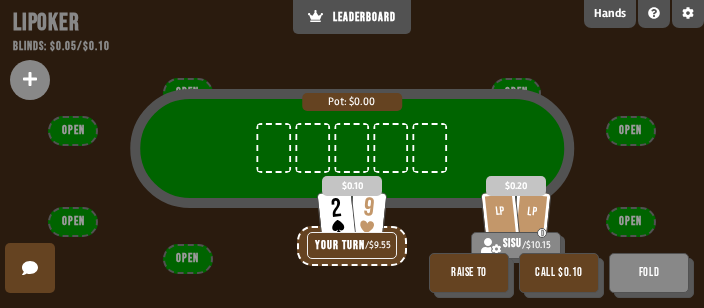 click on "Call $0.10" at bounding box center (559, 273) 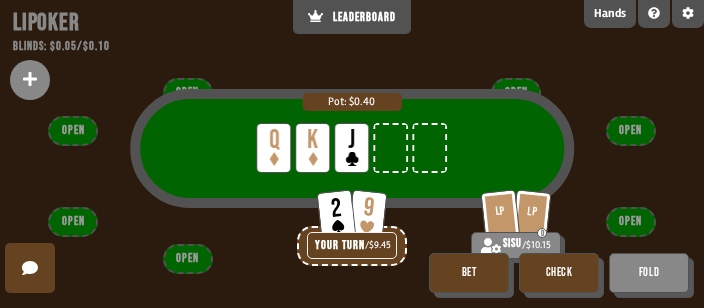 click on "Check" at bounding box center (559, 273) 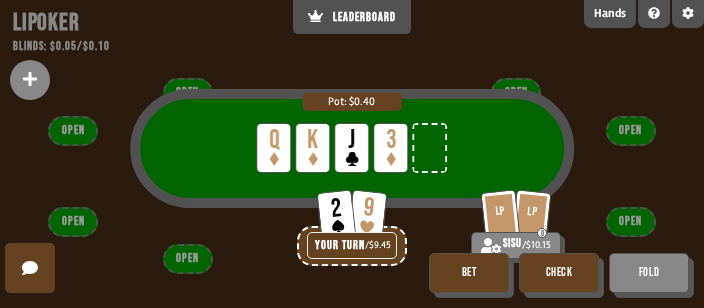 click on "Check" at bounding box center [559, 273] 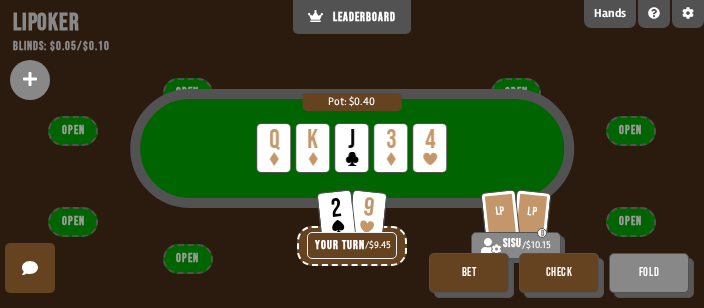 click on "Check" at bounding box center [559, 273] 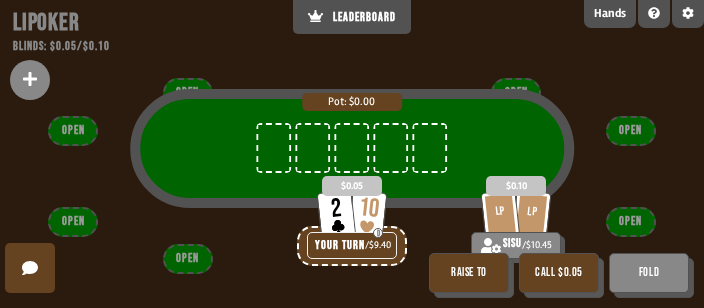 click on "Fold" at bounding box center [649, 273] 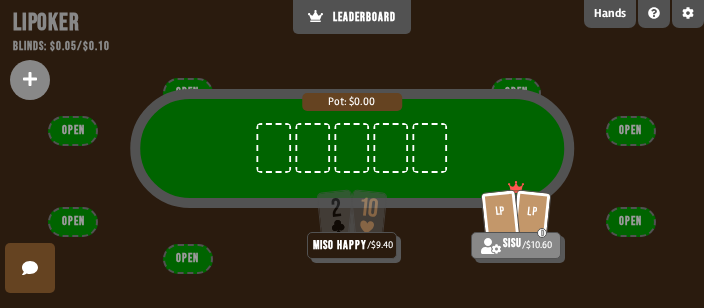 scroll, scrollTop: 141, scrollLeft: 0, axis: vertical 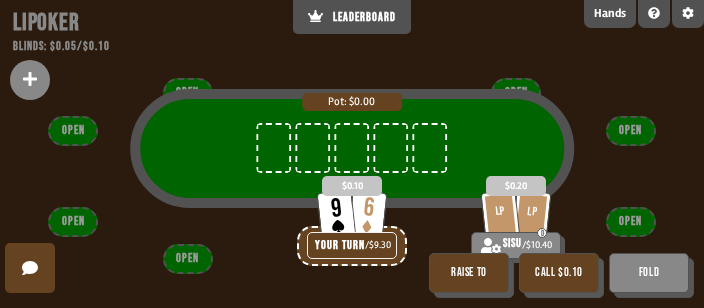 click on "Call $0.10" at bounding box center [559, 273] 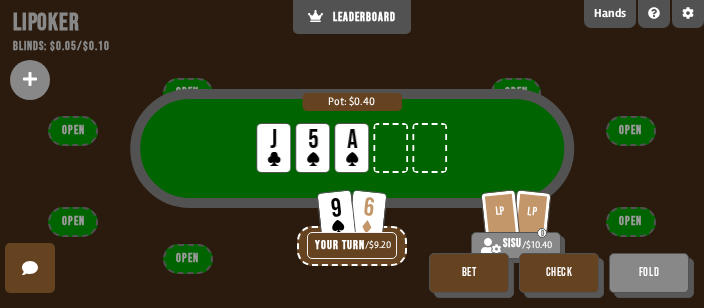 click on "Check" at bounding box center [559, 273] 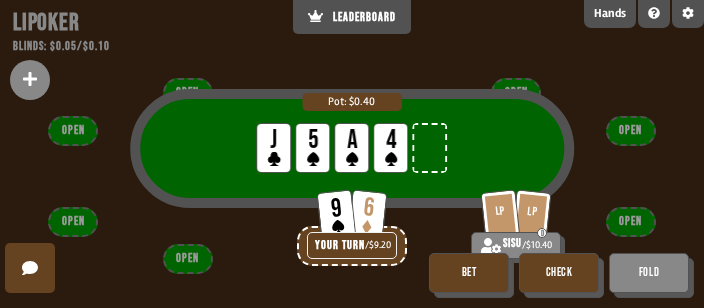 click on "Check" at bounding box center [559, 273] 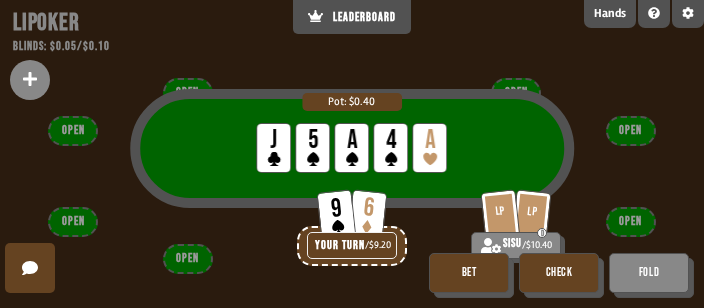 click on "Check" at bounding box center [559, 273] 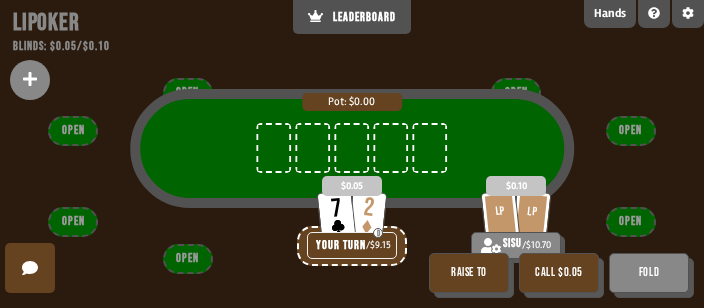 click on "Fold" at bounding box center [649, 273] 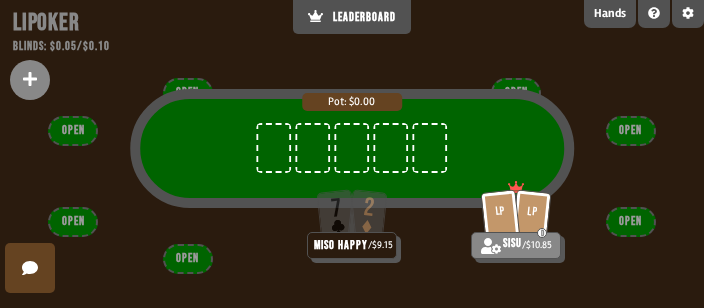 scroll, scrollTop: 141, scrollLeft: 0, axis: vertical 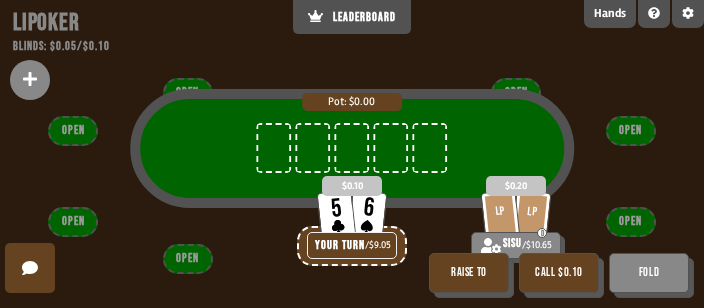 click on "Call $0.10" at bounding box center (559, 273) 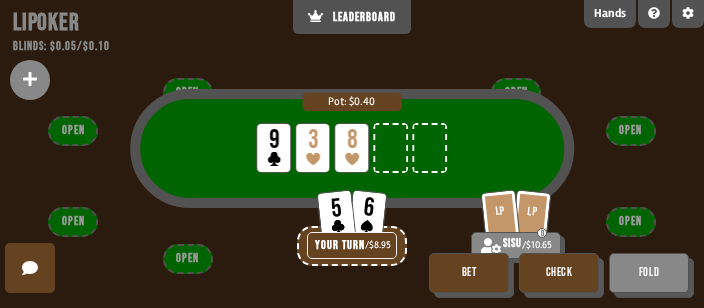 click on "Check" at bounding box center [559, 273] 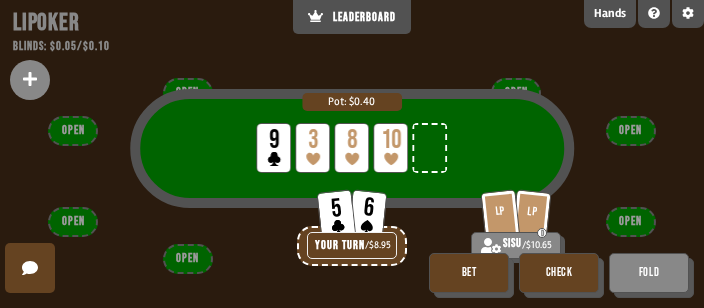 click on "Check" at bounding box center (559, 273) 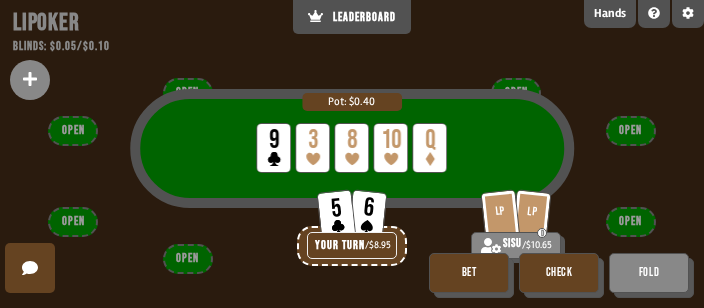 drag, startPoint x: 564, startPoint y: 275, endPoint x: 559, endPoint y: 265, distance: 11.18034 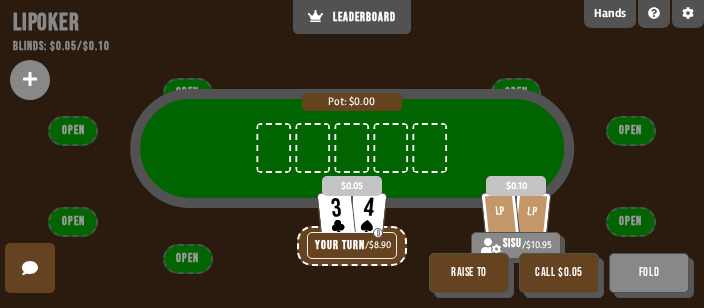 click on "Fold" at bounding box center [649, 273] 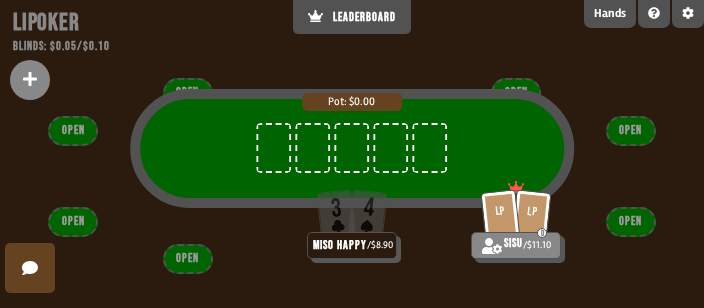 scroll, scrollTop: 141, scrollLeft: 0, axis: vertical 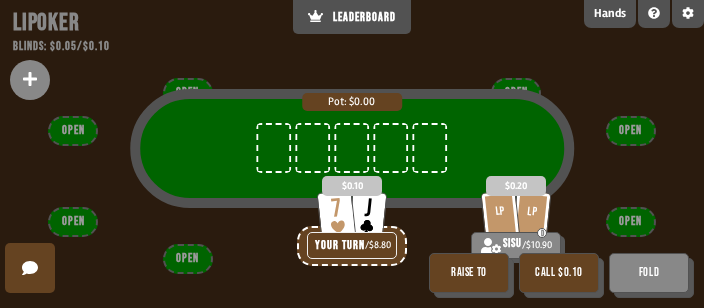 click on "Call $0.10" at bounding box center (559, 273) 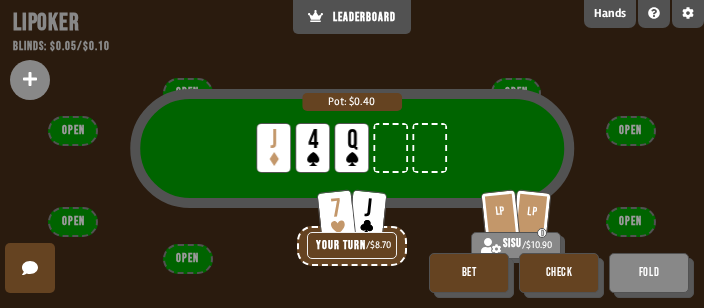 click on "Bet" at bounding box center [469, 273] 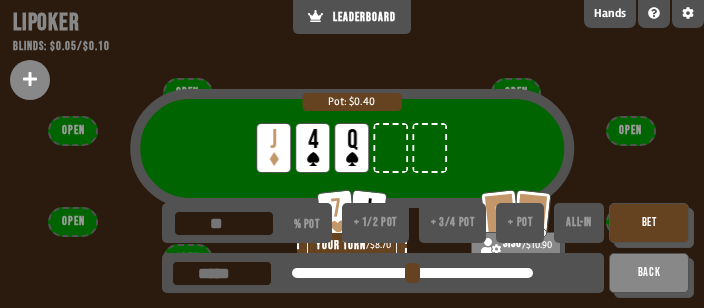 click on "Bet" at bounding box center [649, 223] 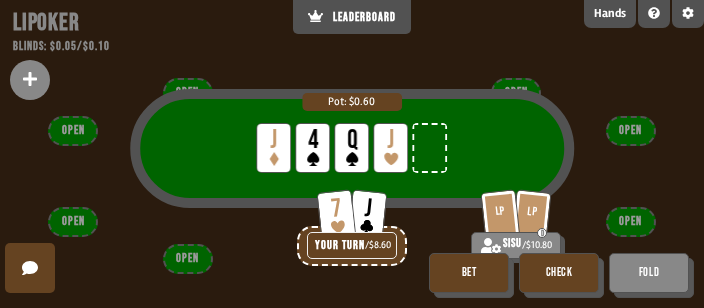 click on "Bet" at bounding box center [469, 273] 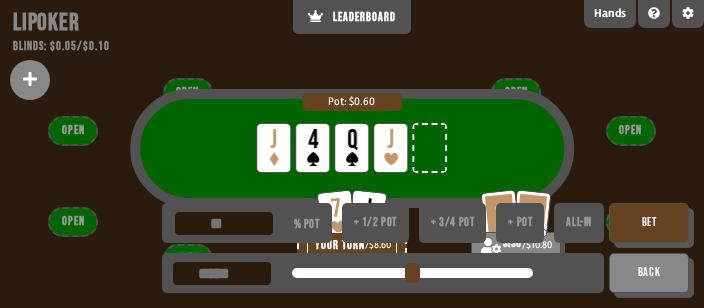 click on "+ 1/2 pot" at bounding box center [375, 223] 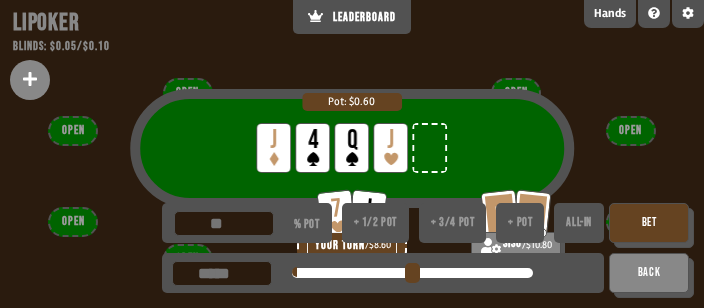 click on "Bet" at bounding box center [649, 223] 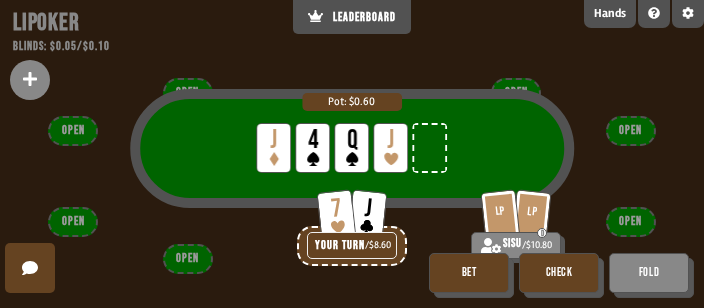 click on "Pot: $0.60   LP J LP 4 LP Q LP J" at bounding box center [352, 168] 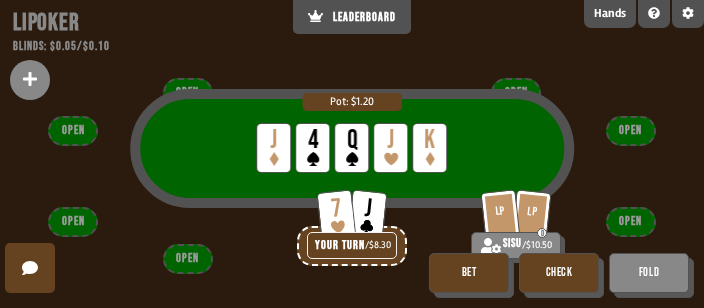 click on "Bet" at bounding box center [469, 273] 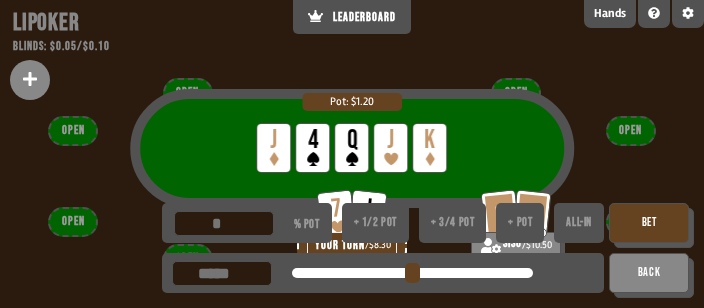 click on "+ 1/2 pot" at bounding box center [375, 223] 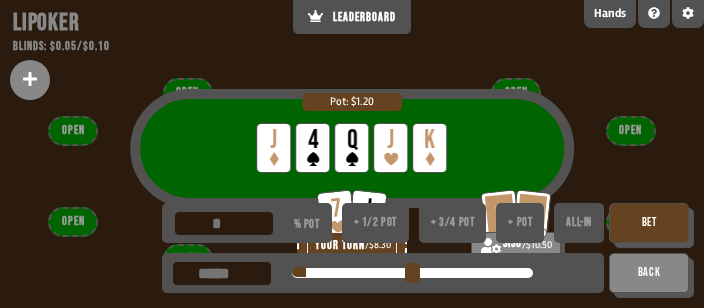 click on "Bet" at bounding box center (649, 223) 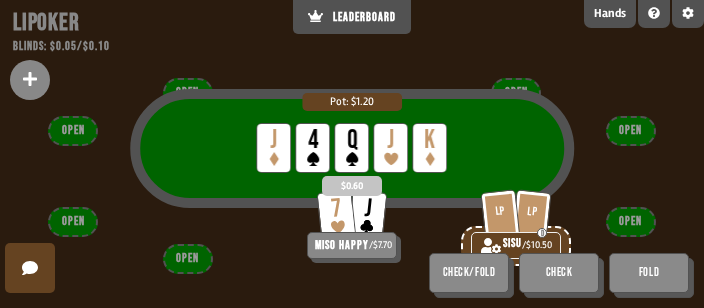 click on "Pot: $1.20   LP J LP 4 LP Q LP J LP K" at bounding box center (352, 168) 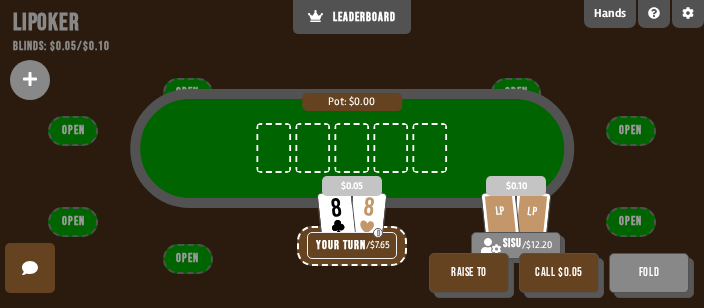 click on "Raise to" at bounding box center (469, 273) 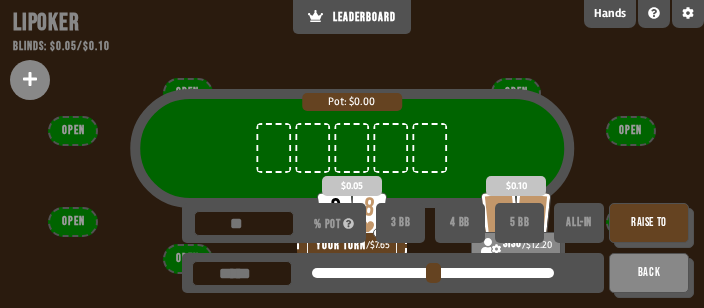 click on "3 BB" at bounding box center (401, 223) 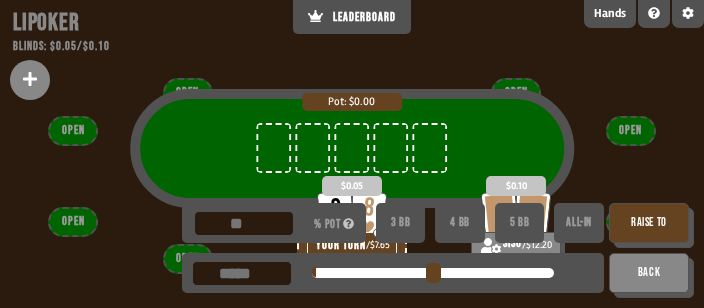 click on "Raise to" at bounding box center [649, 223] 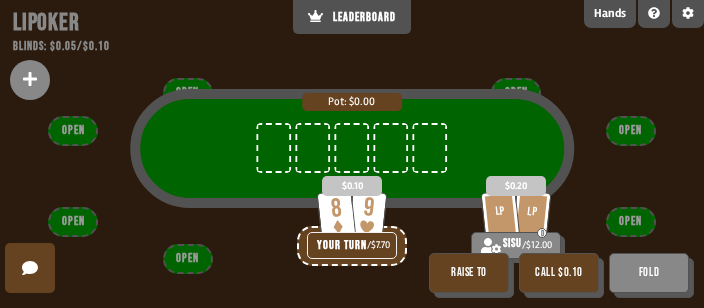 click on "Call $0.10" at bounding box center [559, 273] 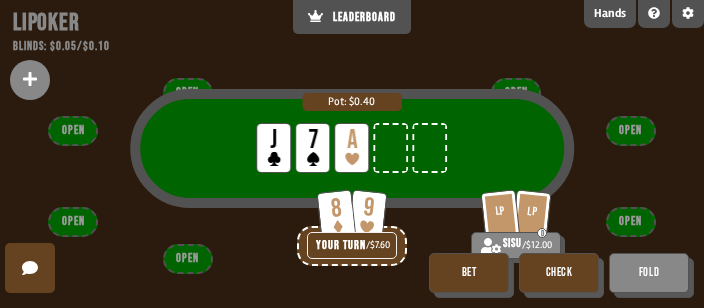 click on "Check" at bounding box center (559, 273) 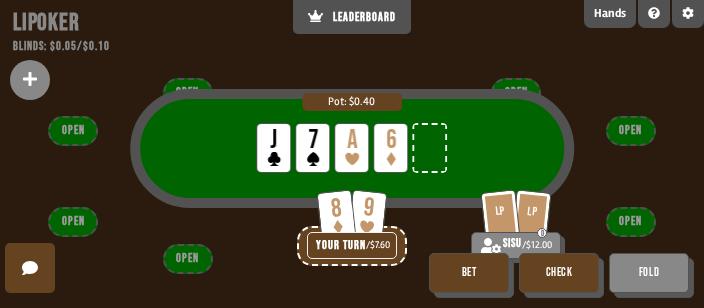 click on "Bet" at bounding box center (469, 273) 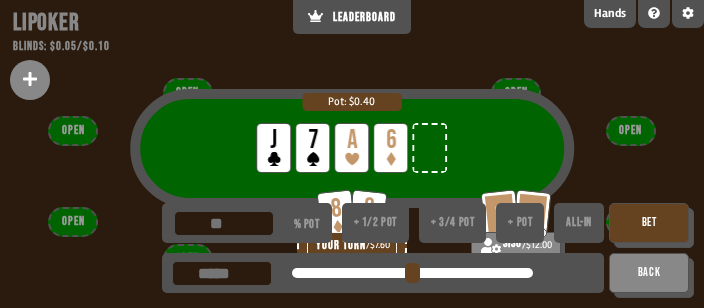 click on "+ 1/2 pot" at bounding box center [375, 223] 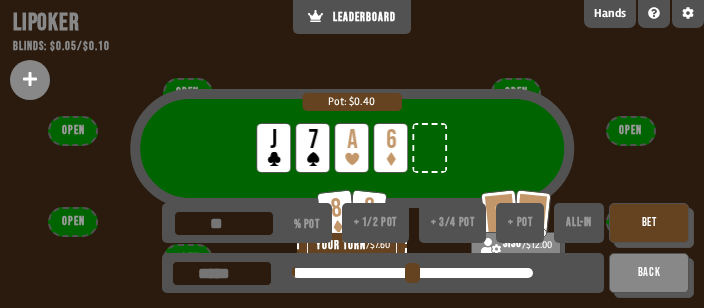 click on "Bet" at bounding box center (649, 223) 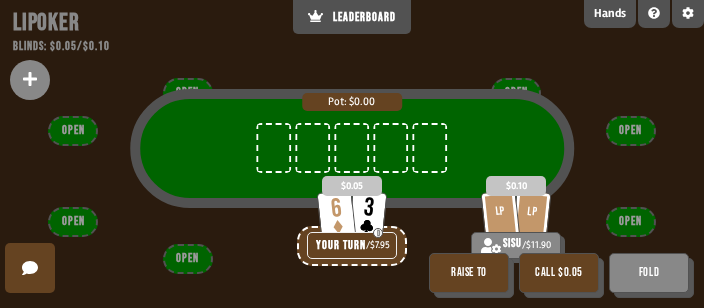 click on "Fold" at bounding box center (649, 273) 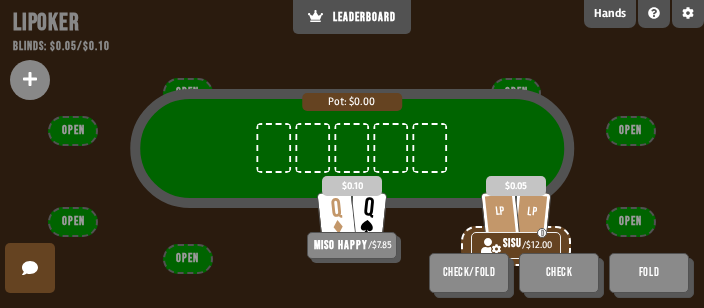 scroll, scrollTop: 141, scrollLeft: 0, axis: vertical 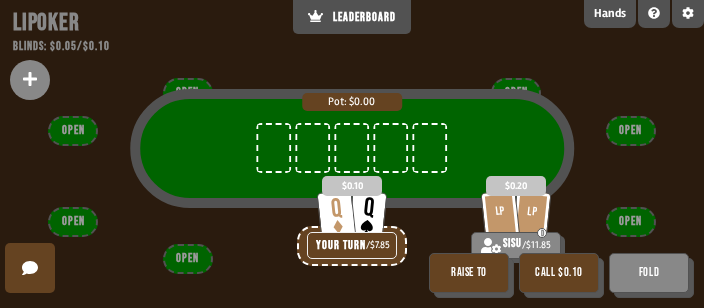 click on "Call $0.10" at bounding box center [559, 273] 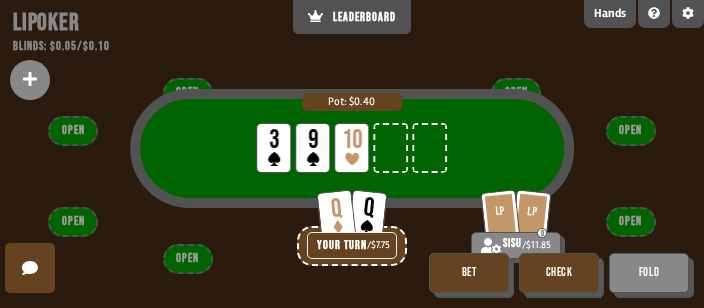 click on "Bet" at bounding box center (469, 273) 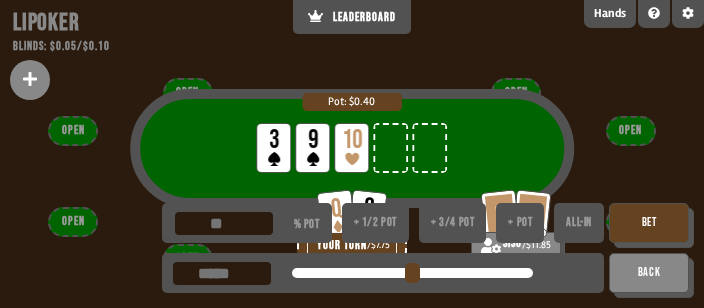 click on "+ 1/2 pot" at bounding box center (375, 223) 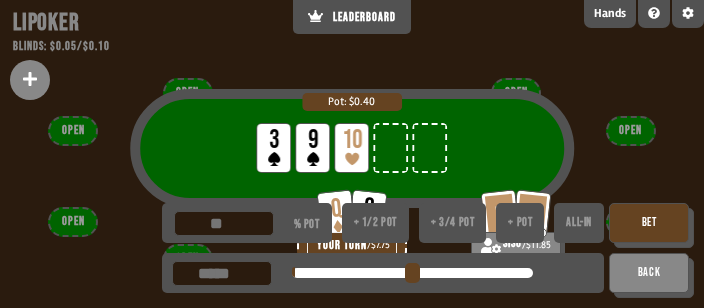 click on "Bet" at bounding box center (649, 223) 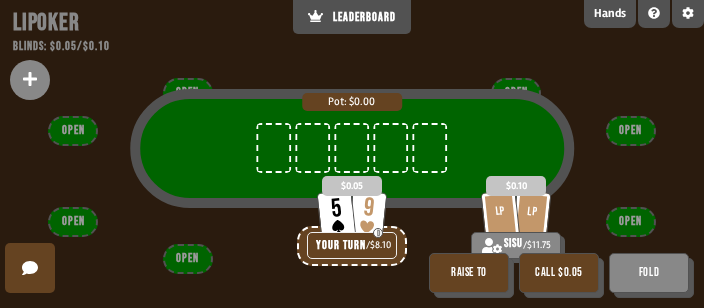 click on "Fold" at bounding box center [649, 273] 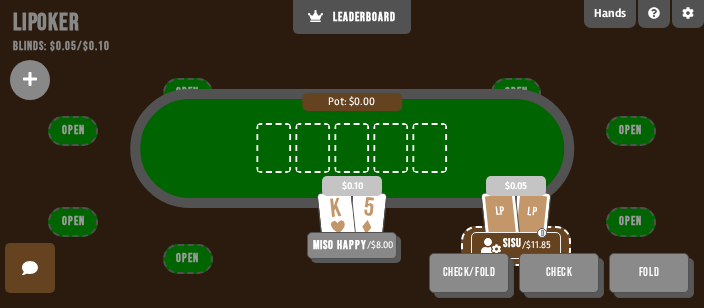 scroll, scrollTop: 141, scrollLeft: 0, axis: vertical 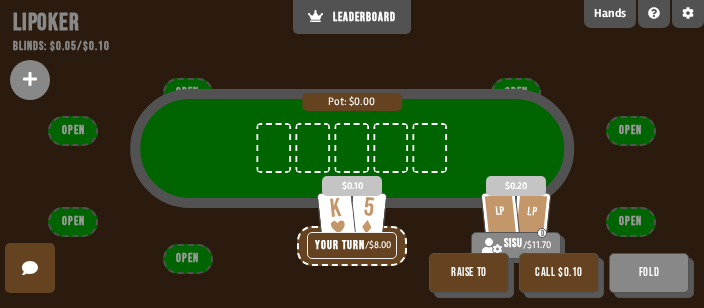 click on "Call $0.10" at bounding box center (559, 273) 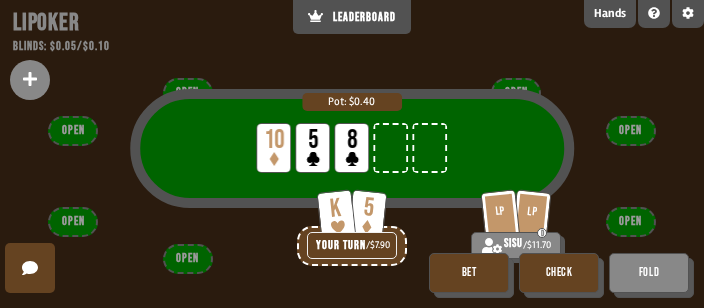 click on "Check" at bounding box center [559, 273] 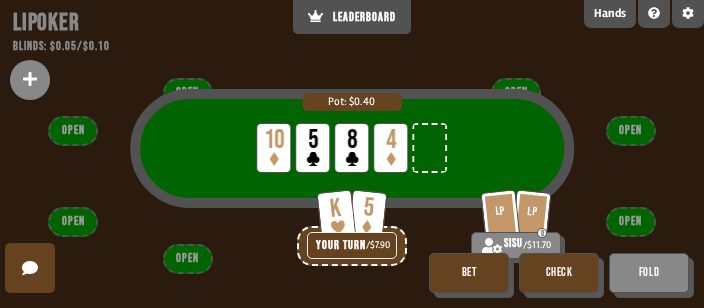 click on "Check" at bounding box center (559, 273) 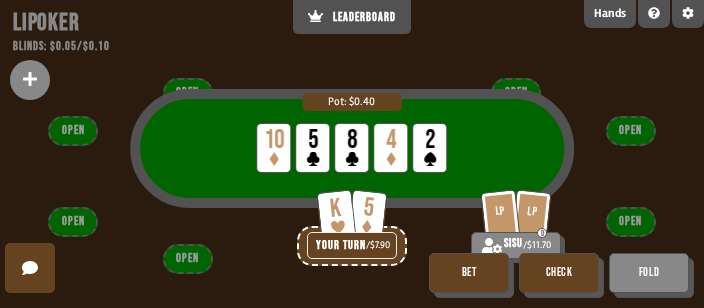 click on "Check" at bounding box center [559, 273] 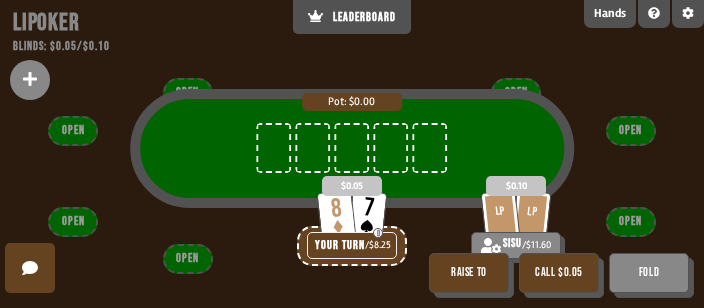 click on "Raise to" at bounding box center (469, 273) 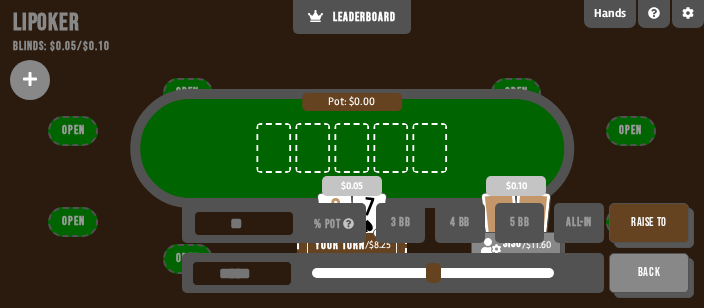 click on "Raise to" at bounding box center (649, 223) 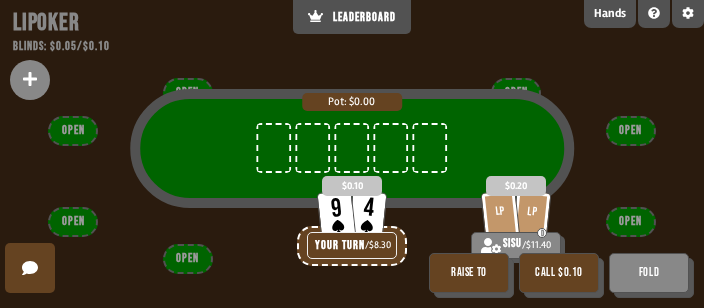 click on "Call $0.10" at bounding box center [559, 273] 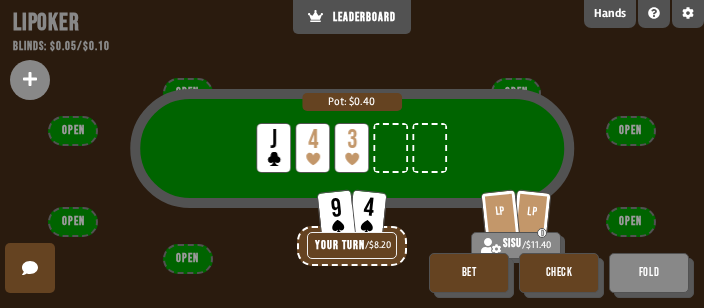 click on "Check" at bounding box center (559, 273) 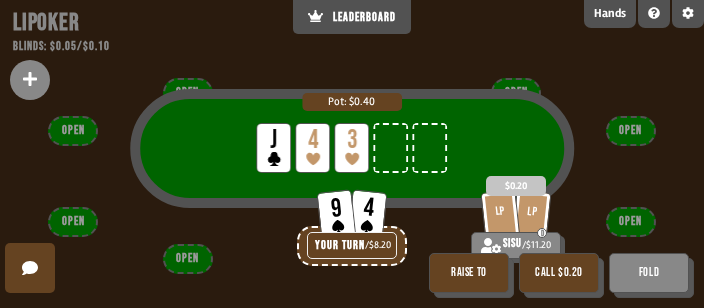 click on "Call $0.20" at bounding box center (559, 273) 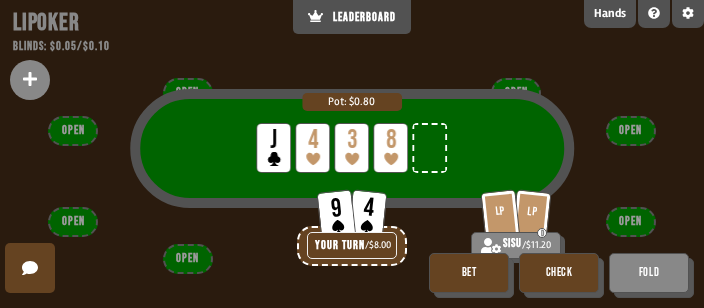 click on "Check" at bounding box center (559, 273) 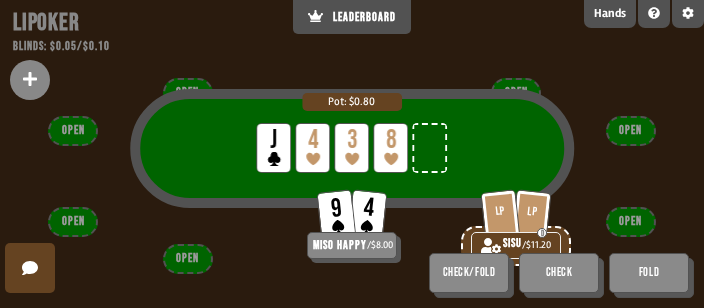 click on "Pot: $0.80   LP J LP 4 LP 3 LP 8" at bounding box center [352, 168] 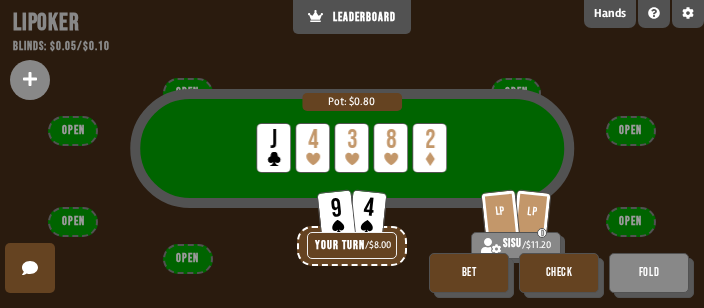 click on "Check" at bounding box center (559, 273) 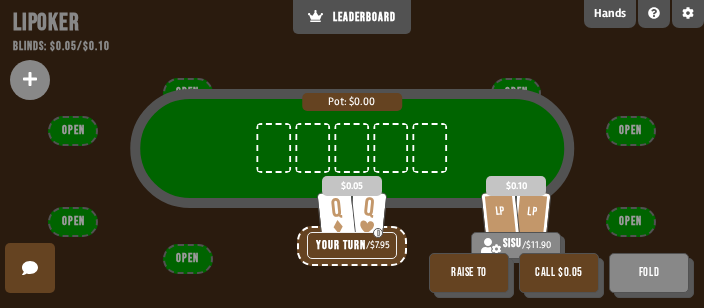 click on "Raise to" at bounding box center [469, 273] 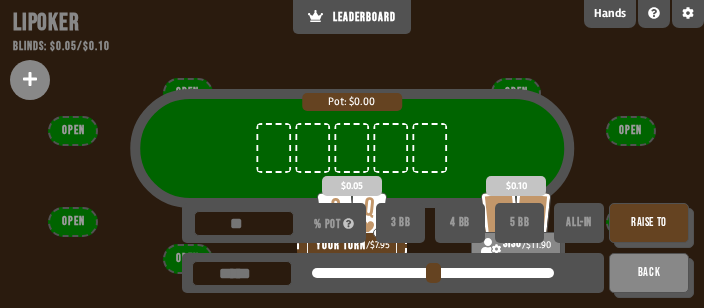 click on "Raise to" at bounding box center [649, 223] 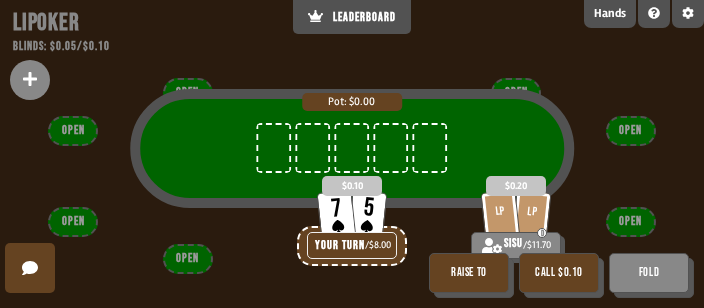 click on "Call $0.10" at bounding box center (559, 273) 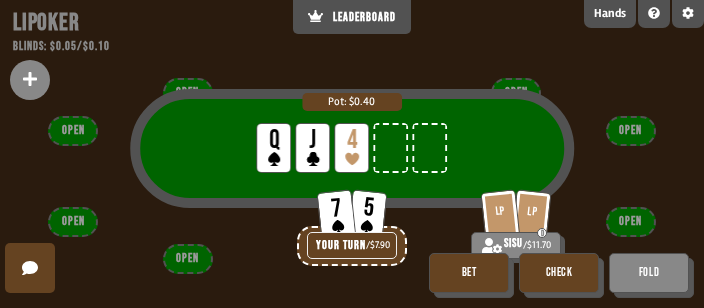 click on "Check" at bounding box center [559, 273] 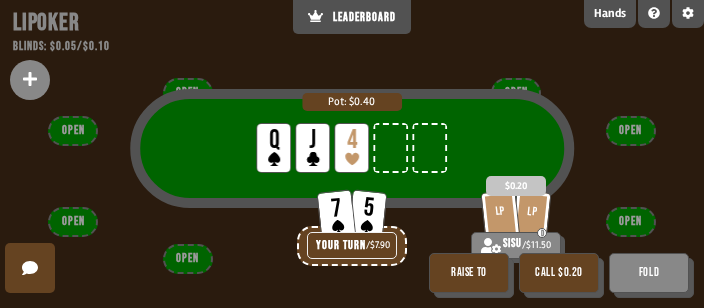 click on "Fold" at bounding box center [649, 273] 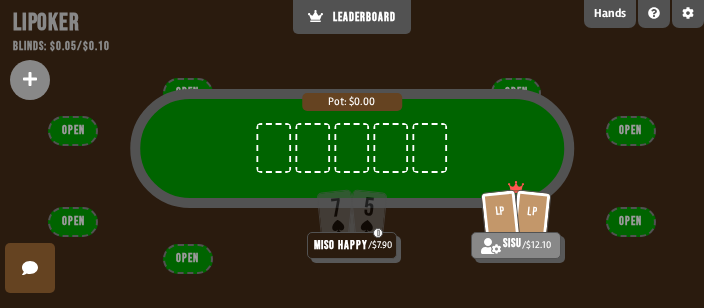 scroll, scrollTop: 141, scrollLeft: 0, axis: vertical 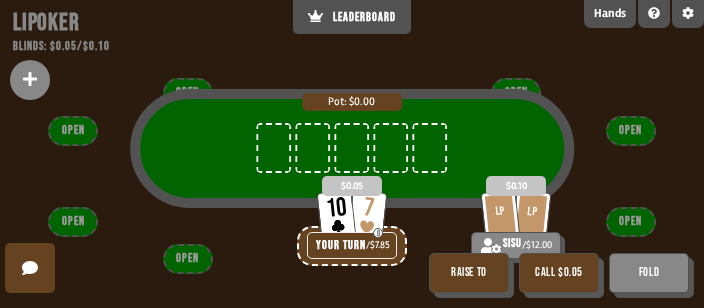 click on "Raise to" at bounding box center (469, 273) 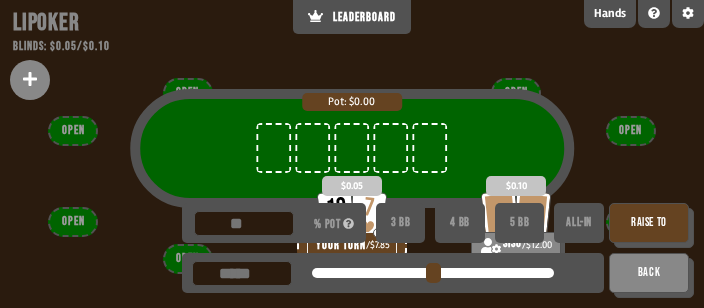 click on "Raise to" at bounding box center [649, 223] 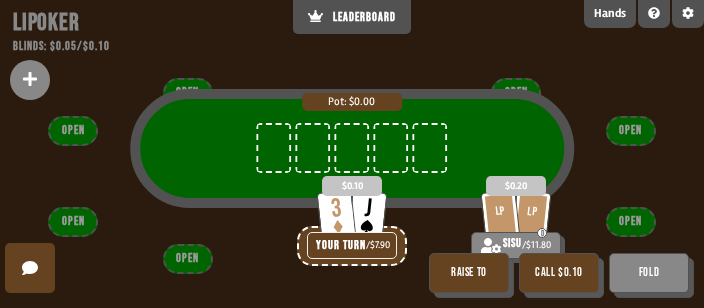 click on "Call $0.10" at bounding box center [559, 273] 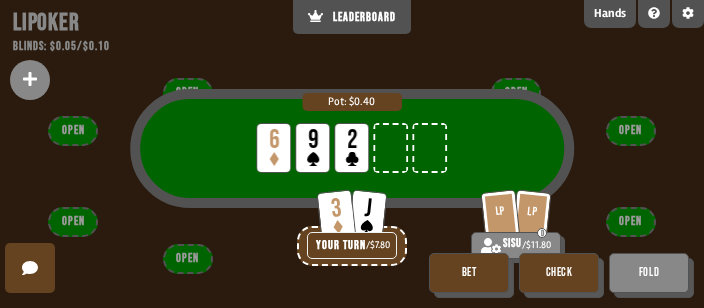 click on "Check" at bounding box center (559, 273) 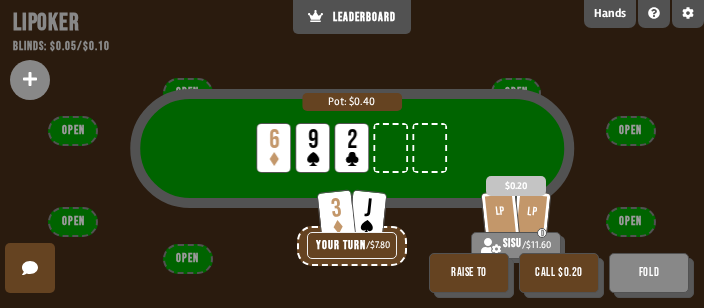 click on "Fold" at bounding box center [649, 273] 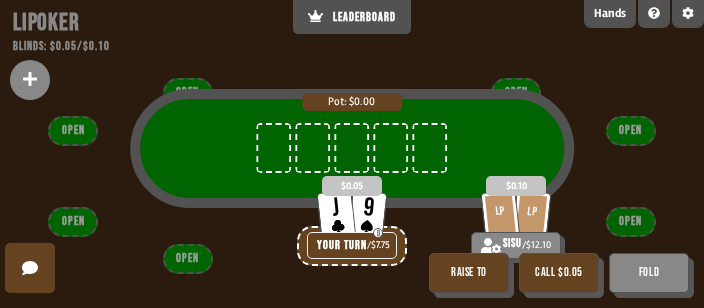 scroll, scrollTop: 141, scrollLeft: 0, axis: vertical 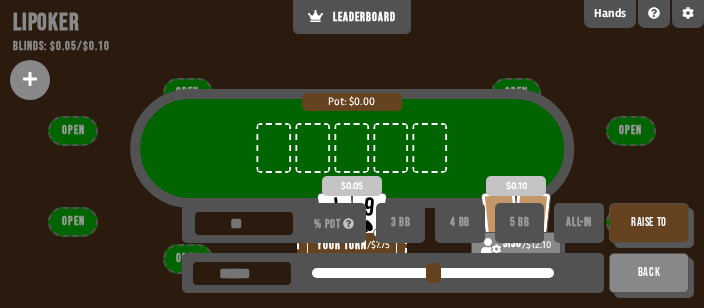 click on "Raise to" at bounding box center (649, 223) 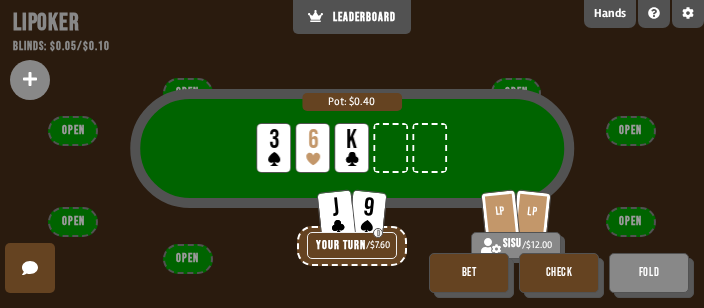 click on "Check" at bounding box center (559, 273) 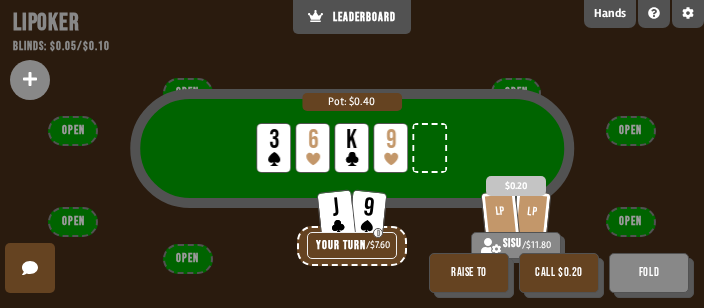 click on "Call $0.20" at bounding box center (559, 273) 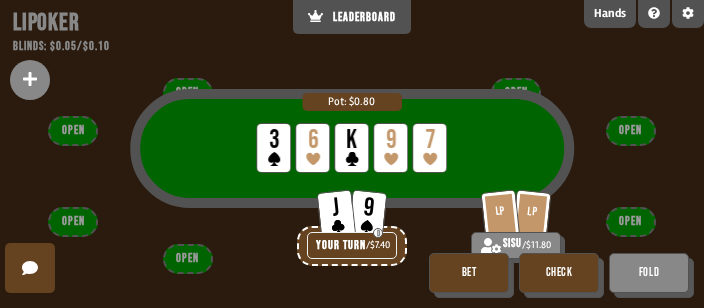 click on "Check" at bounding box center (559, 273) 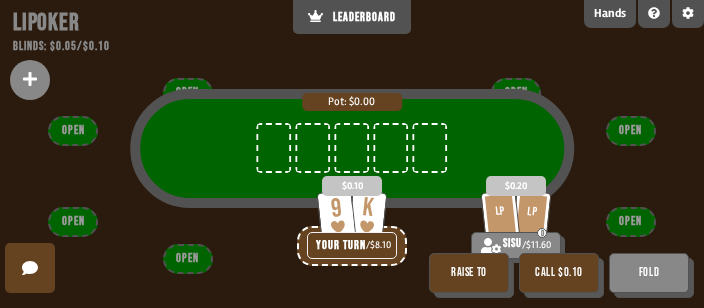 drag, startPoint x: 590, startPoint y: 264, endPoint x: 569, endPoint y: 260, distance: 21.377558 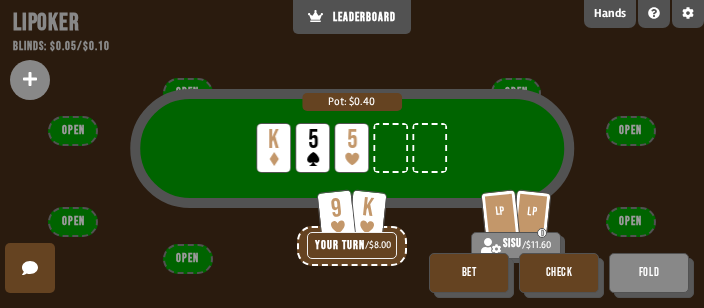 click on "Check" at bounding box center (559, 273) 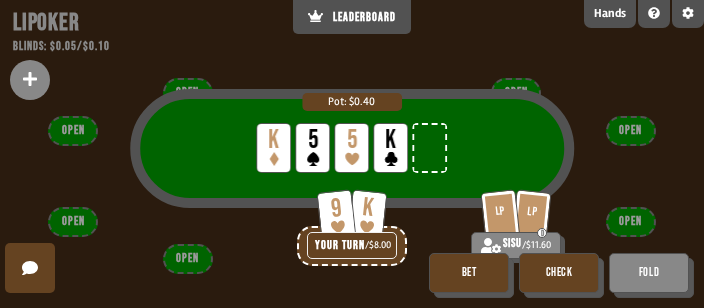 click on "Bet" at bounding box center [469, 273] 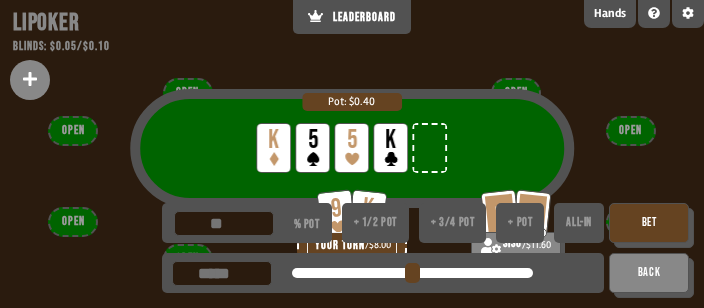 click on "+ 1/2 pot" at bounding box center (375, 223) 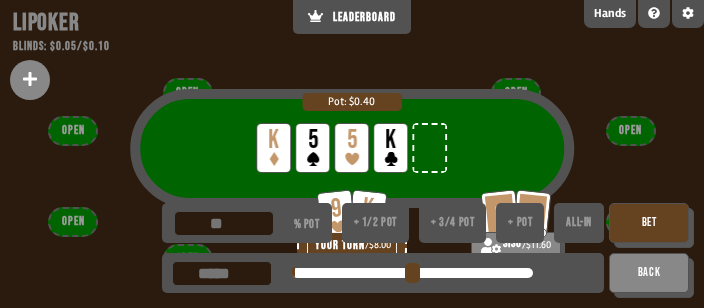 drag, startPoint x: 640, startPoint y: 217, endPoint x: 605, endPoint y: 218, distance: 35.014282 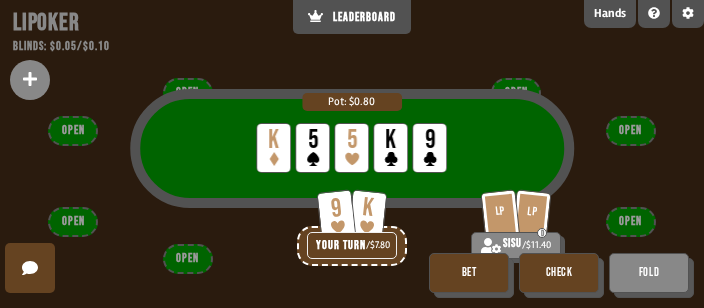 click on "Bet" at bounding box center (469, 273) 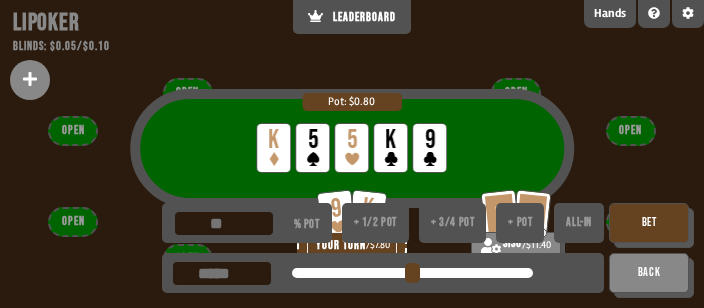 click on "+ pot" at bounding box center [520, 223] 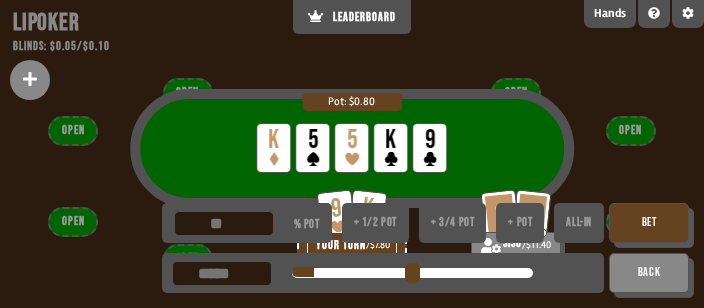 click on "Bet" at bounding box center [649, 223] 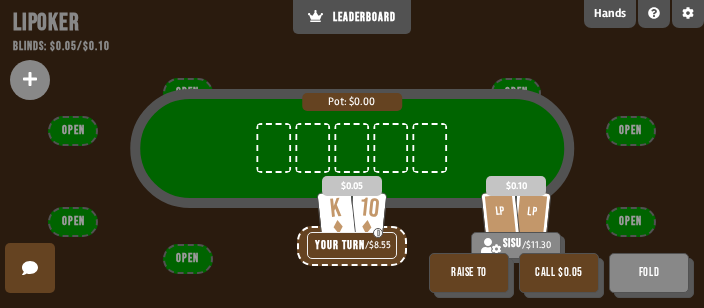 click on "Raise to" at bounding box center (469, 273) 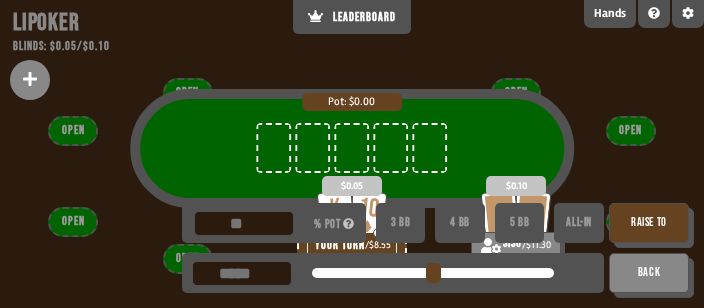 click on "Raise to" at bounding box center [649, 223] 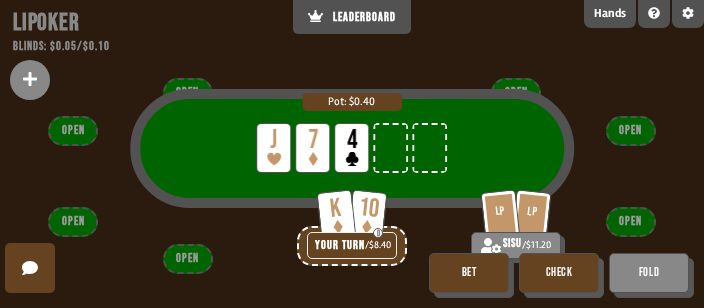 click on "Check" at bounding box center [559, 273] 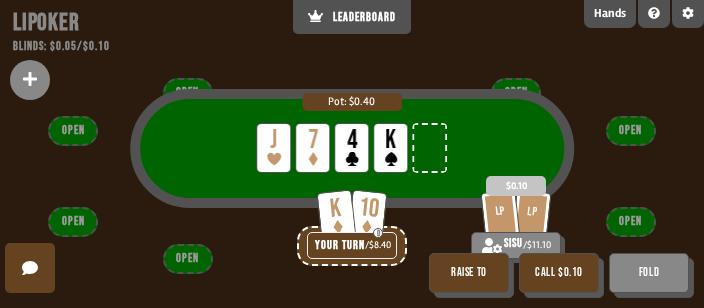 click on "Call $0.10" at bounding box center (559, 273) 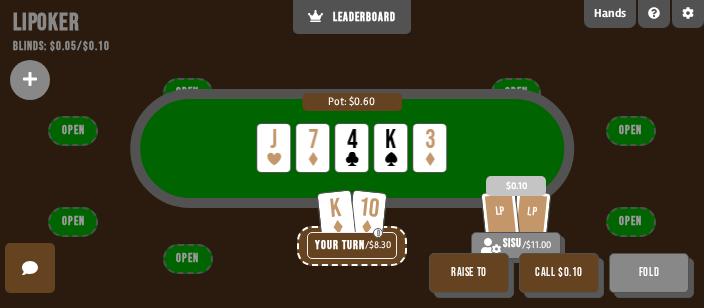click on "Call $0.10" at bounding box center (559, 273) 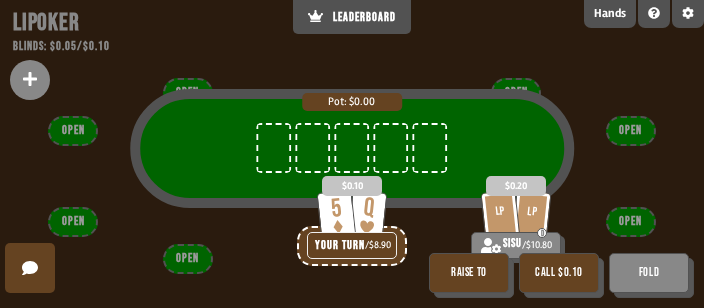 click on "Call $0.10" at bounding box center [559, 273] 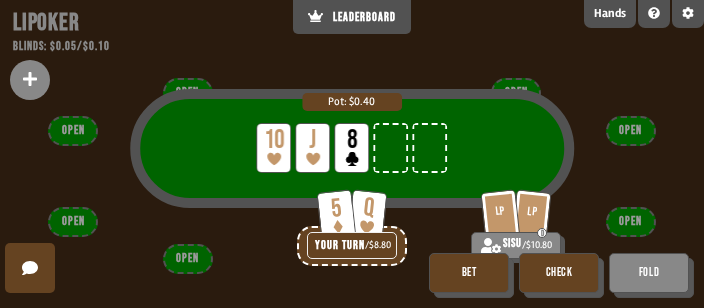 click on "Check" at bounding box center (559, 273) 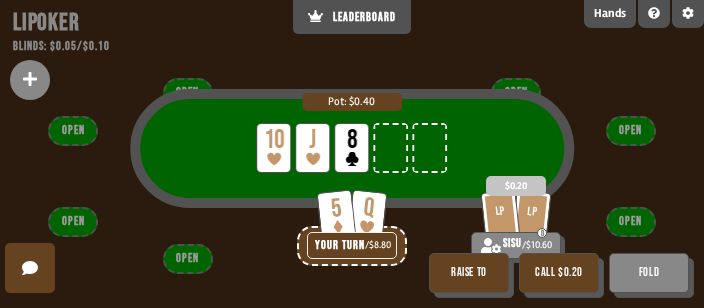 drag, startPoint x: 563, startPoint y: 267, endPoint x: 538, endPoint y: 257, distance: 26.925823 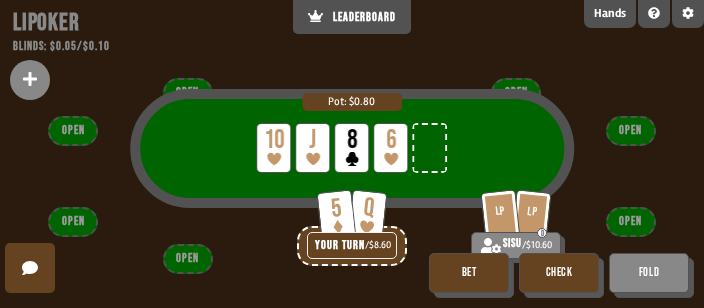 click on "Check" at bounding box center [559, 273] 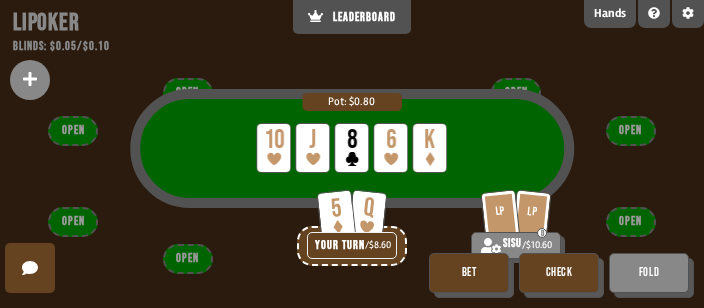 click on "Check" at bounding box center [559, 273] 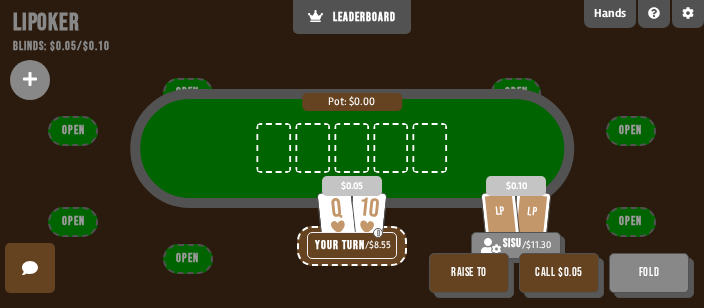 click on "Raise to" at bounding box center (469, 273) 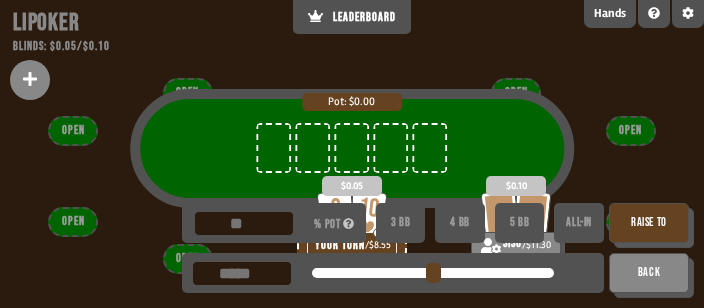 click on "Raise to" at bounding box center (649, 223) 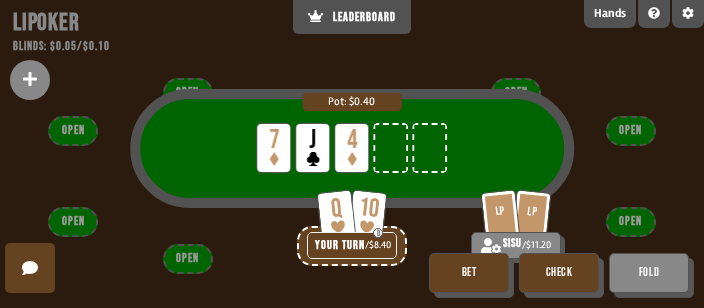 click on "Check" at bounding box center (559, 273) 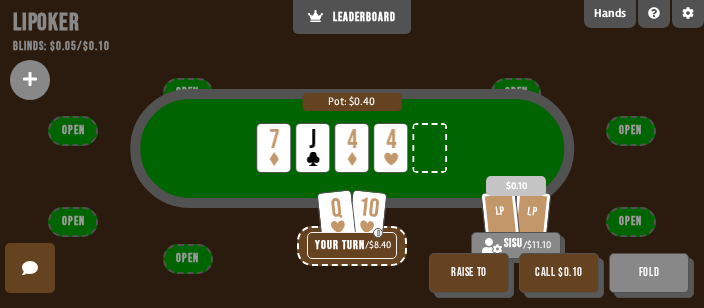 click on "Fold" at bounding box center (649, 273) 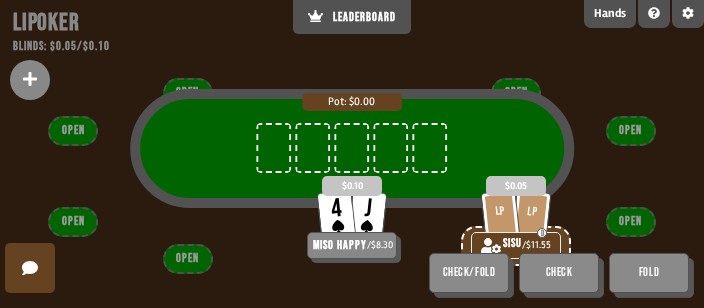 scroll, scrollTop: 141, scrollLeft: 0, axis: vertical 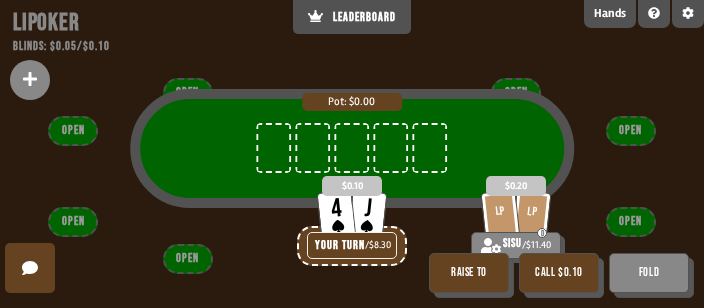 click on "Call $0.10" at bounding box center (559, 273) 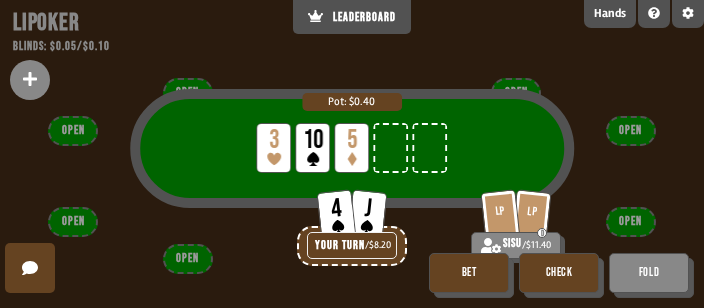 click on "Check" at bounding box center [559, 273] 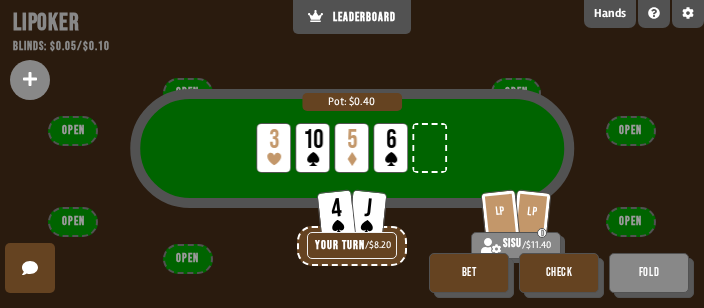 click on "Bet" at bounding box center (469, 273) 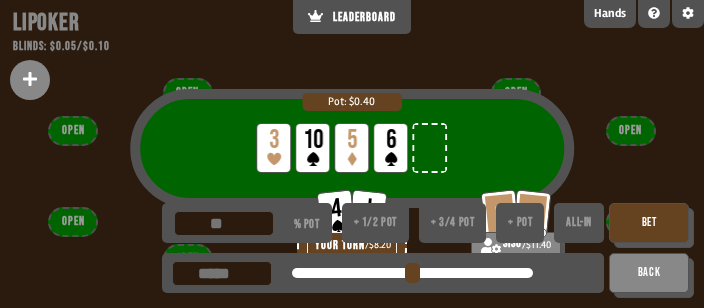 click on "+ 1/2 pot" at bounding box center (375, 223) 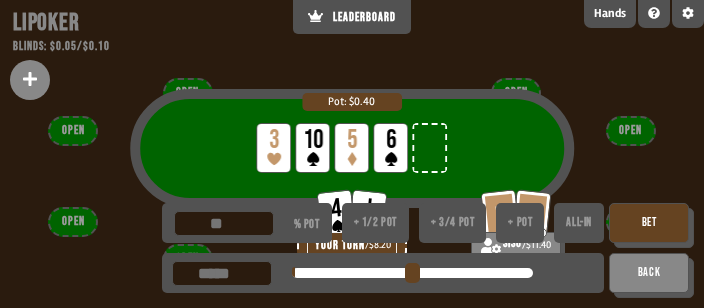 click on "Bet" at bounding box center [649, 223] 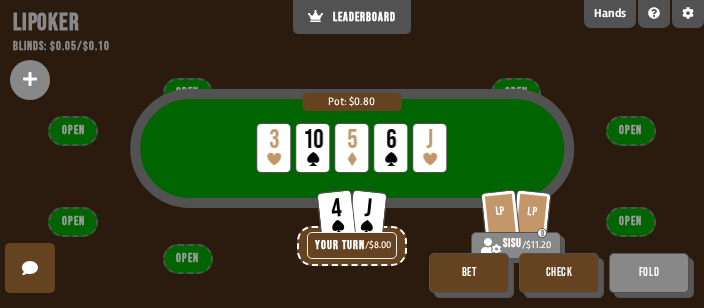 click on "Bet" at bounding box center [469, 273] 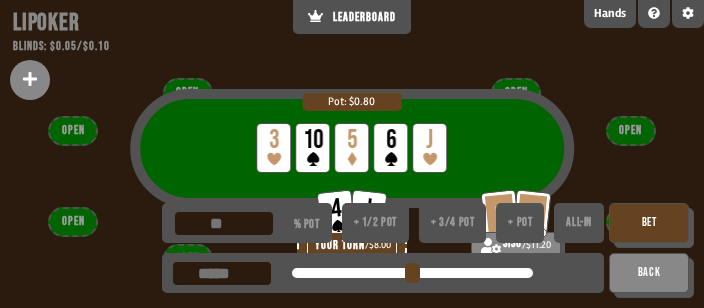 click on "+ 1/2 pot" at bounding box center (375, 223) 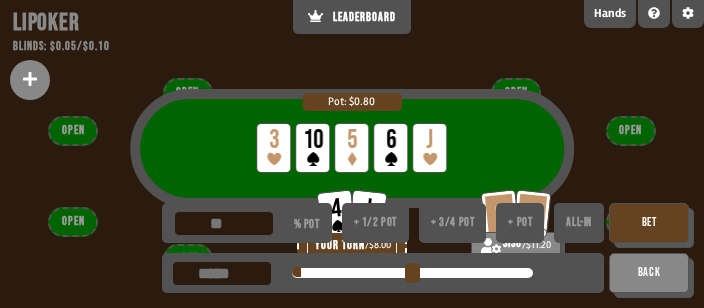 click on "Bet" at bounding box center (649, 223) 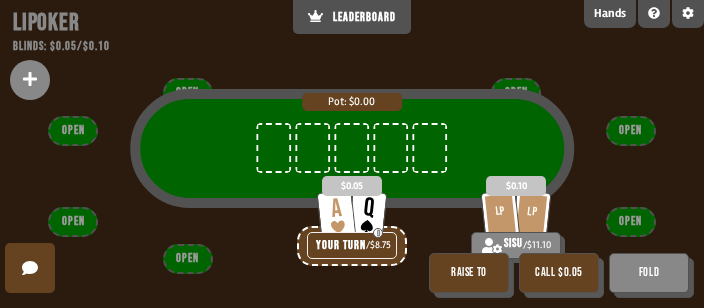 click on "Raise to" at bounding box center [469, 273] 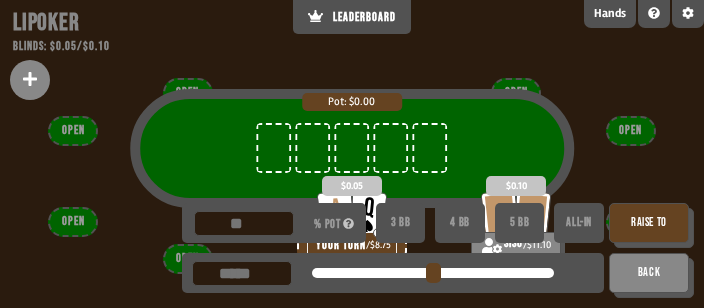 click on "3 BB" at bounding box center [401, 223] 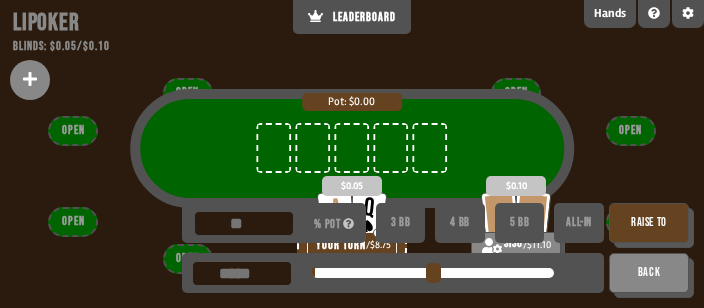 click on "Raise to" at bounding box center [649, 223] 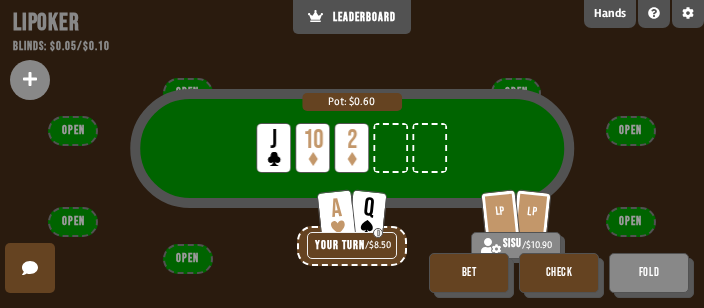 click on "Bet" at bounding box center (469, 273) 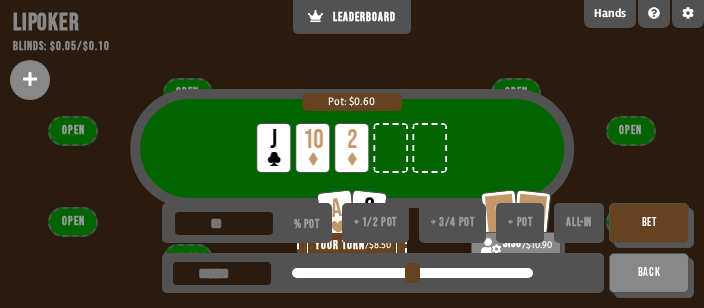 click on "+ 1/2 pot" at bounding box center [375, 223] 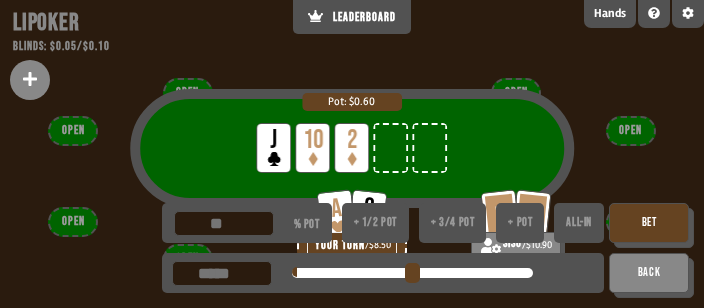 click on "Bet" at bounding box center (649, 223) 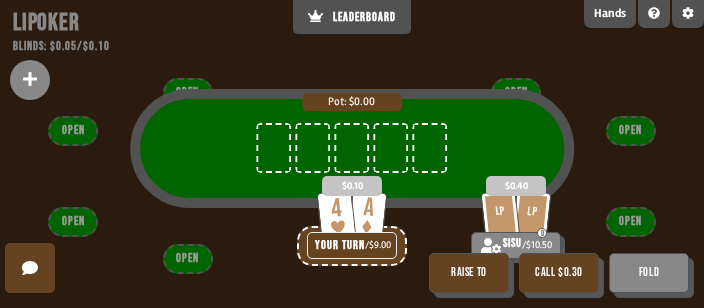 click on "Fold" at bounding box center (649, 273) 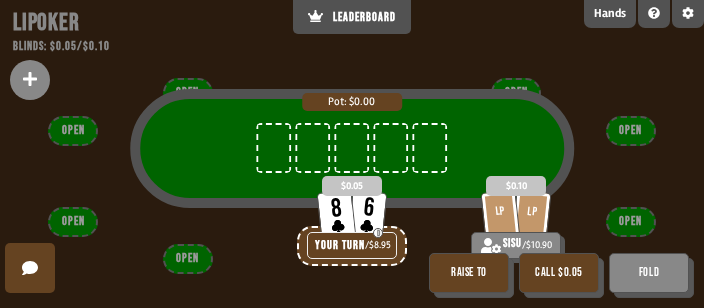 scroll, scrollTop: 141, scrollLeft: 0, axis: vertical 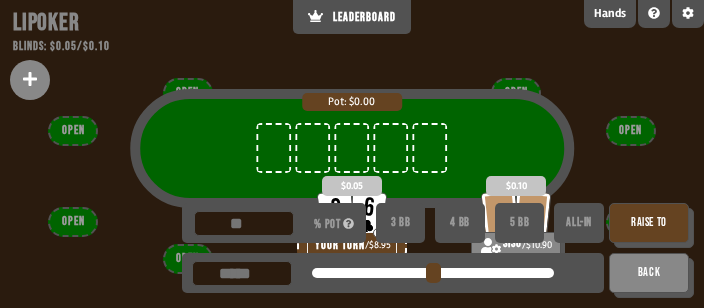 click on "Raise to" at bounding box center [649, 223] 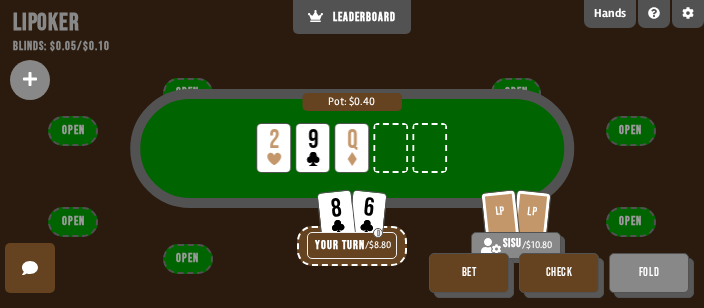click on "Check" at bounding box center [559, 273] 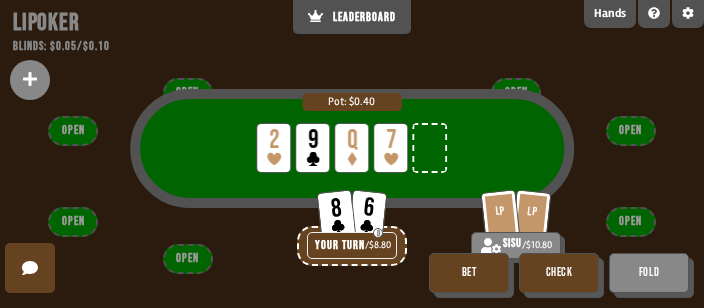 click on "Bet" at bounding box center (469, 273) 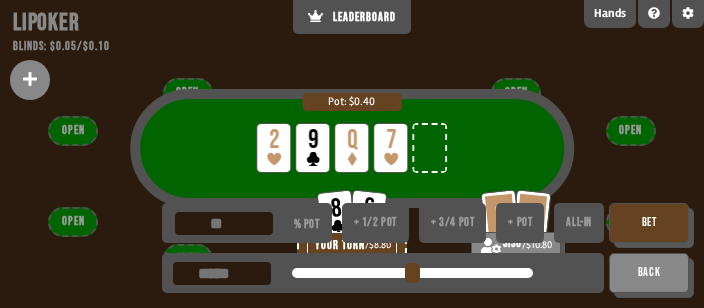 click on "+ 1/2 pot" at bounding box center (375, 223) 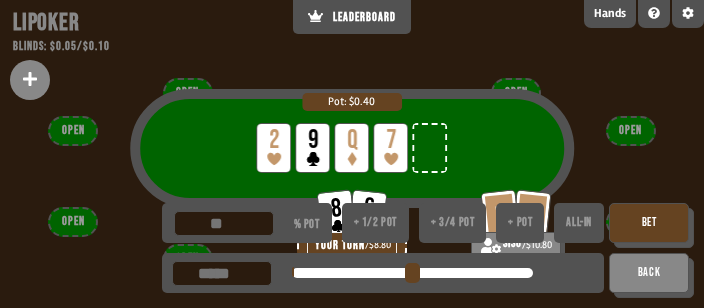 click on "Bet" at bounding box center [649, 223] 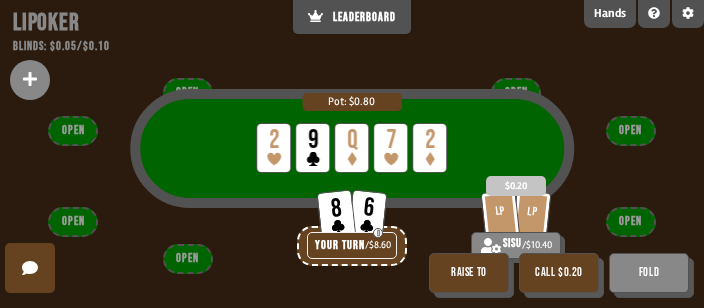 drag, startPoint x: 659, startPoint y: 263, endPoint x: 640, endPoint y: 259, distance: 19.416489 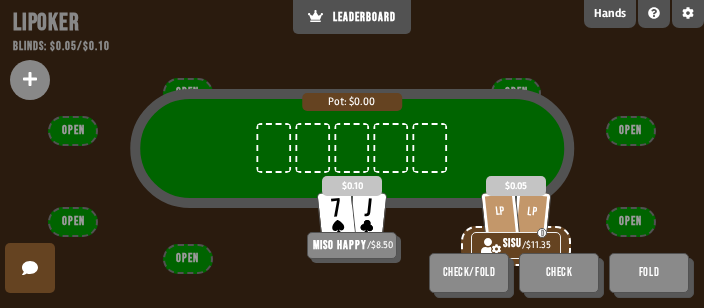 scroll, scrollTop: 141, scrollLeft: 0, axis: vertical 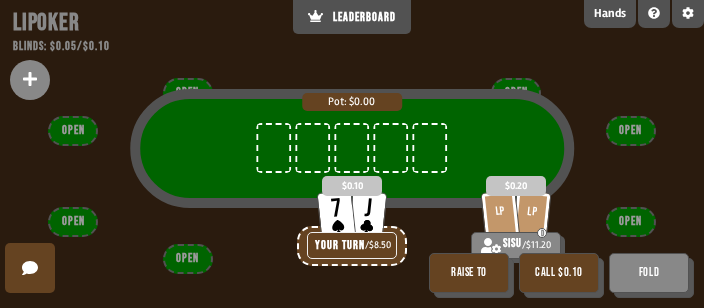 drag, startPoint x: 580, startPoint y: 265, endPoint x: 561, endPoint y: 262, distance: 19.235384 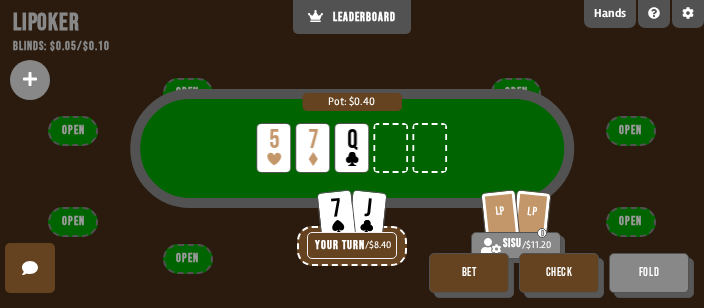 click on "Check" at bounding box center (559, 273) 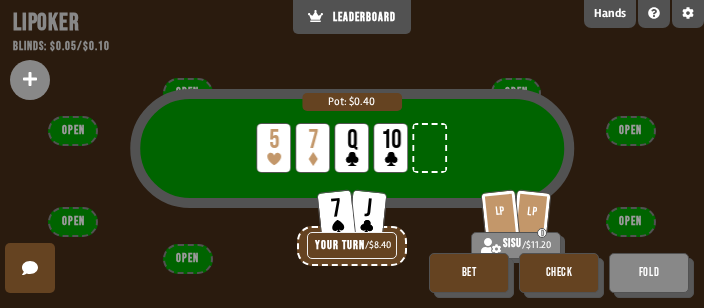 click on "Check" at bounding box center [559, 273] 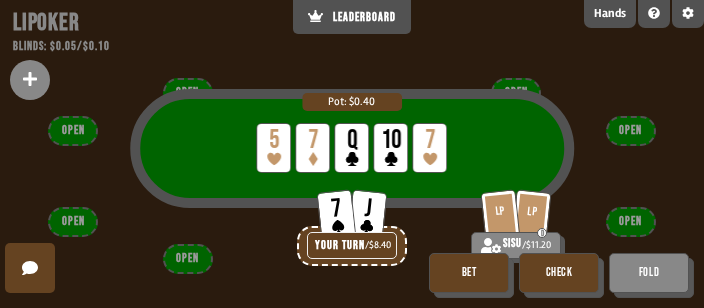 click on "Bet" at bounding box center [469, 273] 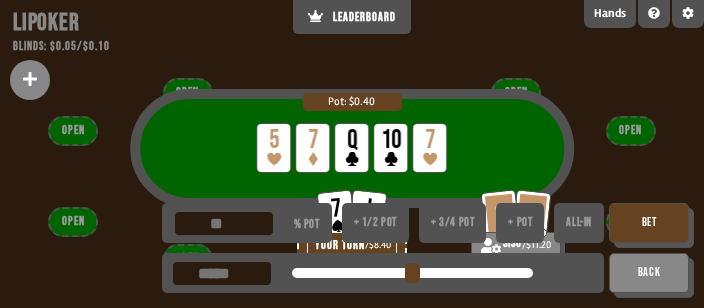 click on "+ 1/2 pot" at bounding box center (375, 223) 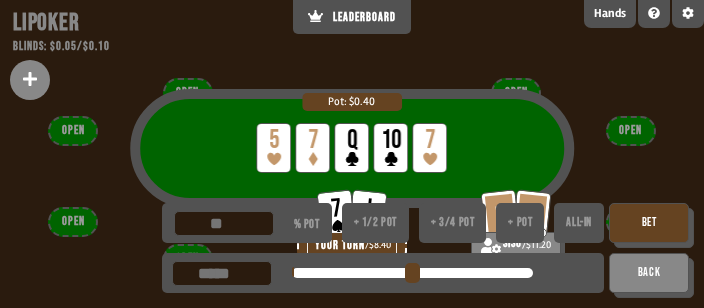 click on "Bet" at bounding box center [649, 223] 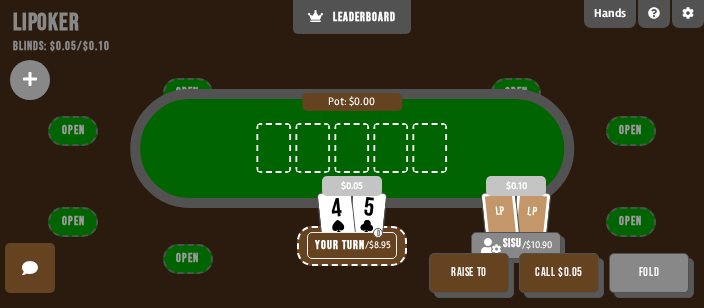 click on "Raise to" at bounding box center [469, 273] 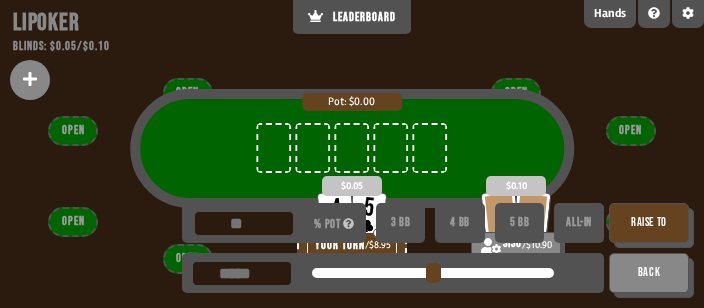click on "Raise to" at bounding box center [649, 223] 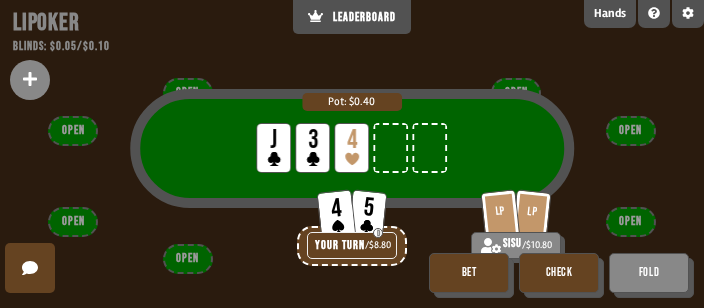 click on "Bet" at bounding box center [469, 273] 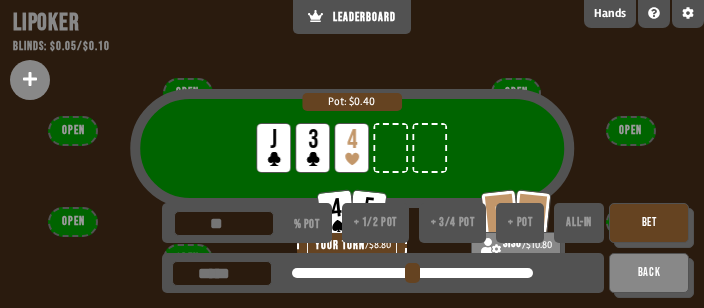 click on "+ 1/2 pot" at bounding box center (375, 223) 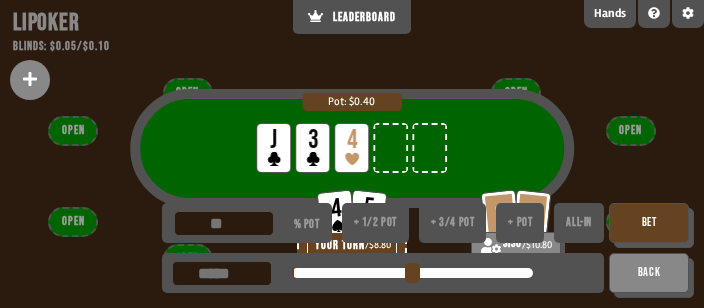 click on "Bet" at bounding box center [649, 223] 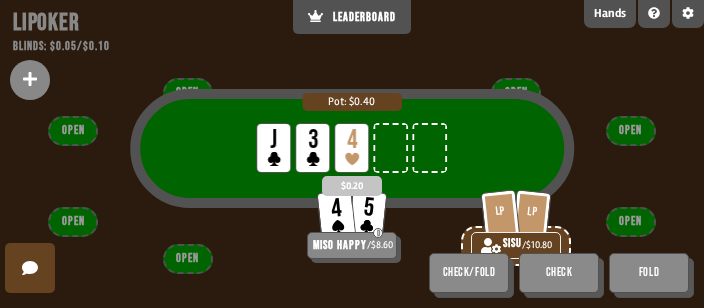 click on "Pot: $0.40   LP J LP 3 LP 4" at bounding box center (352, 168) 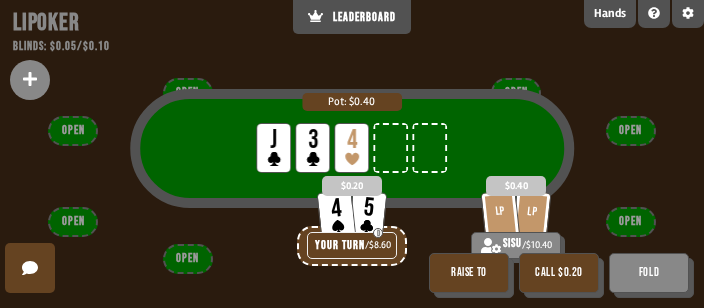 click on "Fold" at bounding box center (649, 273) 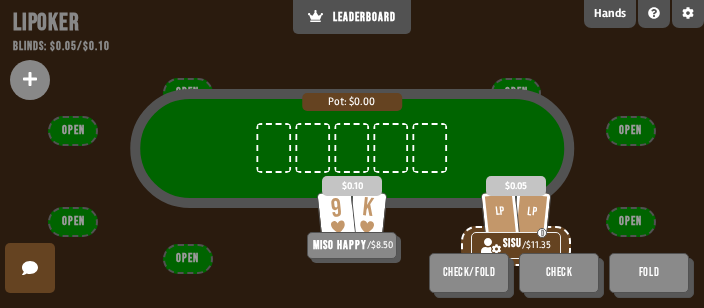 scroll, scrollTop: 141, scrollLeft: 0, axis: vertical 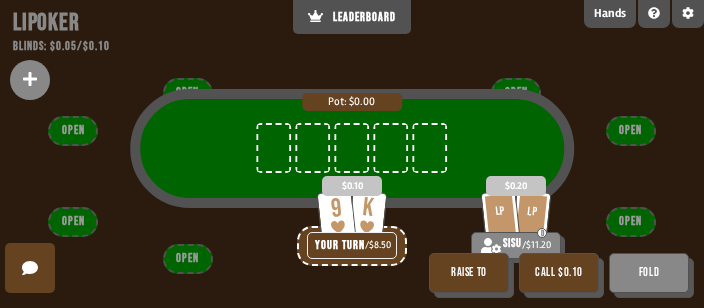 click on "Call $0.10" at bounding box center (559, 273) 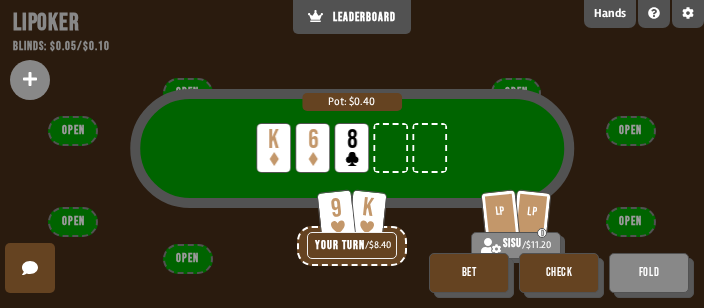 click on "Bet" at bounding box center [469, 273] 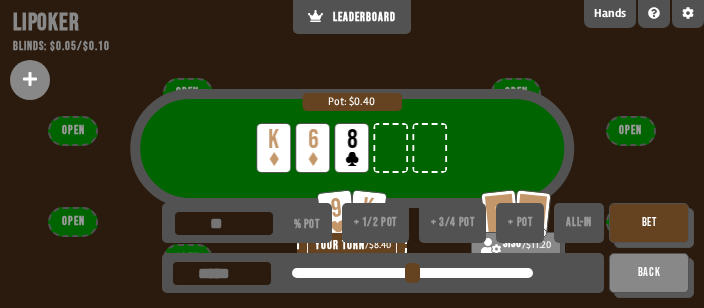 click on "+ 1/2 pot" at bounding box center [375, 223] 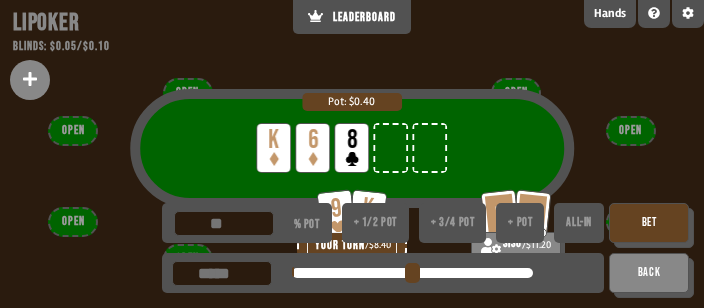 click on "Bet" at bounding box center [649, 223] 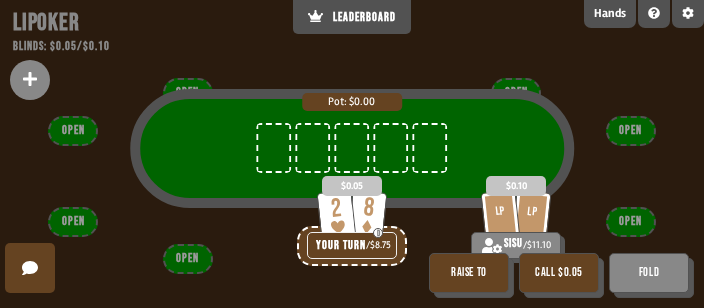 click on "Fold" at bounding box center [649, 273] 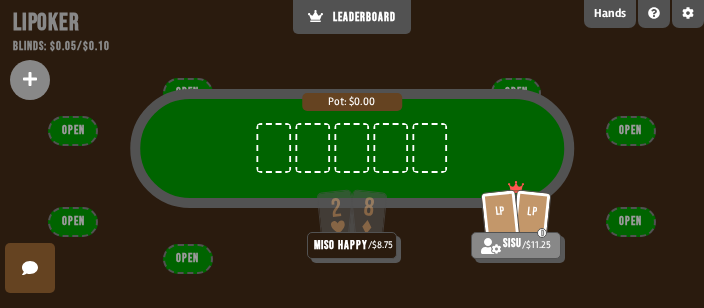 scroll, scrollTop: 141, scrollLeft: 0, axis: vertical 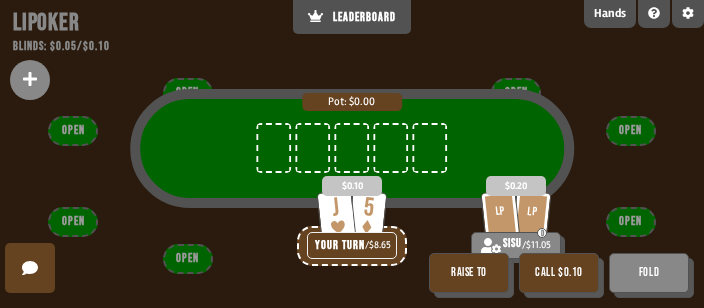 click on "Call $0.10" at bounding box center (559, 273) 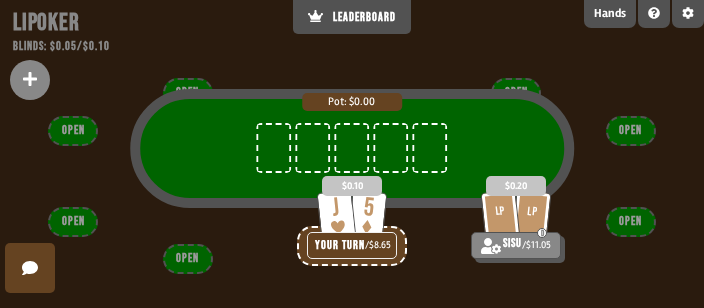 click on "Pot: $0.00" at bounding box center [352, 168] 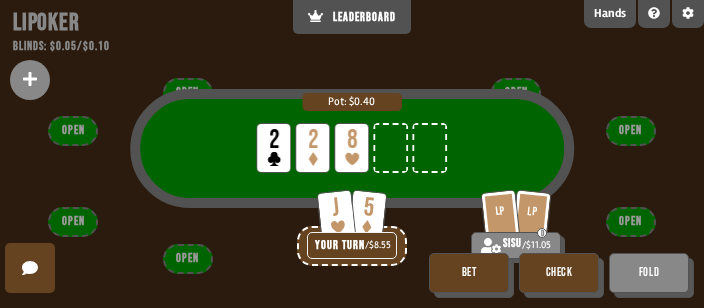 click on "Check" at bounding box center [559, 273] 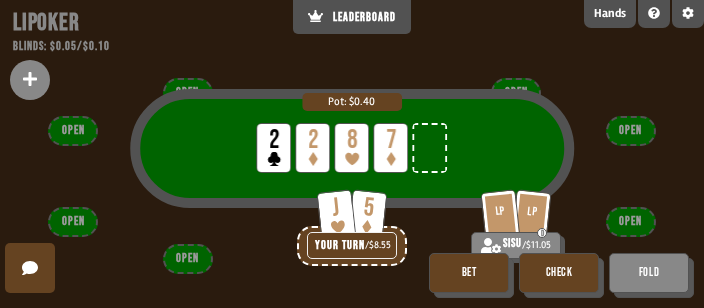 click on "Check" at bounding box center (559, 273) 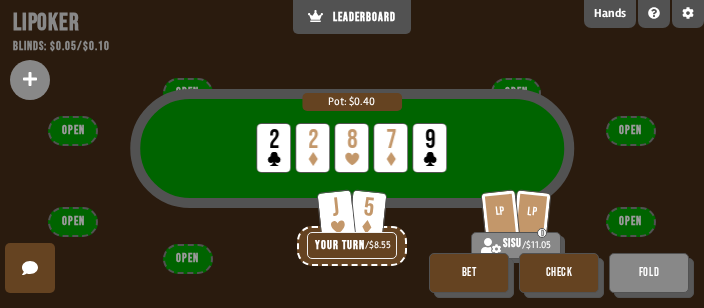 click on "Check" at bounding box center (559, 273) 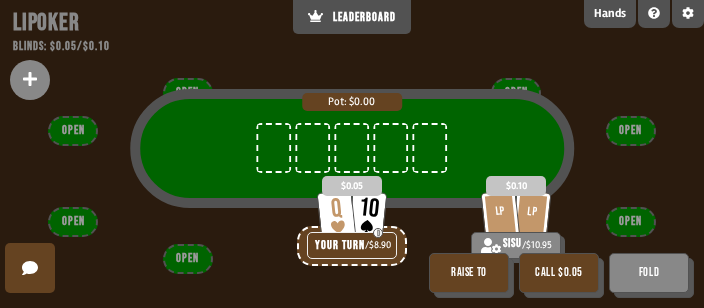click on "Raise to" at bounding box center [469, 273] 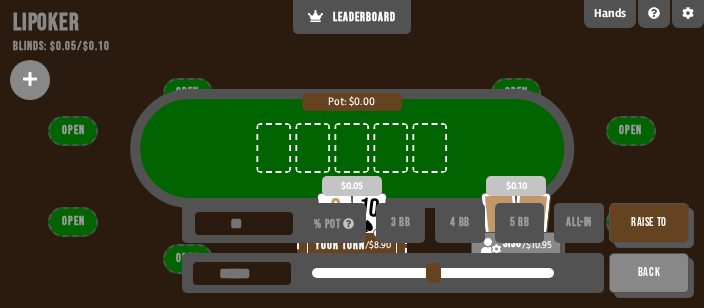 click on "3 BB" at bounding box center [401, 223] 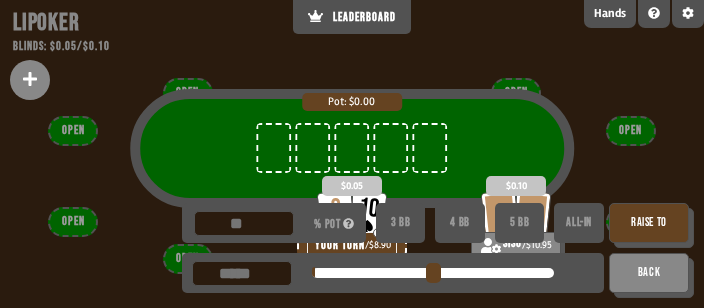 click on "Raise to" at bounding box center (649, 223) 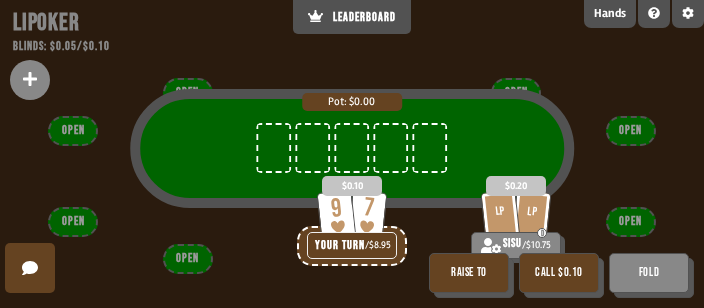 click on "Call $0.10" at bounding box center (559, 273) 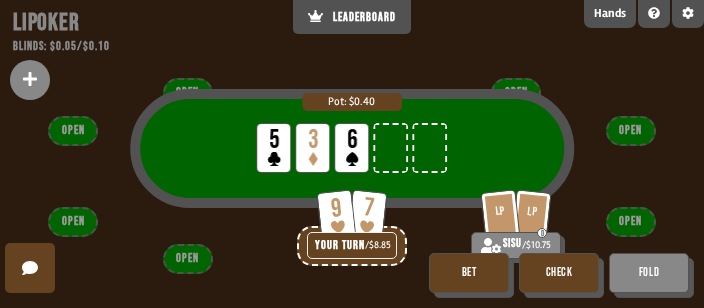 click on "Check" at bounding box center [559, 273] 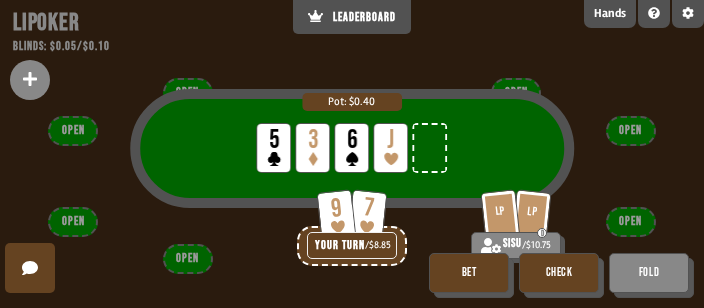 click on "Check" at bounding box center (559, 273) 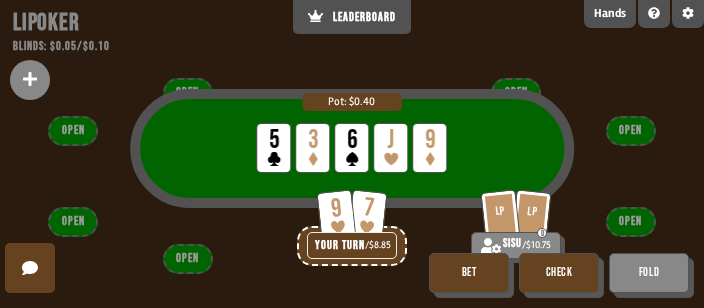 click on "Bet" at bounding box center (469, 273) 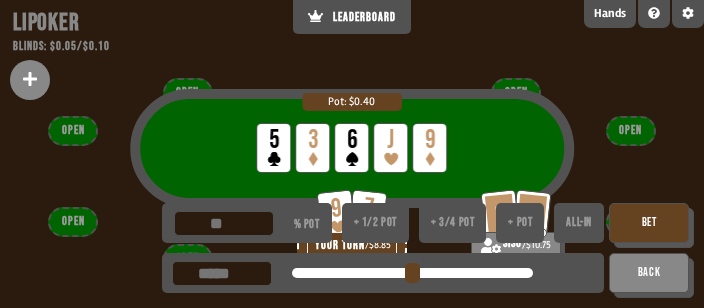 click on "+ 1/2 pot" at bounding box center [375, 223] 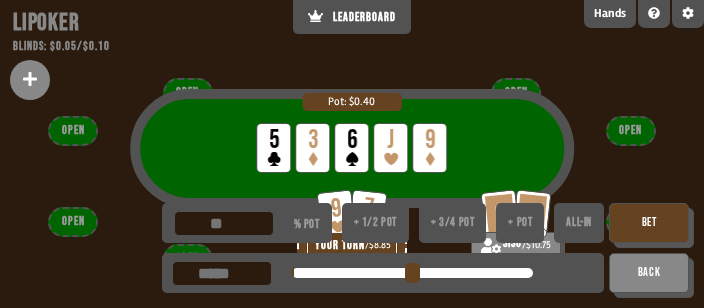 click on "Bet" at bounding box center (649, 223) 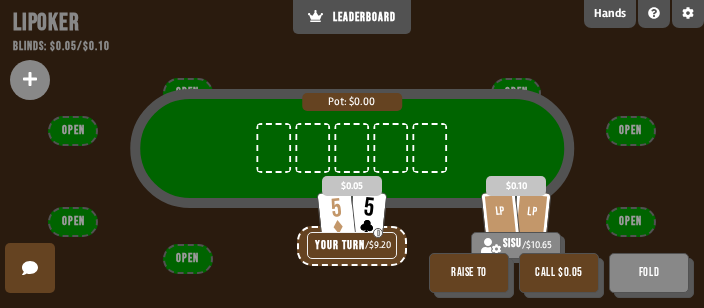 click on "Raise to" at bounding box center [469, 273] 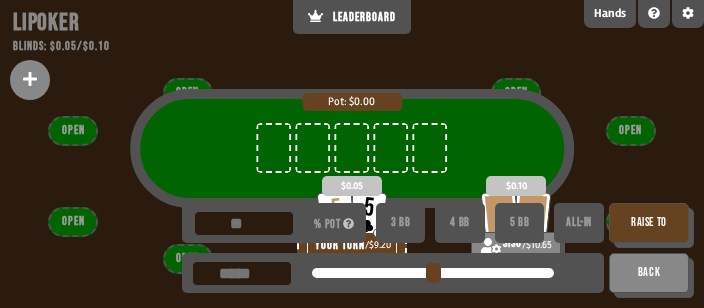 click on "3 BB" at bounding box center [401, 223] 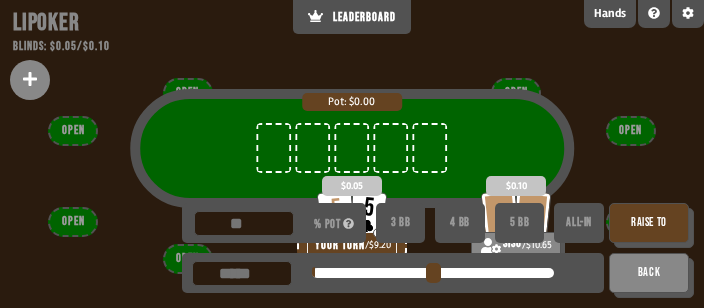 click on "Raise to" at bounding box center [649, 223] 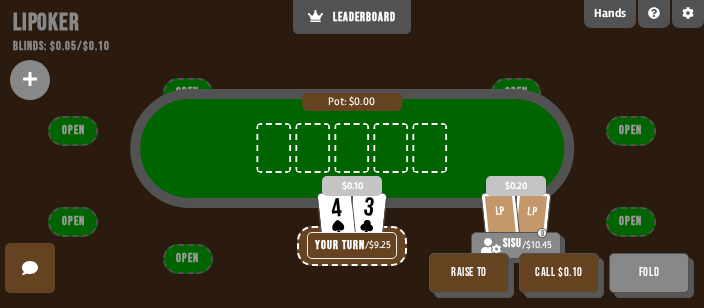 click on "Call $0.10" at bounding box center [559, 273] 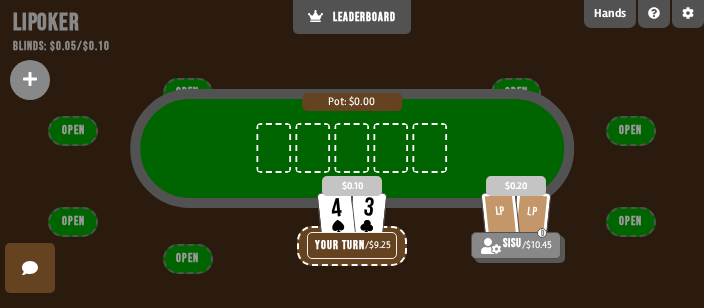 click on "Pot: $0.00" at bounding box center (352, 168) 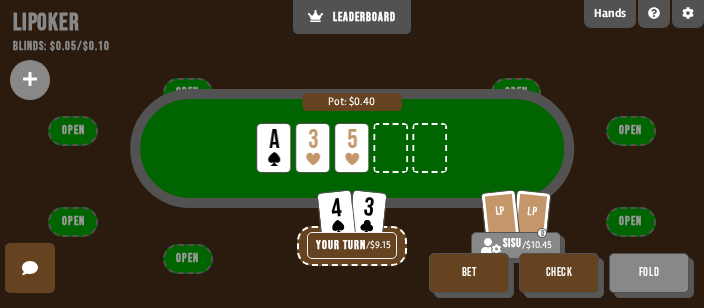 click on "Check" at bounding box center [559, 273] 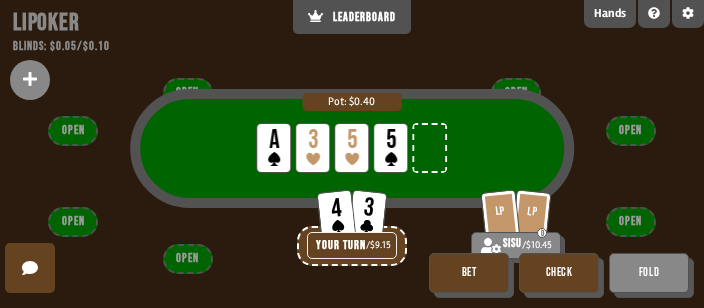 click on "Check" at bounding box center [559, 273] 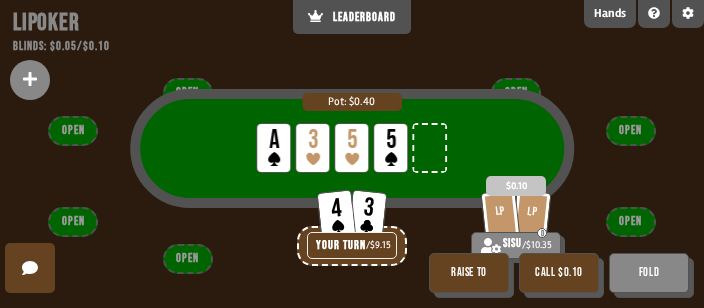 click on "Fold" at bounding box center (649, 273) 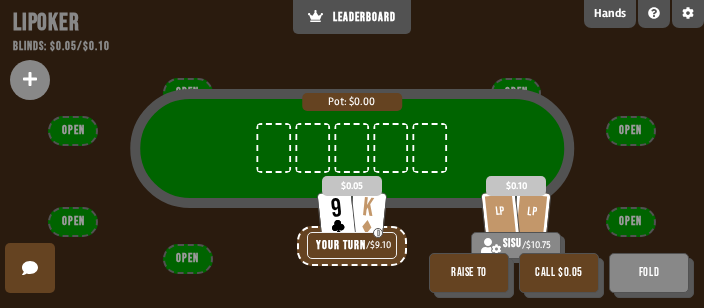 scroll, scrollTop: 141, scrollLeft: 0, axis: vertical 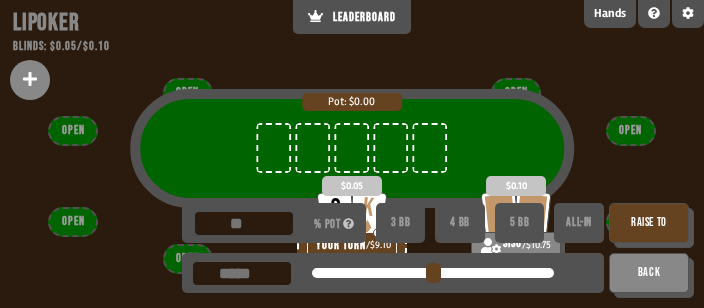 click on "3 BB" at bounding box center (401, 223) 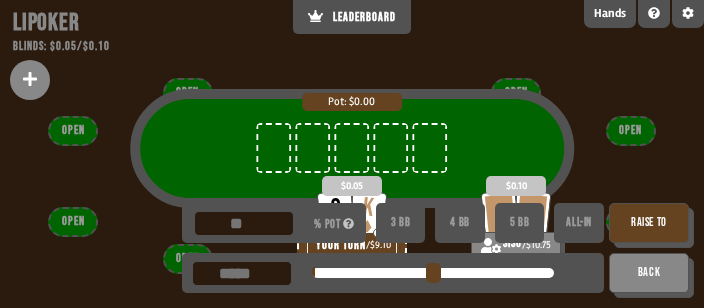 click on "Raise to" at bounding box center (649, 223) 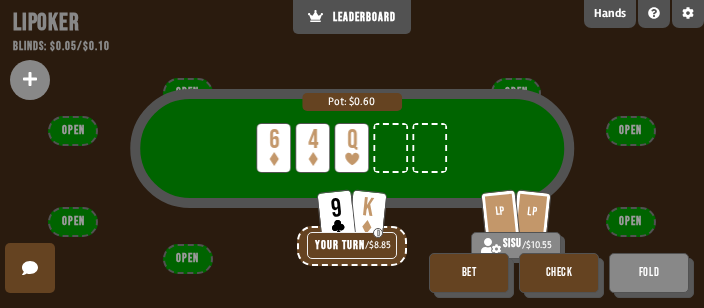 click on "Check" at bounding box center (559, 273) 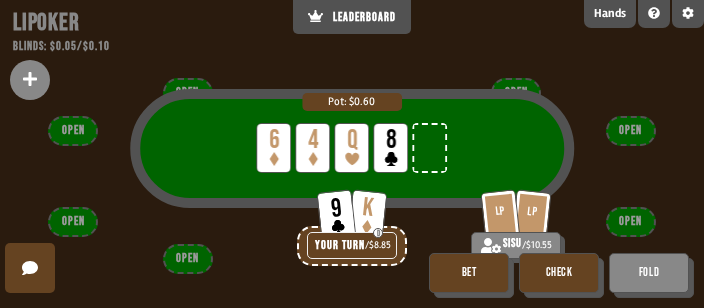 click on "Check" at bounding box center [559, 273] 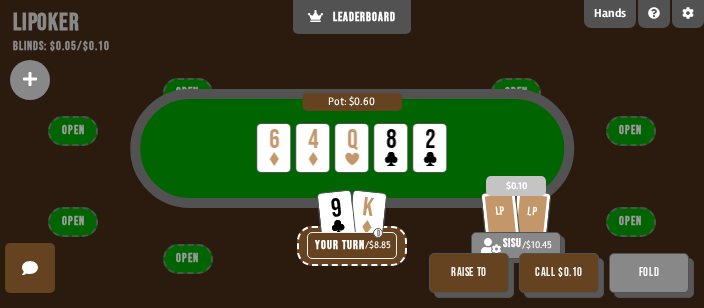 click on "Fold" at bounding box center (649, 273) 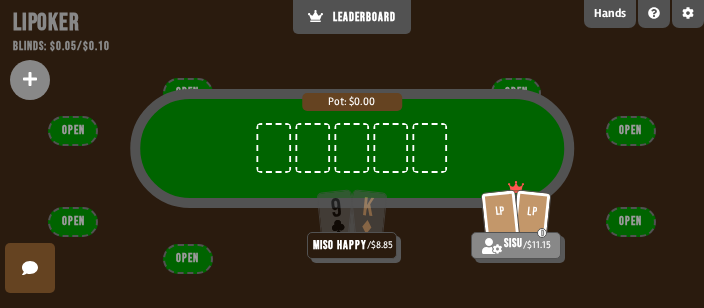 scroll, scrollTop: 141, scrollLeft: 0, axis: vertical 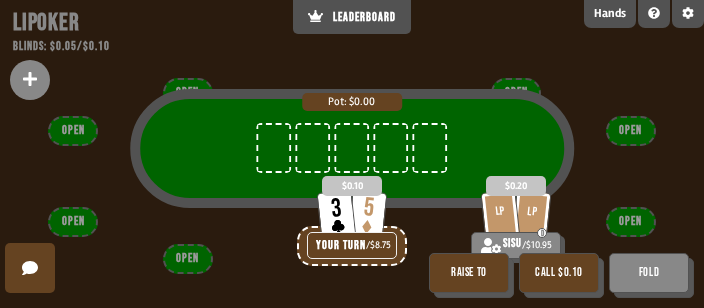 click on "Call $0.10" at bounding box center (559, 273) 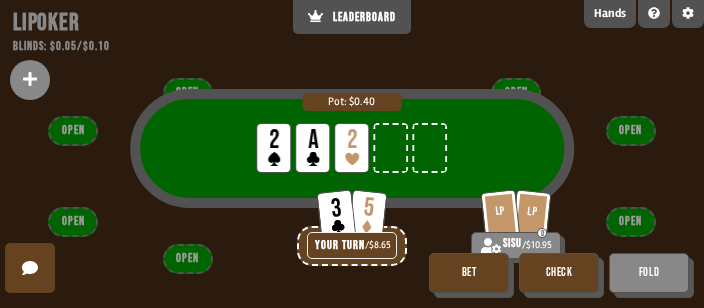 click on "Check" at bounding box center [559, 273] 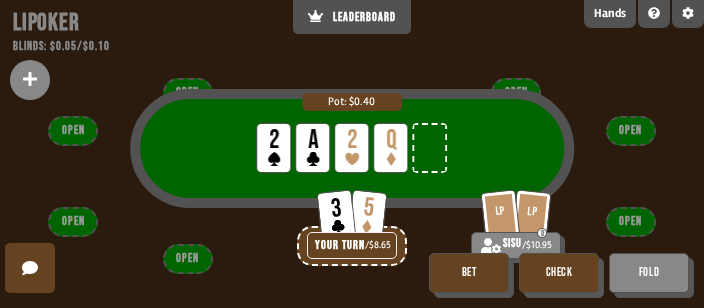 click on "Check" at bounding box center [559, 273] 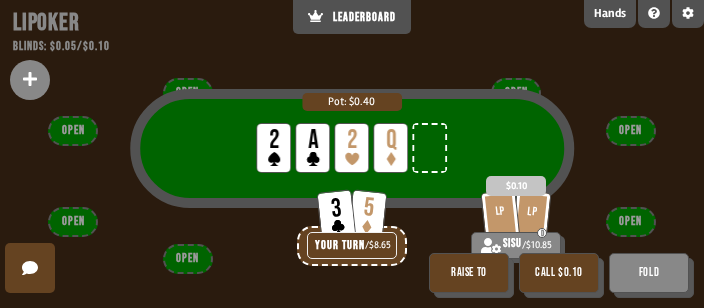 click on "Fold" at bounding box center (649, 273) 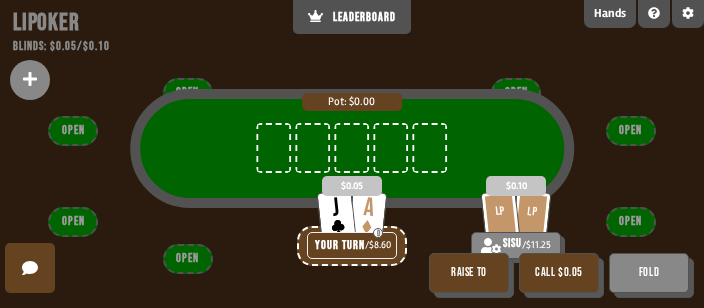 scroll, scrollTop: 141, scrollLeft: 0, axis: vertical 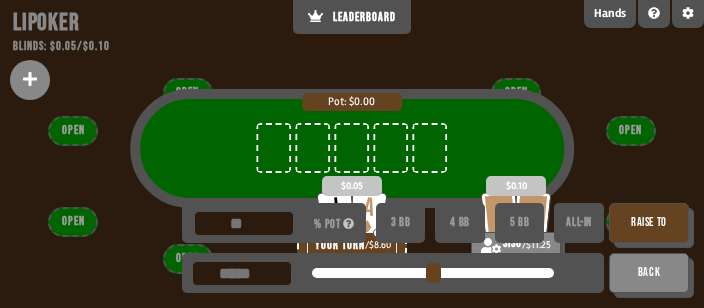 drag, startPoint x: 395, startPoint y: 212, endPoint x: 417, endPoint y: 218, distance: 22.803509 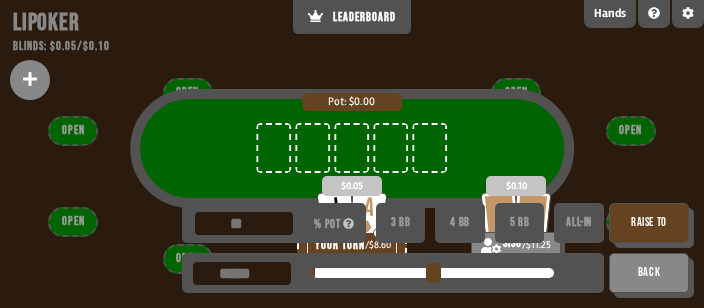 click on "Raise to" at bounding box center (649, 223) 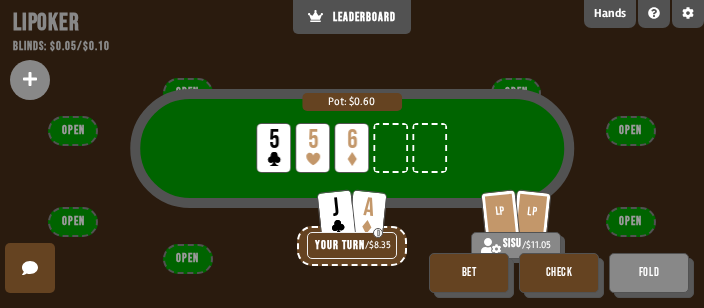 click on "Check" at bounding box center [559, 273] 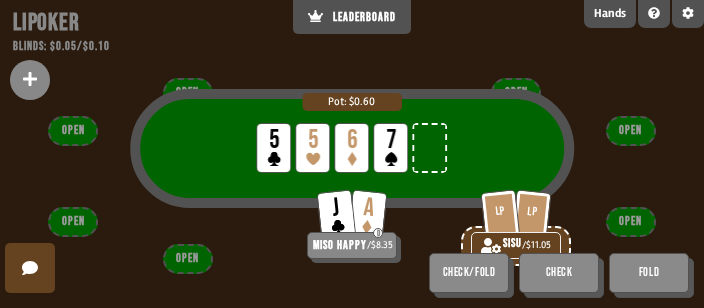 click on "Pot: $0.60   LP 5 LP 5 LP 6 LP 7" at bounding box center [352, 168] 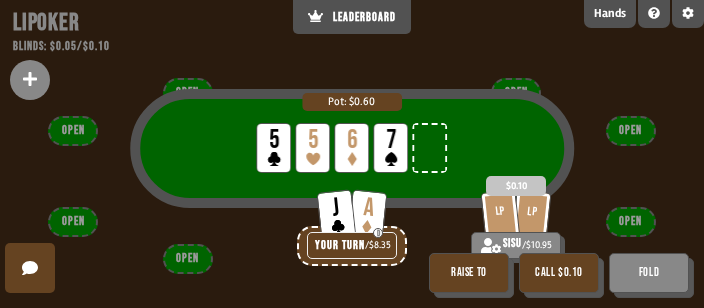 click on "Call $0.10" at bounding box center [559, 273] 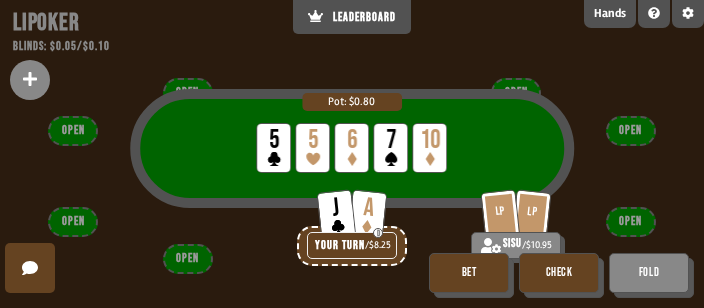 click on "Check" at bounding box center [559, 273] 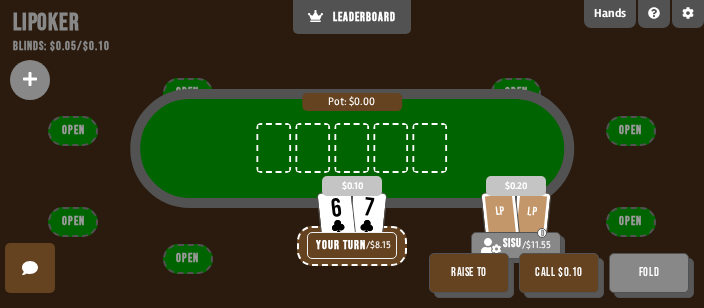 click on "Call $0.10" at bounding box center [559, 273] 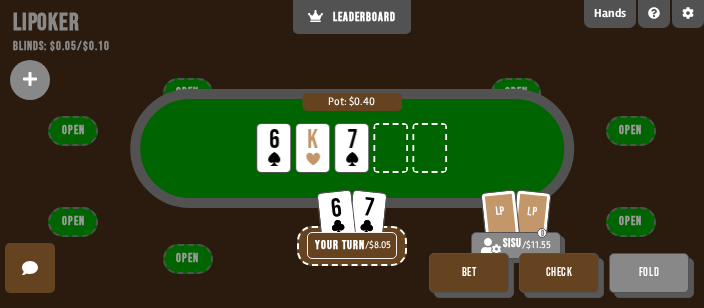 click on "Bet" at bounding box center [469, 273] 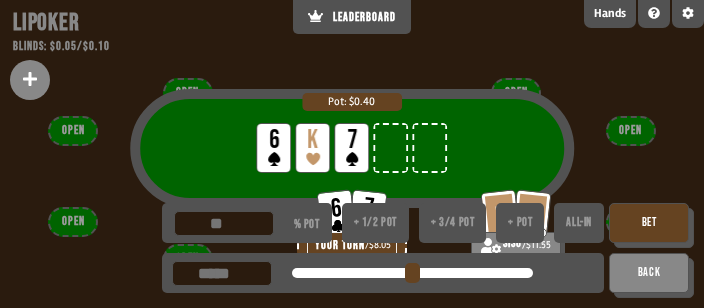click on "+ 1/2 pot" at bounding box center (375, 223) 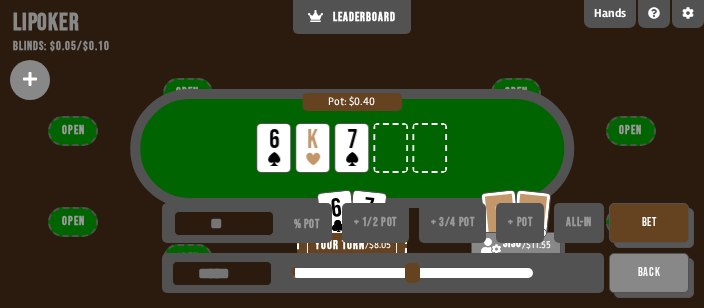 click on "Bet" at bounding box center (649, 223) 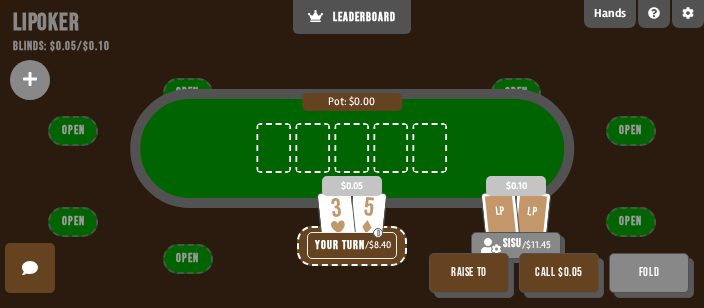 click on "Fold" at bounding box center [649, 273] 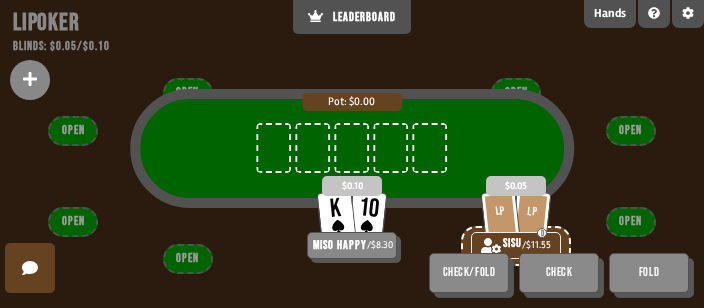 scroll, scrollTop: 141, scrollLeft: 0, axis: vertical 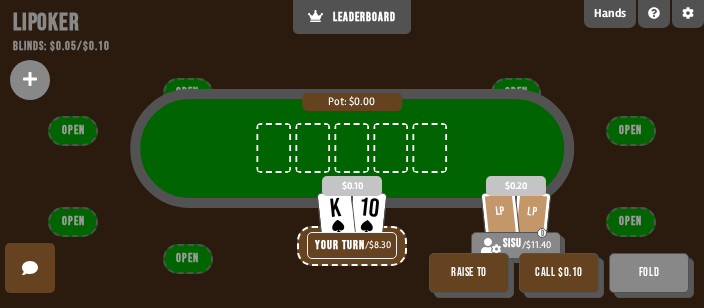 click on "Call $0.10" at bounding box center (559, 273) 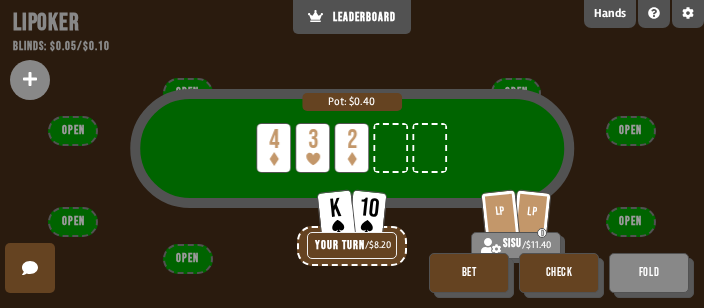 click on "Check" at bounding box center (559, 273) 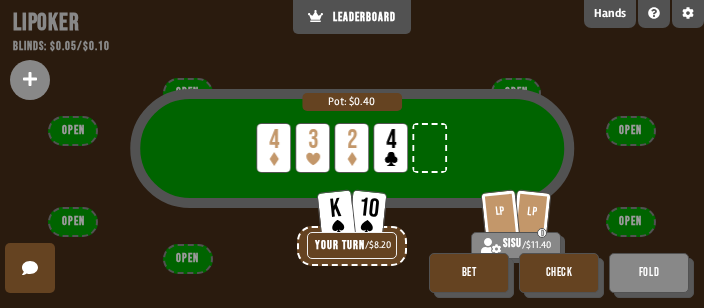 click on "Check" at bounding box center [559, 273] 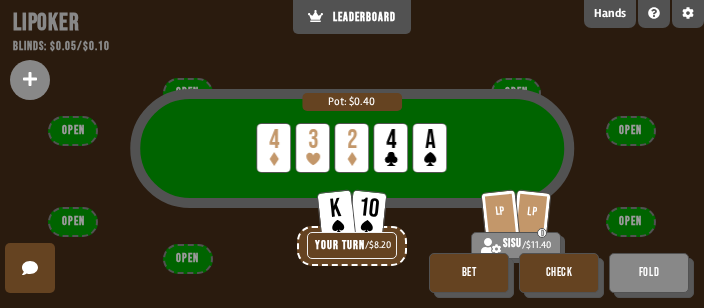 click on "Check" at bounding box center (559, 273) 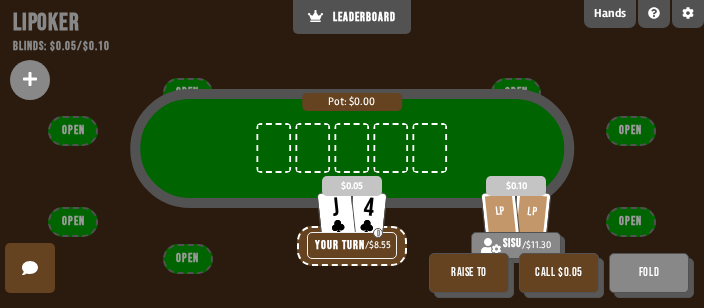 click on "Raise to" at bounding box center [469, 273] 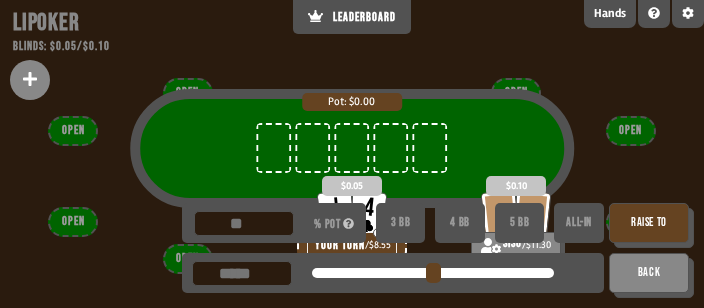 click on "Raise to" at bounding box center (649, 223) 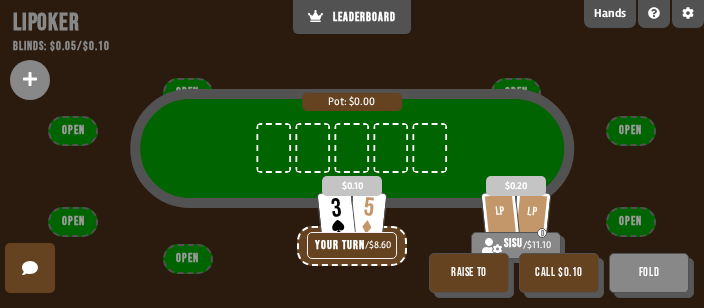 click on "Call $0.10" at bounding box center [559, 273] 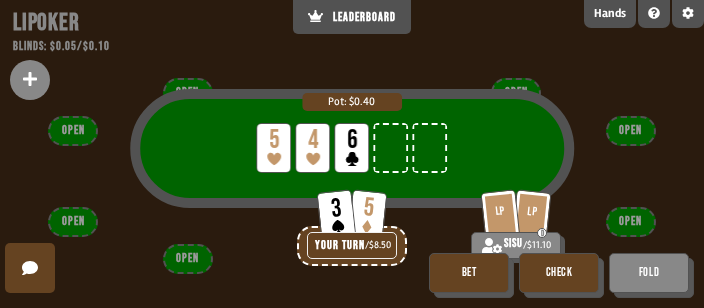 click on "Check" at bounding box center [559, 273] 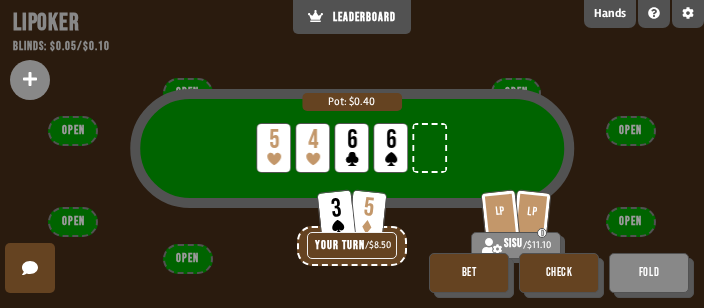 click on "Bet" at bounding box center (469, 273) 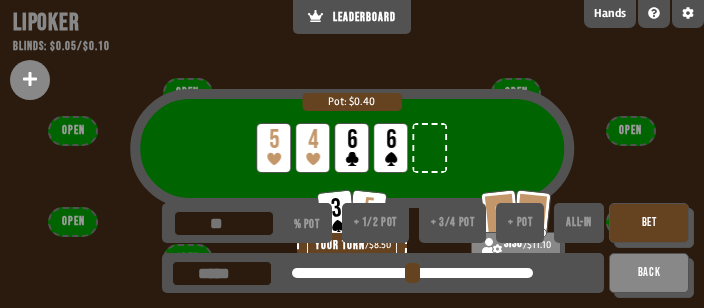 drag, startPoint x: 348, startPoint y: 215, endPoint x: 360, endPoint y: 220, distance: 13 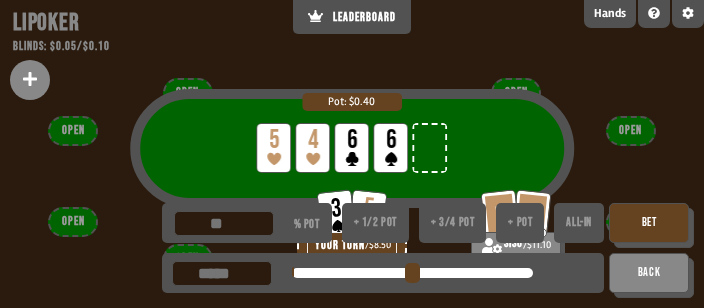 click on "Bet" at bounding box center (649, 223) 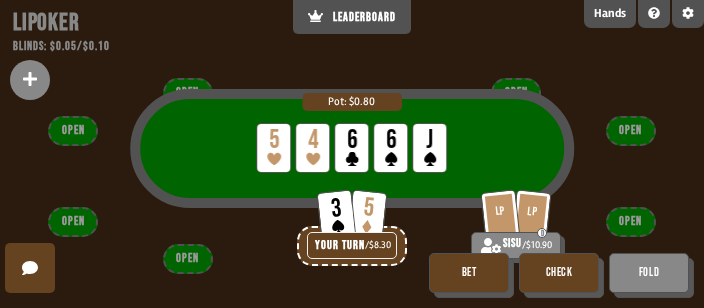 click on "Check" at bounding box center [559, 273] 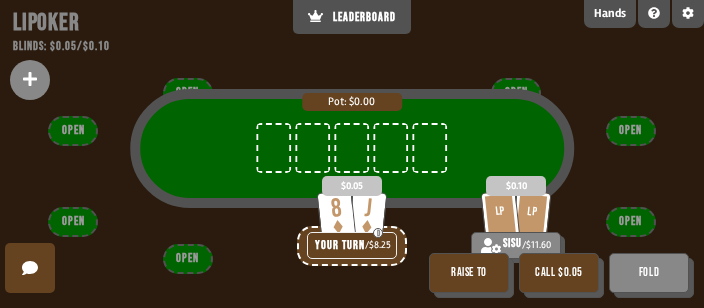 click on "Raise to" at bounding box center (469, 273) 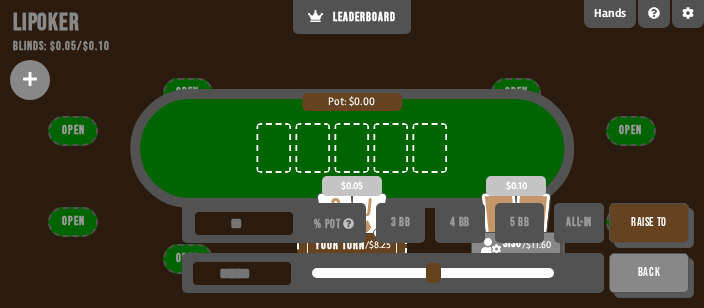 click on "Raise to" at bounding box center [649, 223] 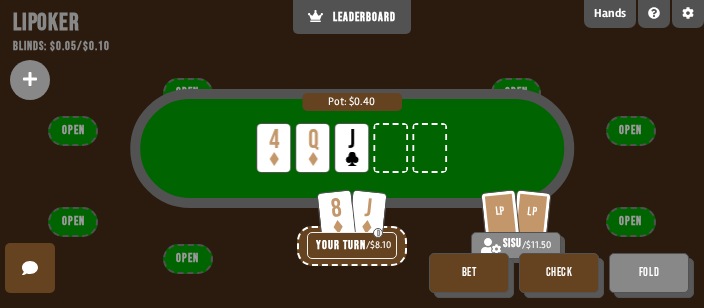 click on "Bet" at bounding box center (469, 273) 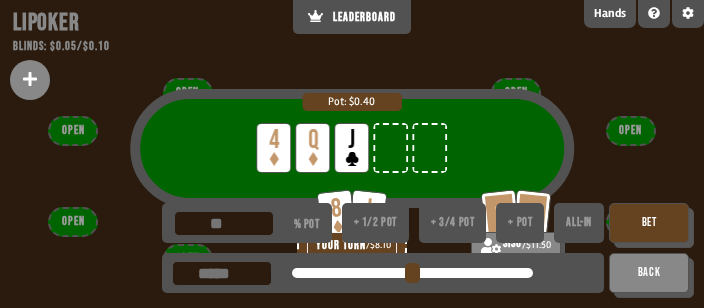 click on "+ 1/2 pot" at bounding box center (375, 223) 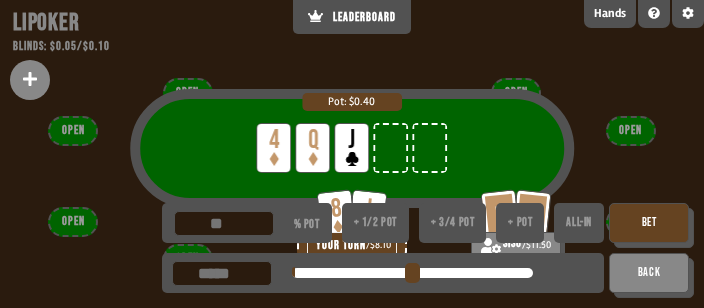 click on "Bet" at bounding box center (649, 223) 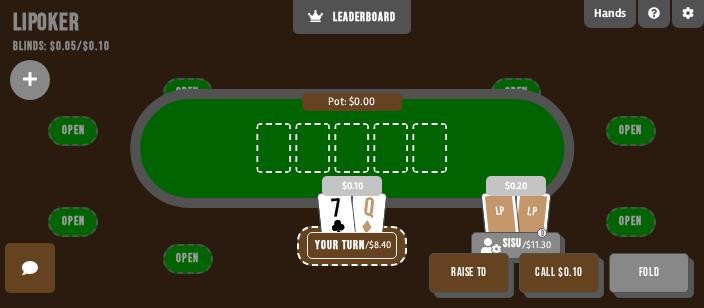 click on "Call $0.10" at bounding box center [559, 273] 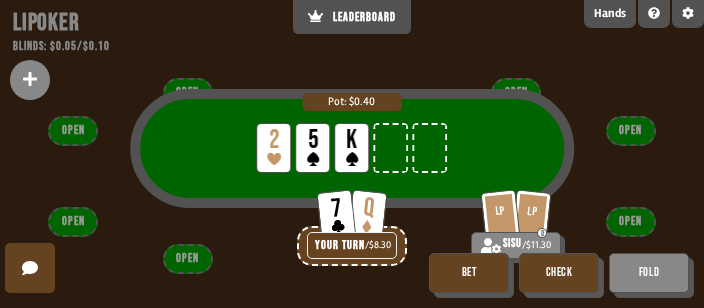 click on "Check" at bounding box center (559, 273) 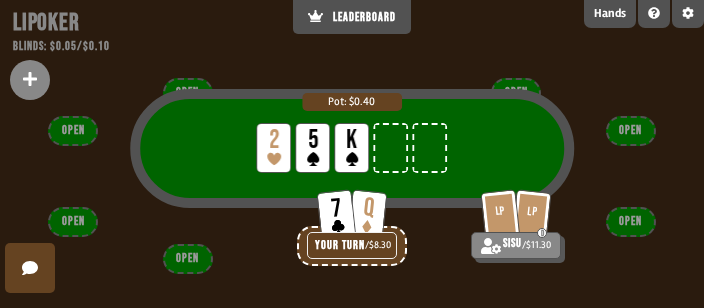 click on "Pot: $0.40   LP 2 LP 5 LP K" at bounding box center (352, 168) 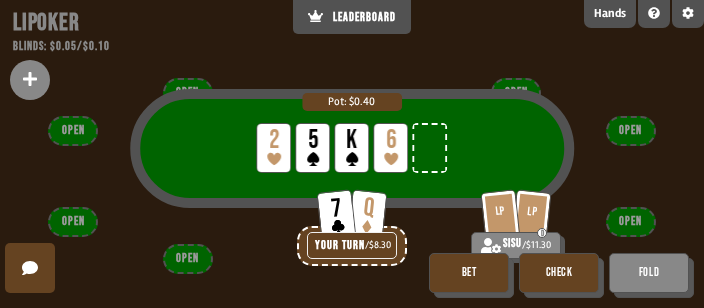 click on "Check" at bounding box center (559, 273) 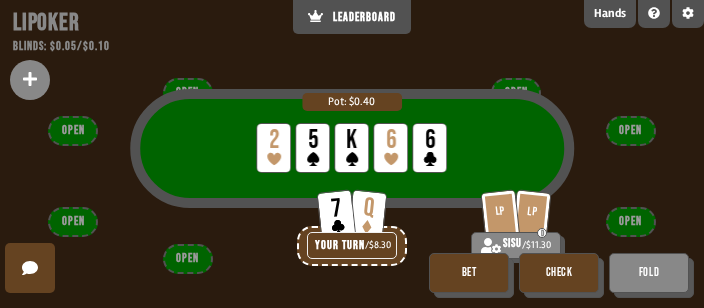 click on "Check" at bounding box center (559, 273) 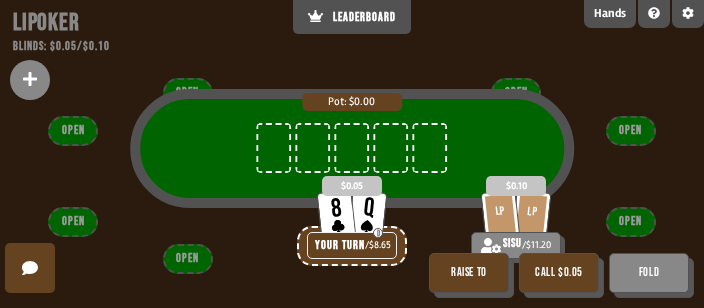 click on "Raise to" at bounding box center (469, 273) 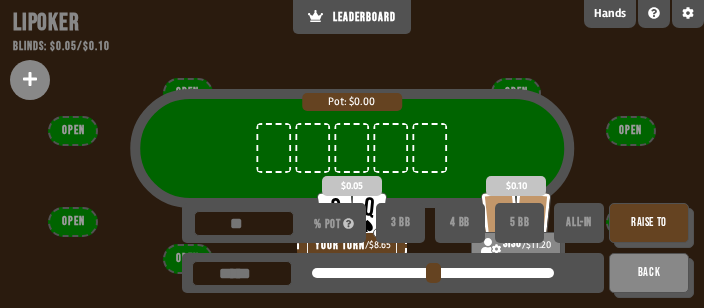 click on "Raise to" at bounding box center (649, 223) 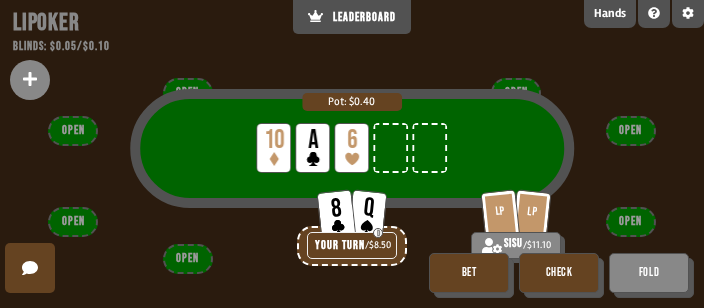 click on "Check" at bounding box center [559, 273] 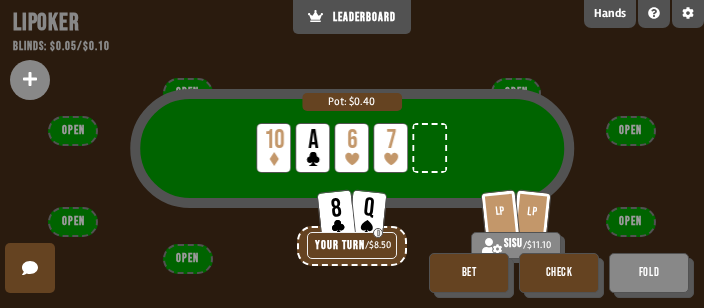 click on "Check" at bounding box center (559, 273) 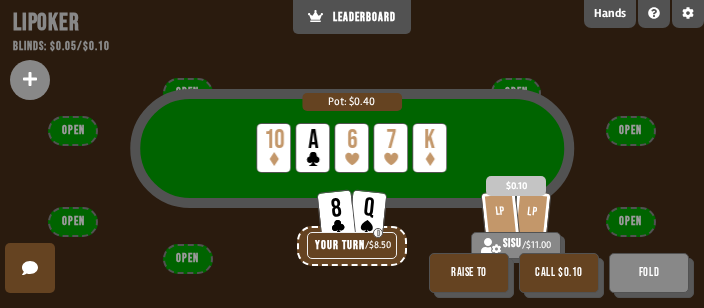 click on "Fold" at bounding box center [649, 273] 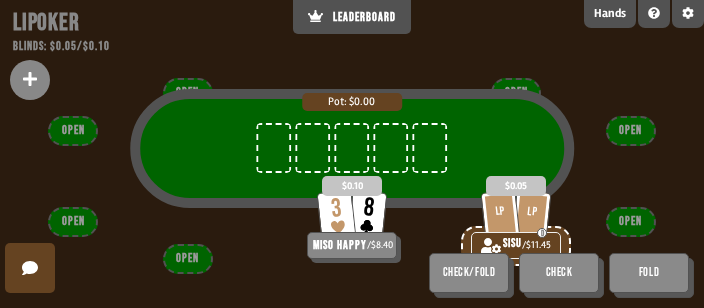 scroll, scrollTop: 141, scrollLeft: 0, axis: vertical 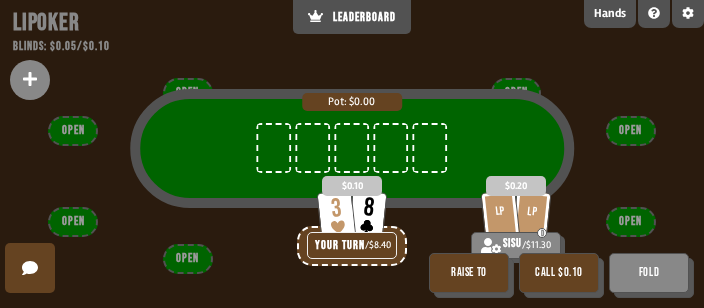click on "Fold" at bounding box center [649, 273] 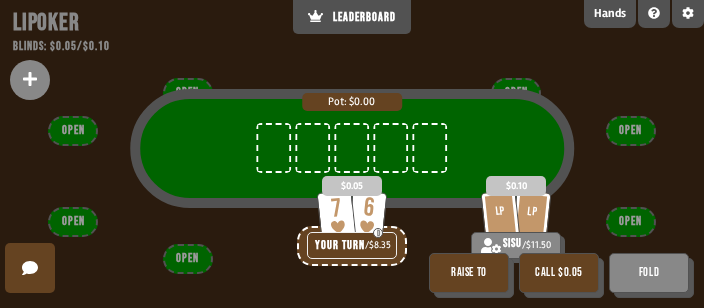 scroll, scrollTop: 141, scrollLeft: 0, axis: vertical 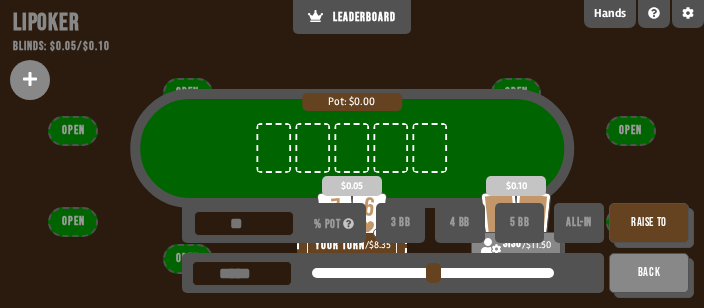 click on "Raise to" at bounding box center (649, 223) 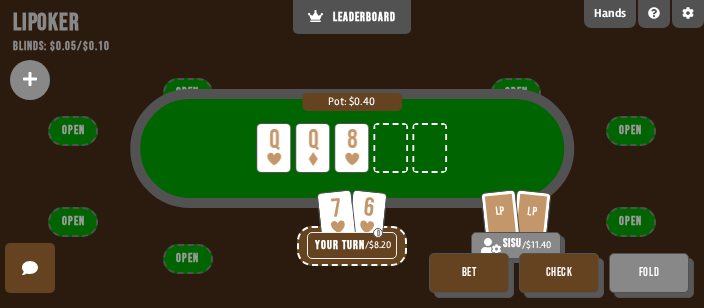 click on "Check" at bounding box center [559, 273] 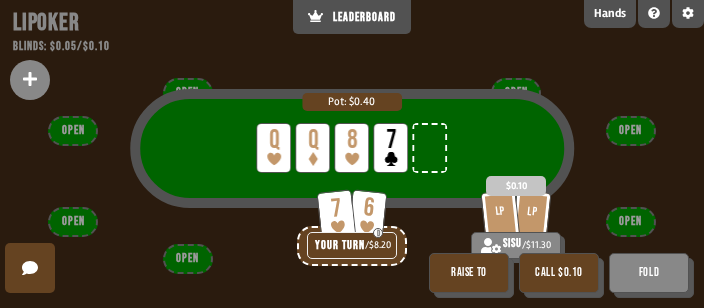 click on "Call $0.10" at bounding box center [559, 273] 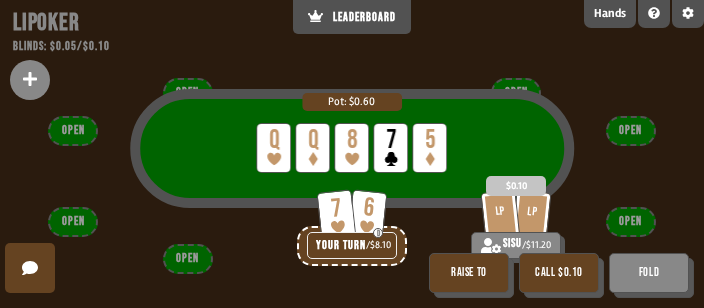 click on "Fold" at bounding box center [649, 273] 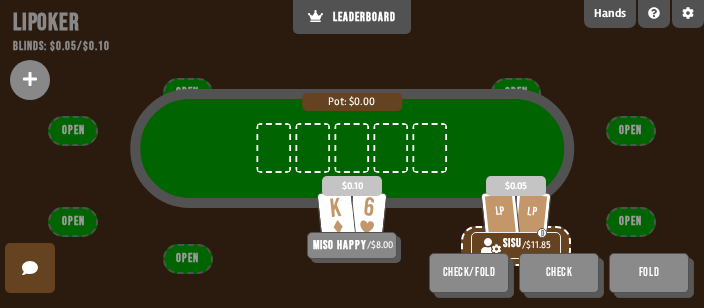 scroll, scrollTop: 141, scrollLeft: 0, axis: vertical 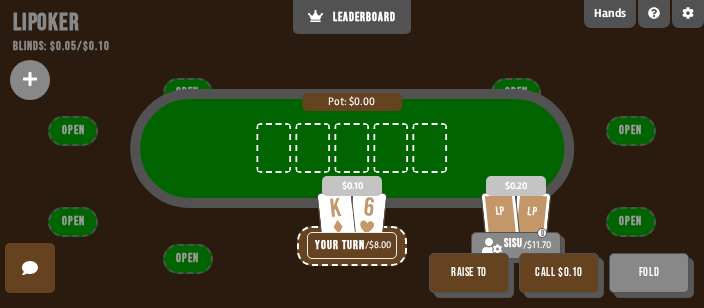 click on "Call $0.10" at bounding box center [559, 273] 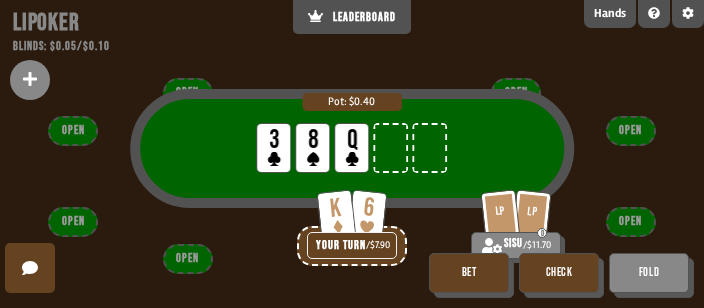 click on "Check" at bounding box center (559, 273) 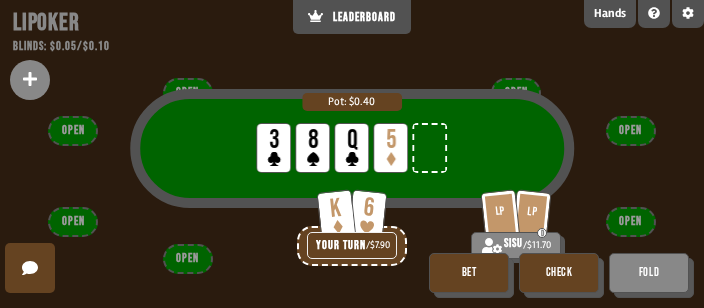 click on "Check" at bounding box center (559, 273) 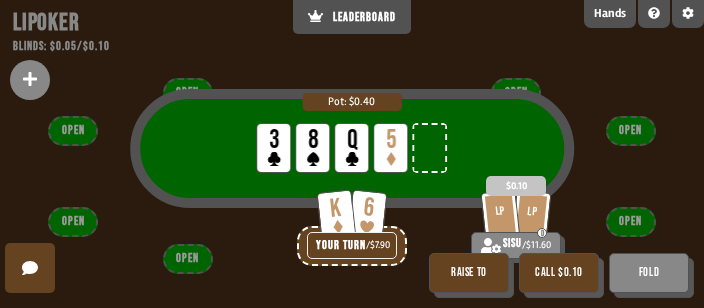 click on "Fold" at bounding box center (649, 273) 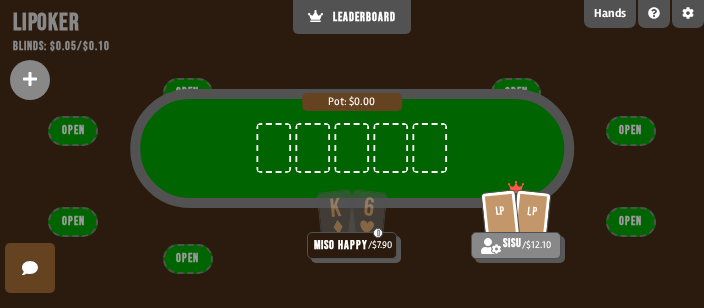 scroll, scrollTop: 141, scrollLeft: 0, axis: vertical 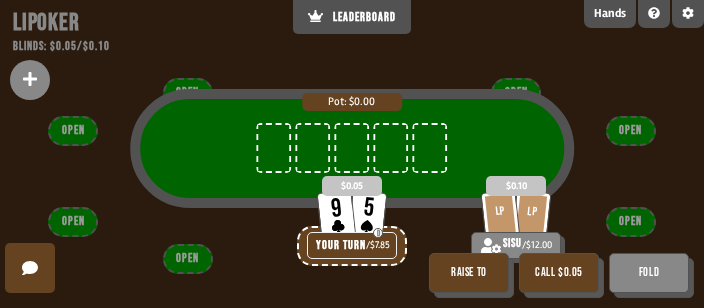 click on "Fold" at bounding box center (649, 273) 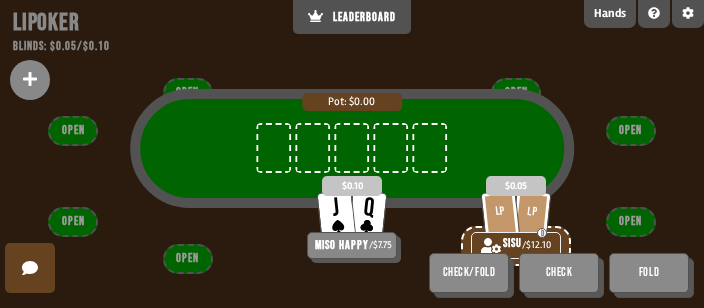 scroll, scrollTop: 141, scrollLeft: 0, axis: vertical 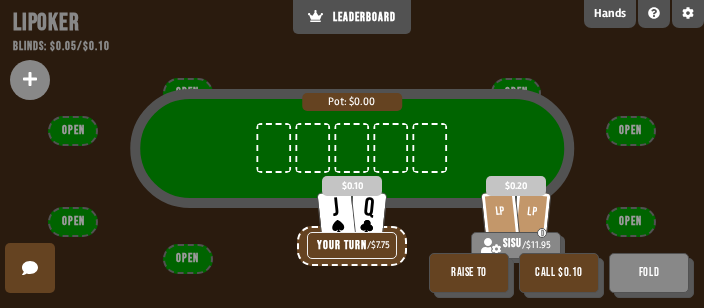 click on "Raise to" at bounding box center [469, 273] 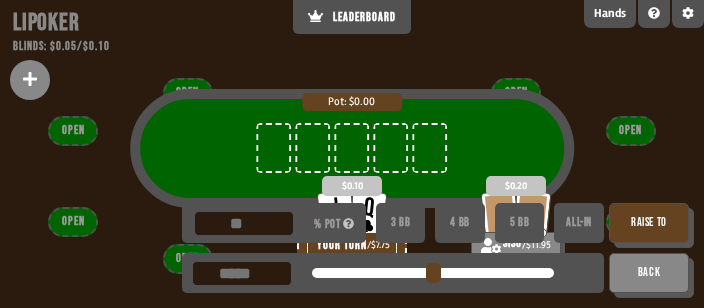 click on "5 BB" at bounding box center [520, 223] 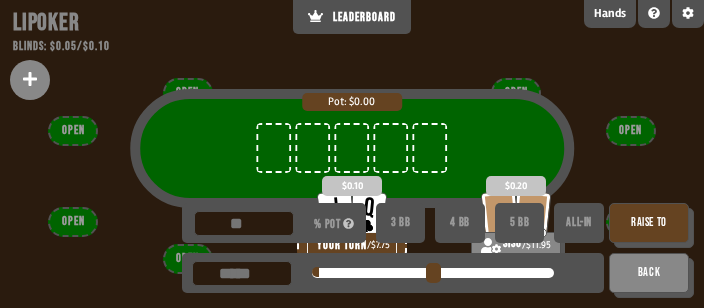click on "Raise to" at bounding box center [649, 223] 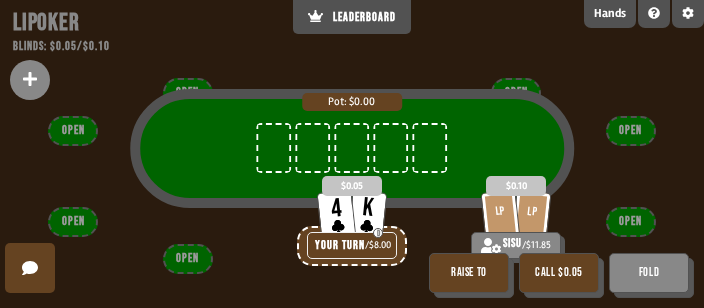 click on "Raise to" at bounding box center (469, 273) 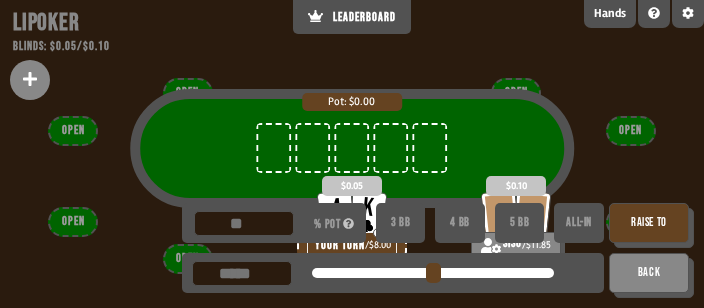 click on "3 BB" at bounding box center (401, 223) 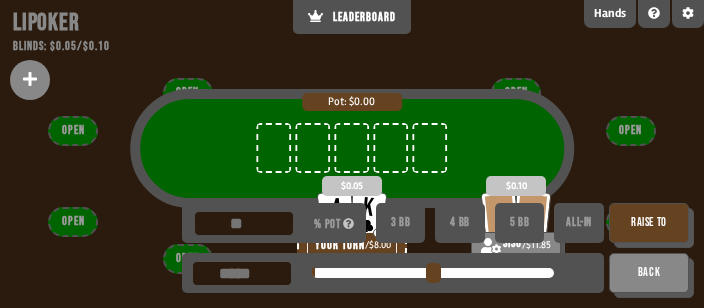 click on "Raise to" at bounding box center [649, 223] 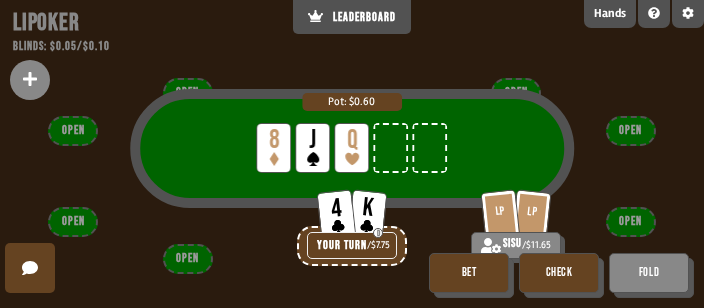 click on "Check" at bounding box center (559, 273) 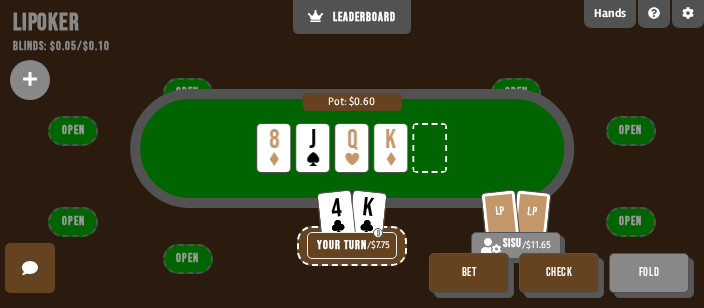 click on "Bet" at bounding box center [469, 273] 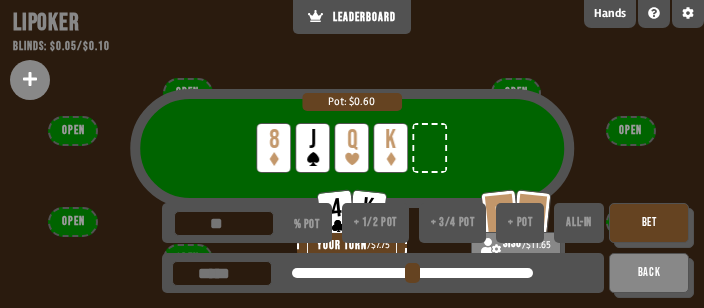 click on "+ 1/2 pot" at bounding box center (375, 223) 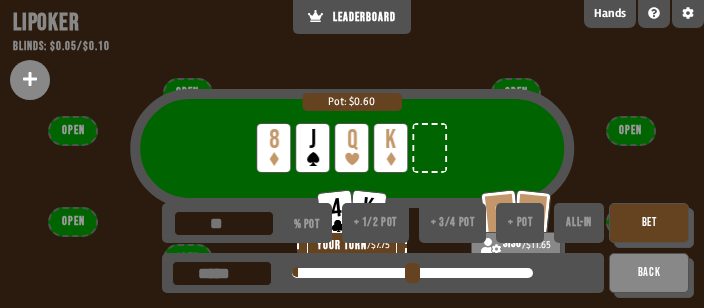 click on "Bet" at bounding box center [649, 223] 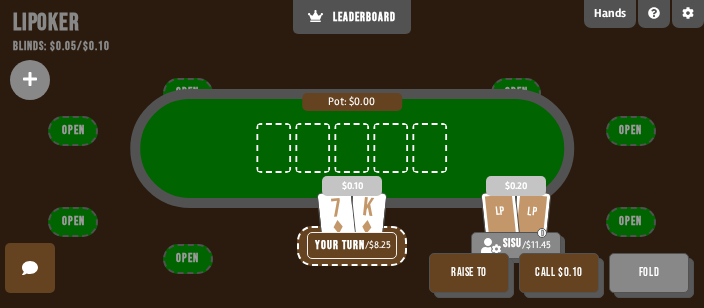 click on "Call $0.10" at bounding box center [559, 273] 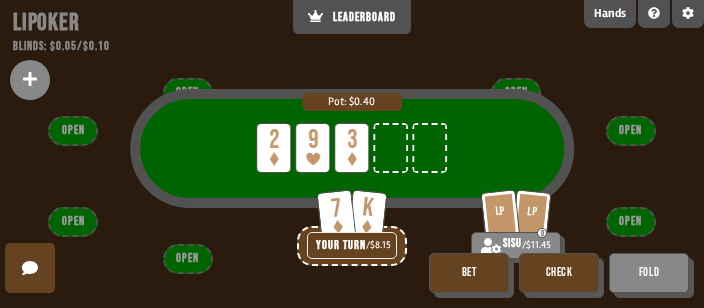 click on "Check" at bounding box center (559, 273) 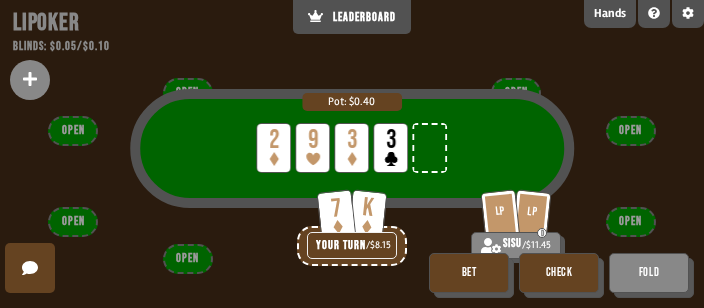 click on "Check" at bounding box center [559, 273] 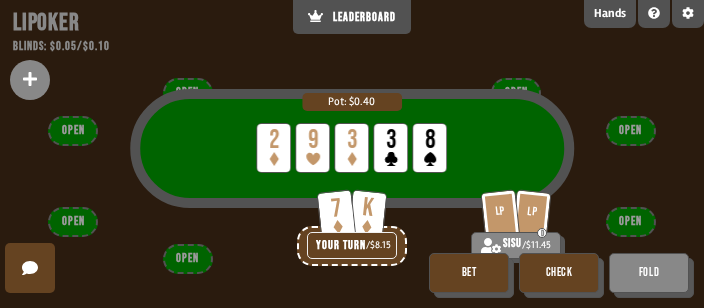 click on "Check" at bounding box center (559, 273) 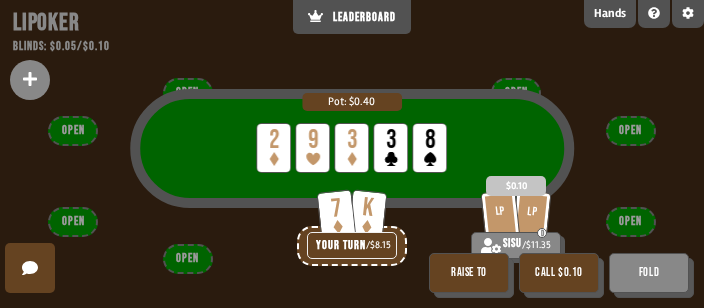 click on "Fold" at bounding box center [649, 273] 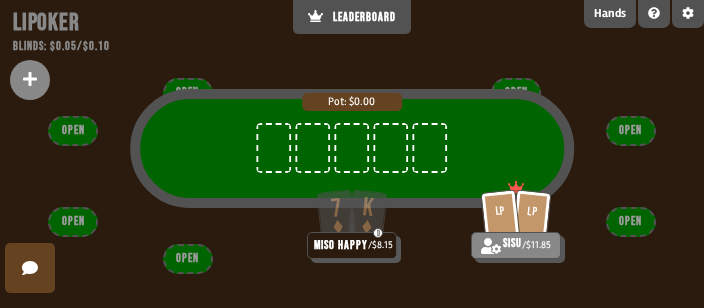 scroll, scrollTop: 141, scrollLeft: 0, axis: vertical 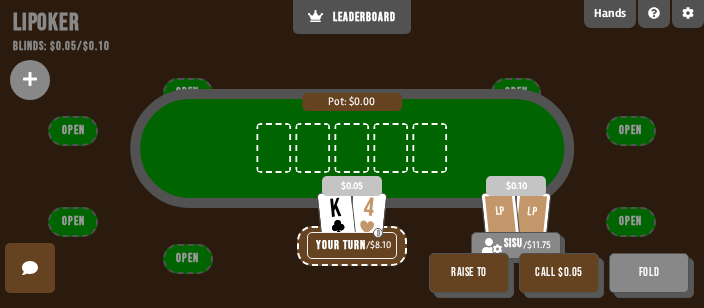 click on "Raise to" at bounding box center (469, 273) 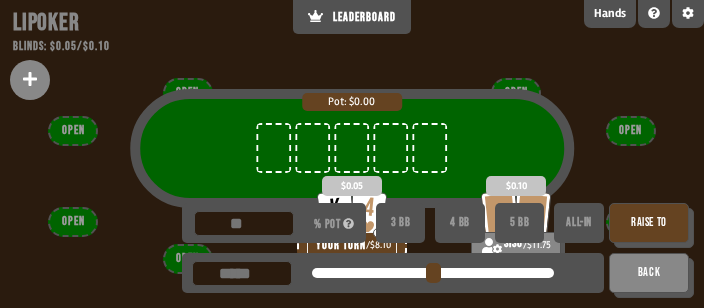 click on "Raise to" at bounding box center [649, 223] 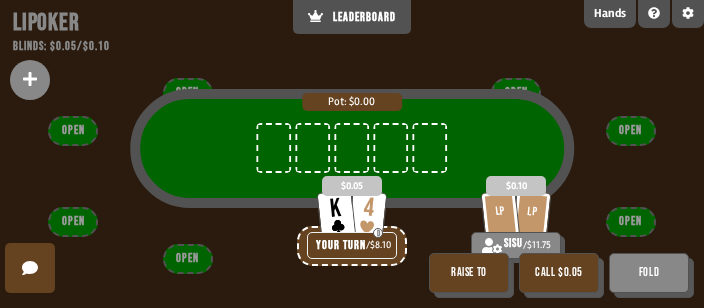 click on "Pot: $0.00" at bounding box center (352, 168) 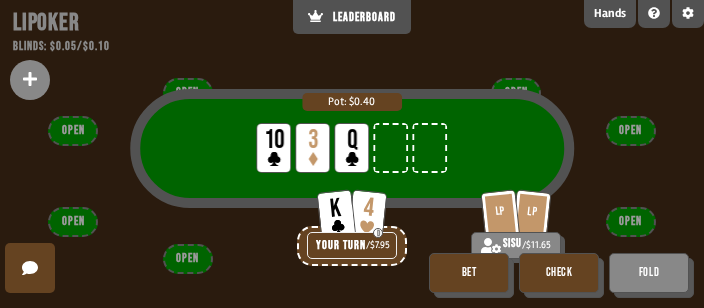 click on "Check" at bounding box center [559, 273] 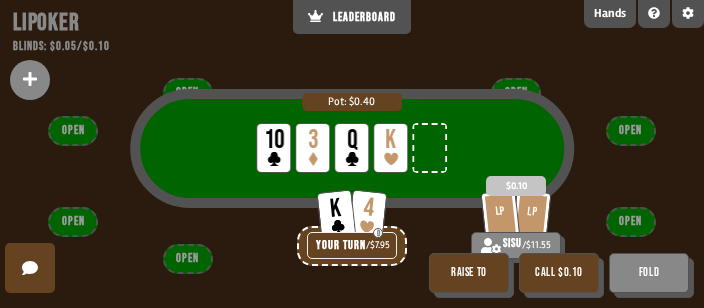 click on "Call $0.10" at bounding box center (559, 273) 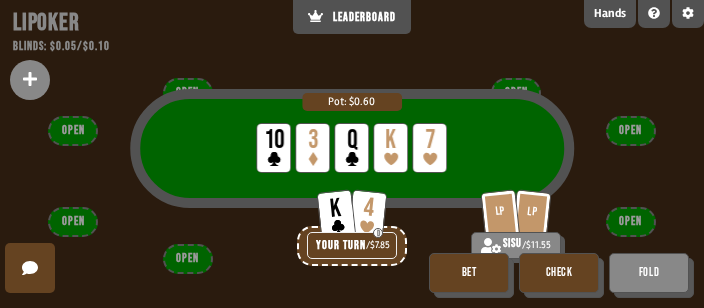 click on "Bet" at bounding box center [469, 273] 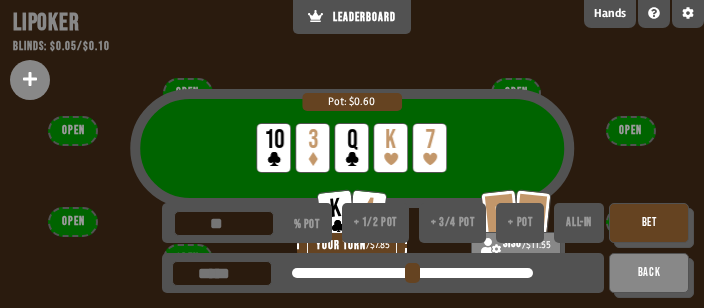 click on "Bet" at bounding box center [649, 223] 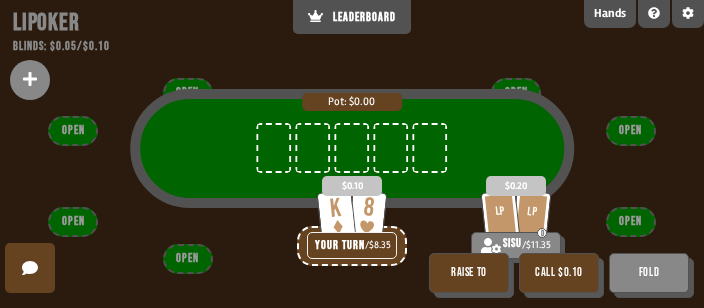 click on "Call $0.10" at bounding box center (559, 273) 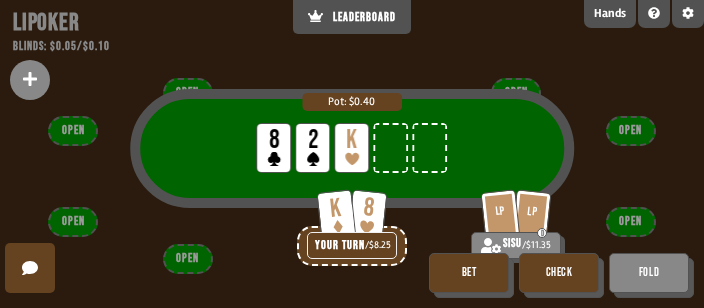 click on "Bet" at bounding box center [469, 273] 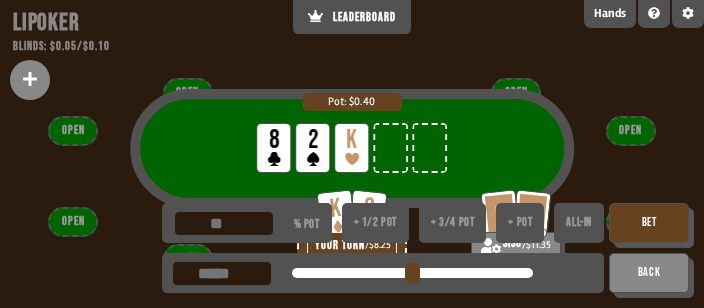click on "Bet" at bounding box center (649, 223) 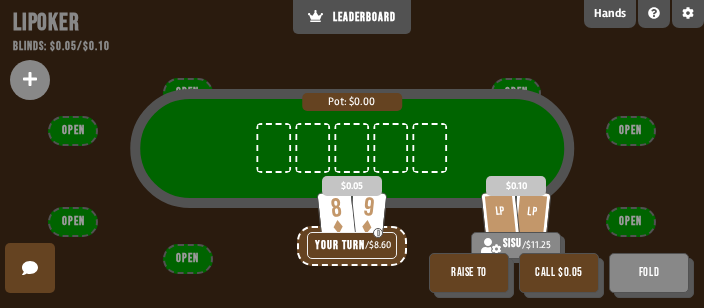 click on "Raise to" at bounding box center (469, 273) 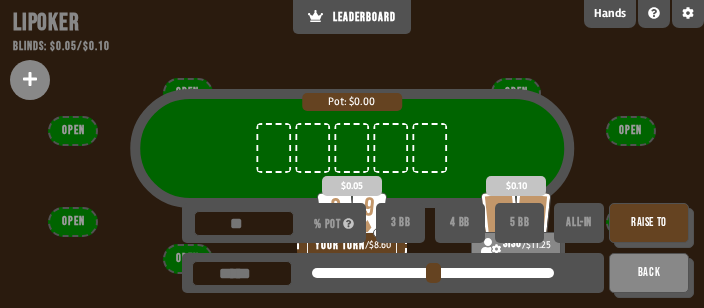 click on "Raise to" at bounding box center [649, 223] 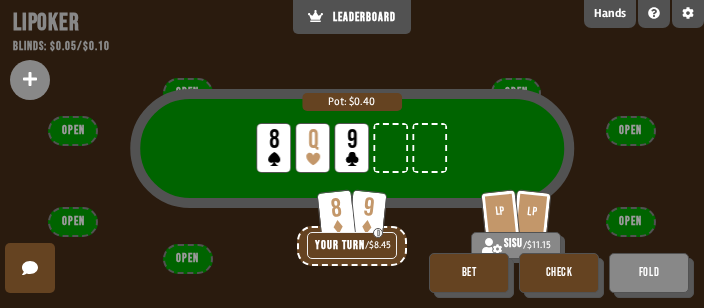 click on "Bet" at bounding box center [469, 273] 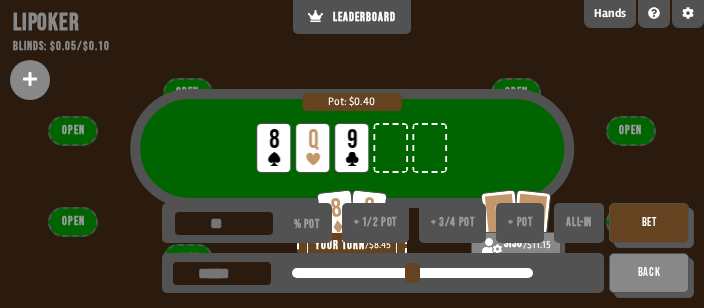 click on "+ 1/2 pot" at bounding box center [375, 223] 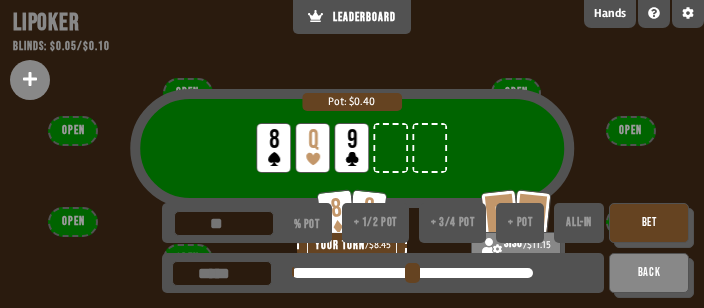 click on "Bet" at bounding box center (649, 223) 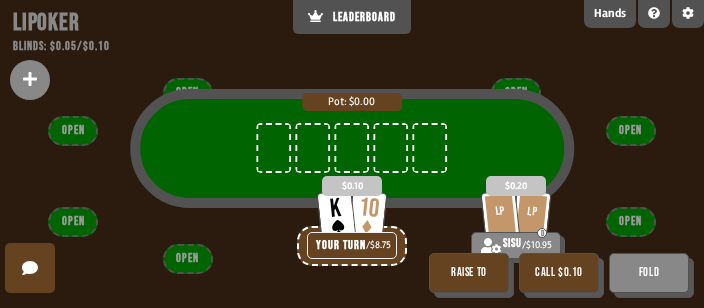 click on "Call $0.10" at bounding box center [559, 273] 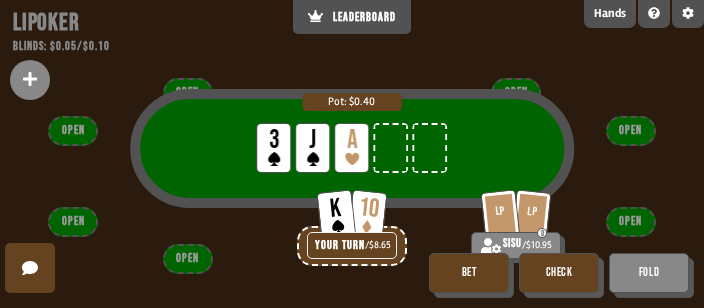 click on "Check" at bounding box center [559, 273] 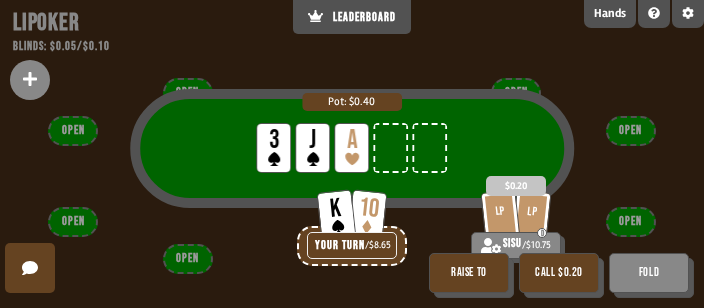 click on "Call $0.20" at bounding box center [559, 273] 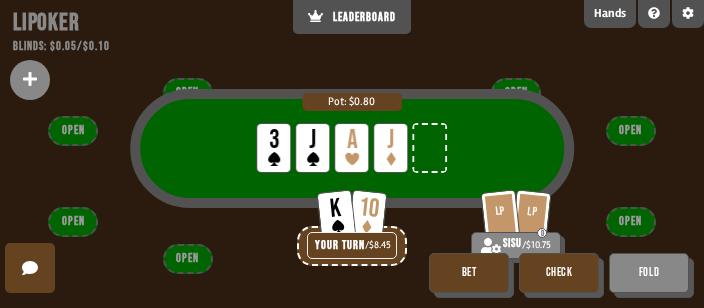 click on "Check" at bounding box center [559, 273] 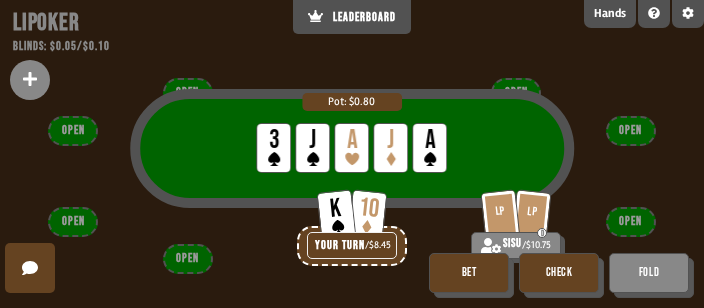click on "Check" at bounding box center [559, 273] 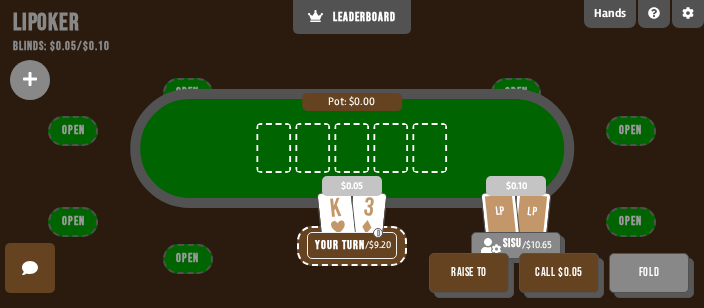 click on "Raise to" at bounding box center (469, 273) 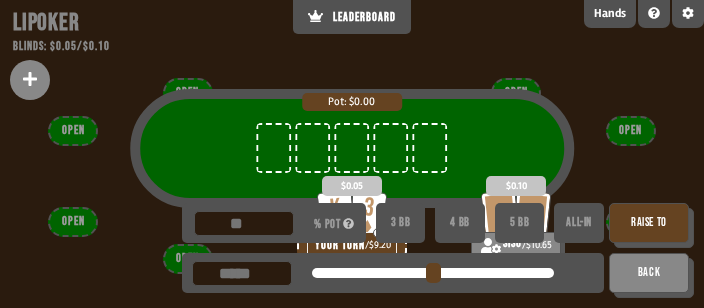 click on "Raise to" at bounding box center (649, 223) 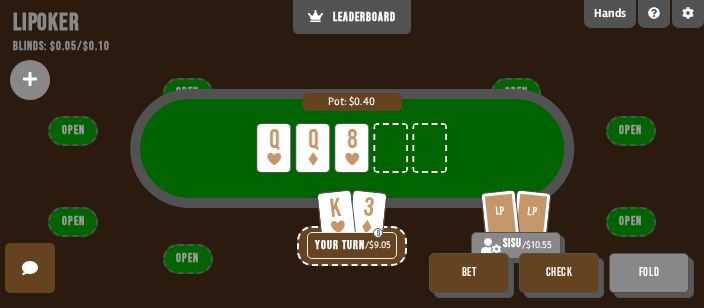 click on "Check" at bounding box center [559, 273] 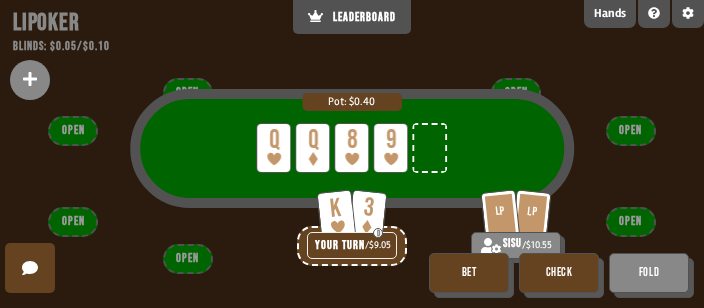 click on "Bet" at bounding box center (469, 273) 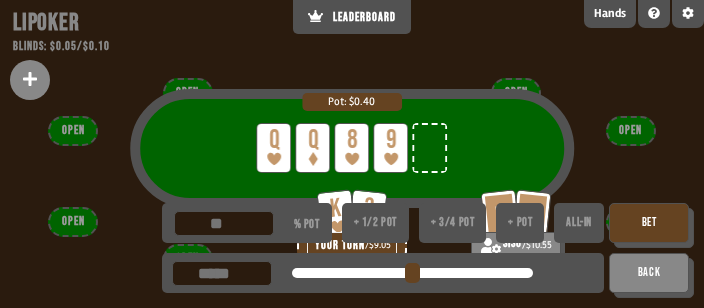 click on "+ 1/2 pot" at bounding box center (375, 223) 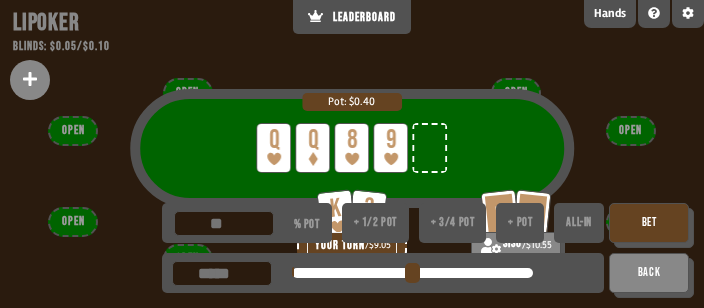 click on "Bet" at bounding box center (649, 223) 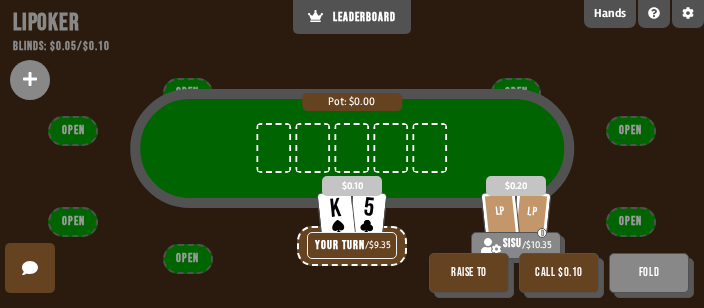 click on "Call $0.10" at bounding box center (559, 273) 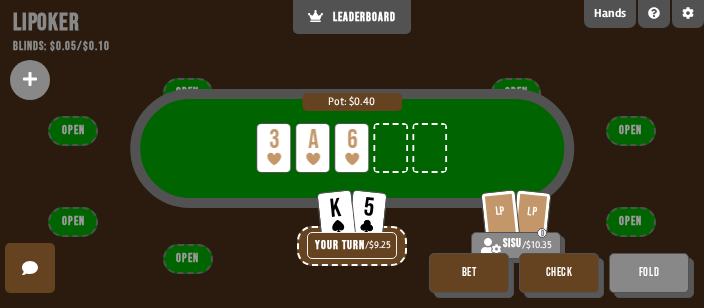 click on "Check" at bounding box center [559, 273] 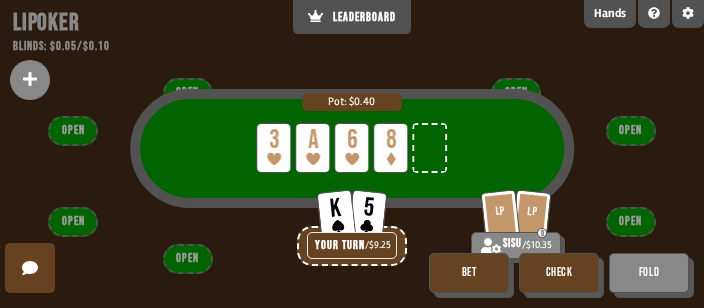 click on "Check" at bounding box center [559, 273] 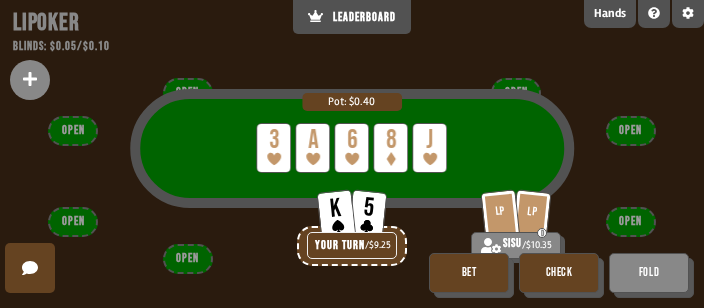 click on "Bet" at bounding box center [469, 273] 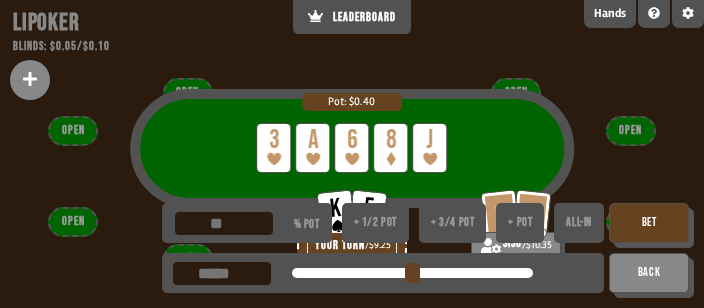 click on "+ 1/2 pot" at bounding box center (375, 223) 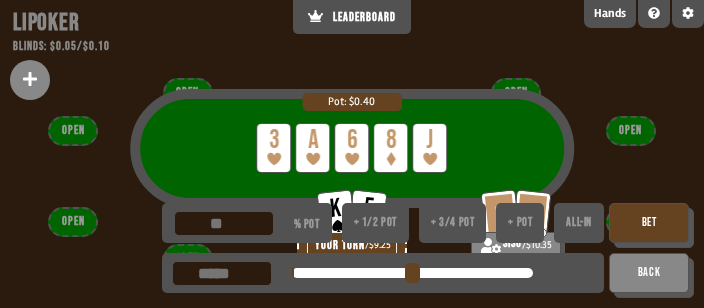 click on "Bet" at bounding box center (649, 223) 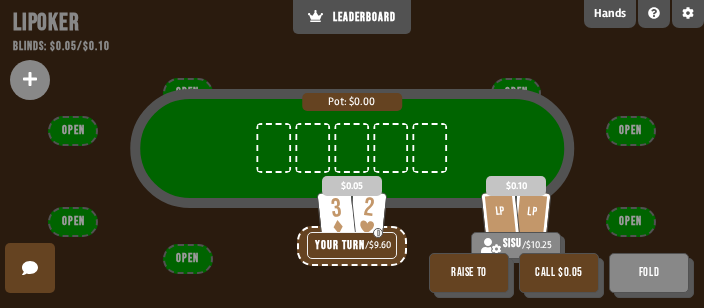 click on "Fold" at bounding box center (649, 273) 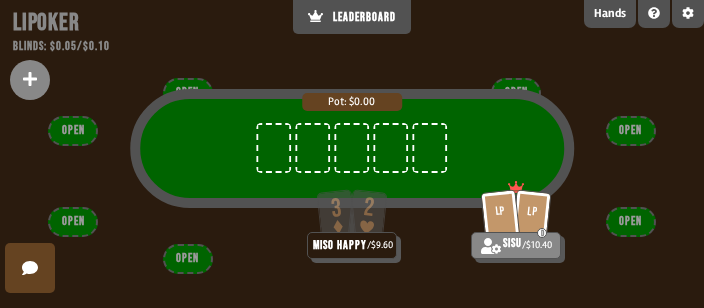 scroll, scrollTop: 141, scrollLeft: 0, axis: vertical 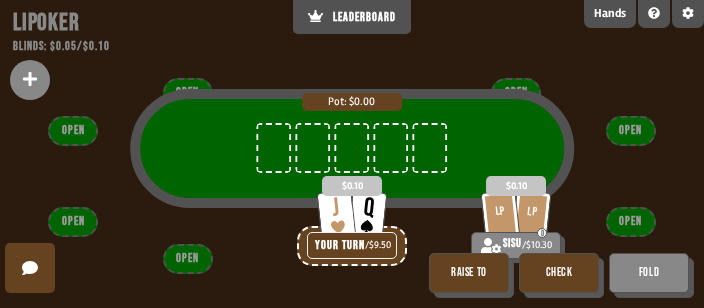 click on "Raise to" at bounding box center (469, 273) 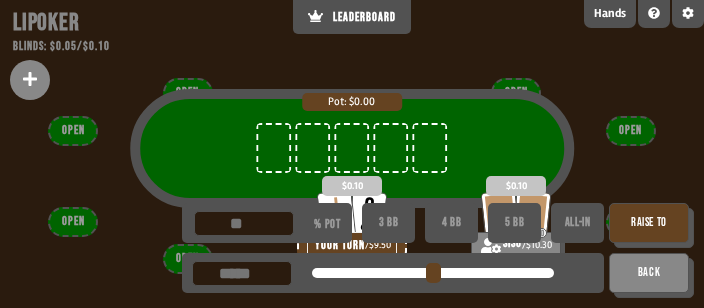 click on "3 BB" at bounding box center (388, 223) 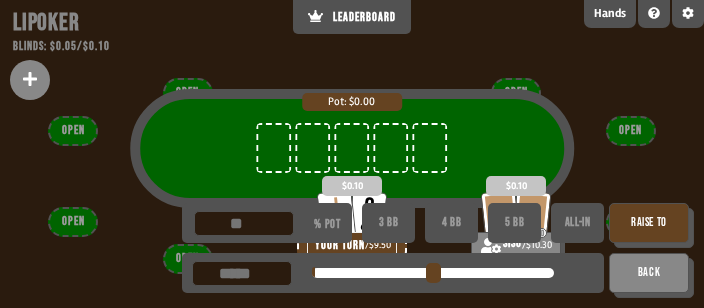 click on "Raise to" at bounding box center [649, 223] 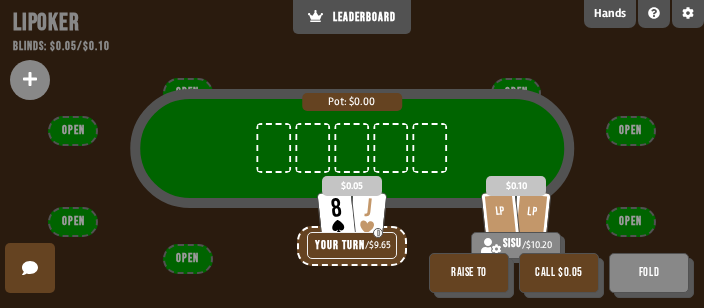 click on "Raise to" at bounding box center [469, 273] 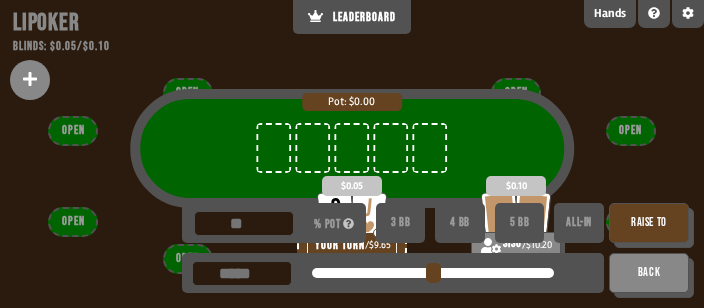 click on "Raise to" at bounding box center [649, 223] 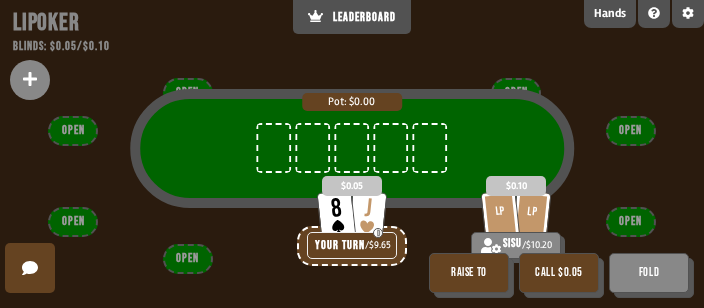 click on "Pot: $0.00" at bounding box center [352, 168] 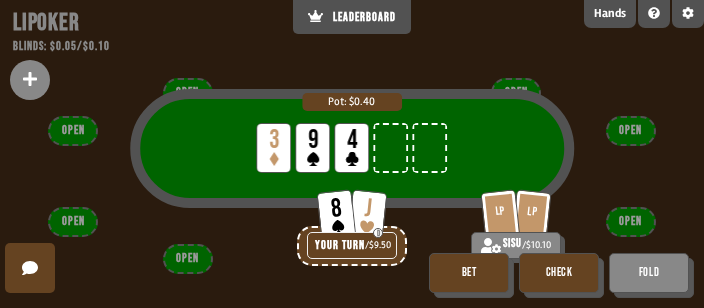 click on "Check" at bounding box center (559, 273) 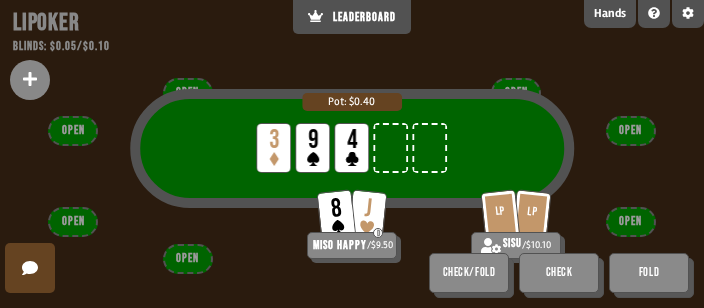 click on "Pot: $0.40   LP 3 LP 9 LP 4" at bounding box center (352, 168) 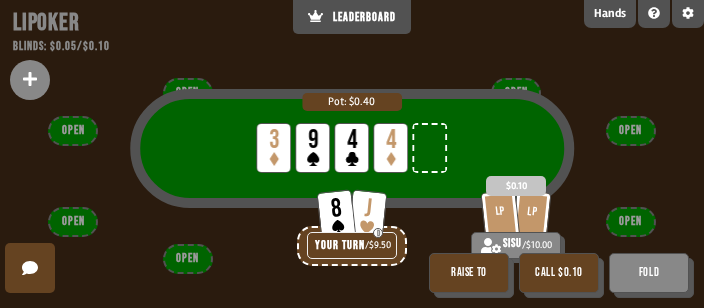 click on "Fold" at bounding box center [649, 273] 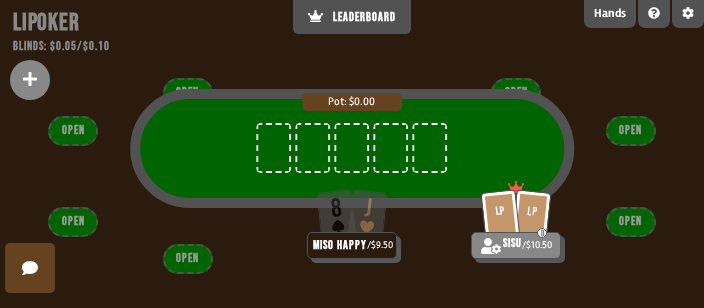 scroll, scrollTop: 141, scrollLeft: 0, axis: vertical 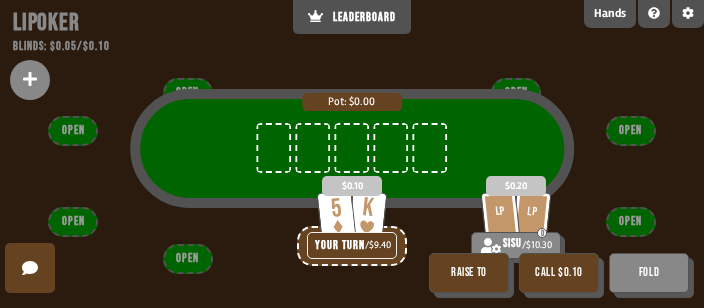 click on "Call $0.10" at bounding box center [559, 273] 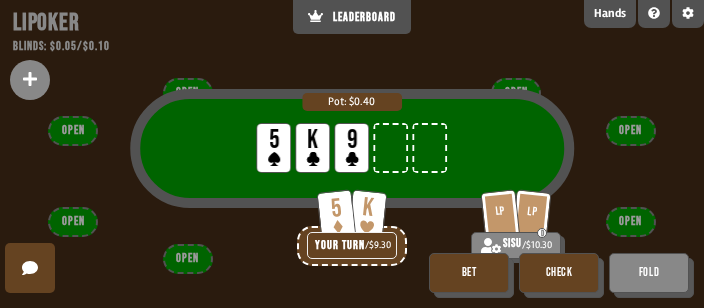 click on "Bet" at bounding box center [469, 273] 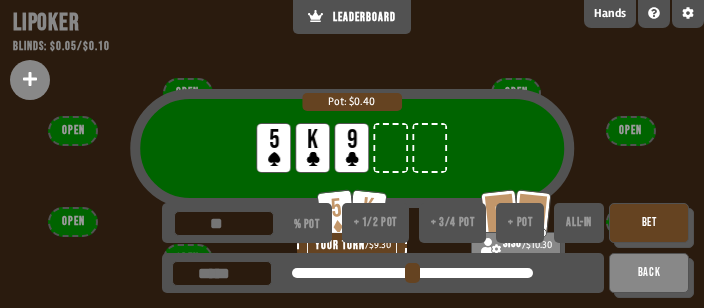click on "+ 1/2 pot" at bounding box center (375, 223) 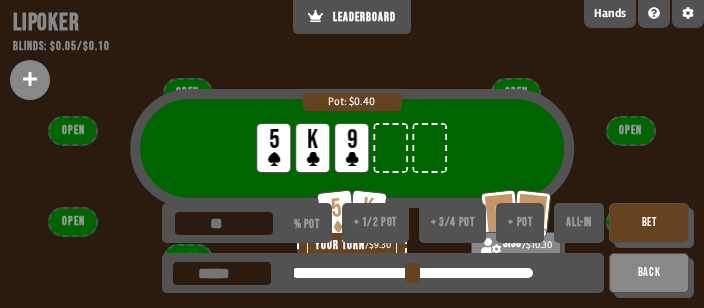 click on "Bet" at bounding box center (649, 223) 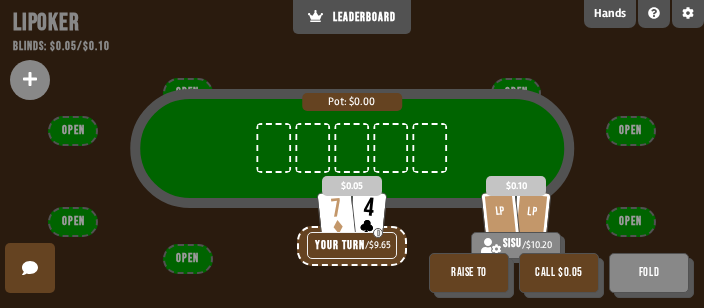 click on "Fold" at bounding box center [649, 273] 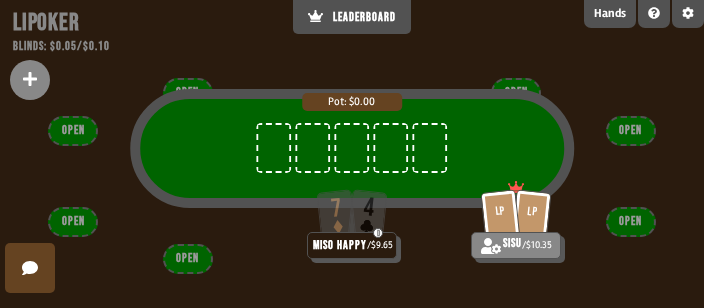 click on "Pot: $0.00" at bounding box center [352, 168] 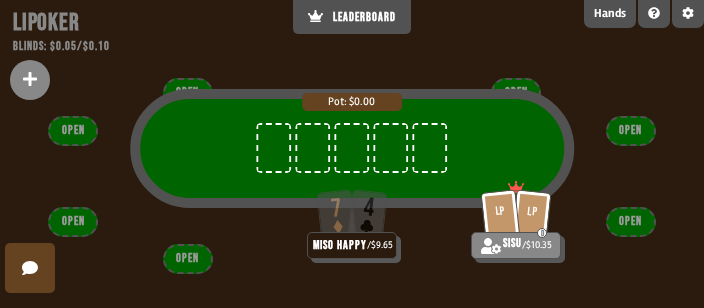 scroll, scrollTop: 141, scrollLeft: 0, axis: vertical 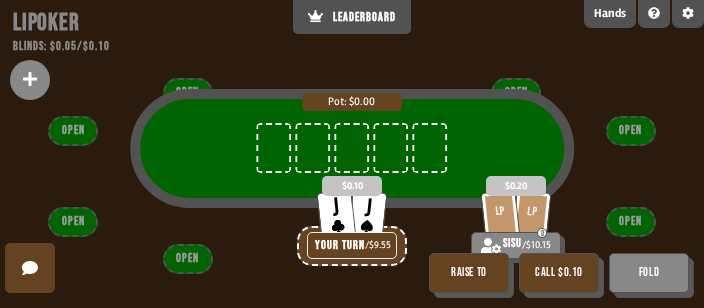 click on "Raise to" at bounding box center [469, 273] 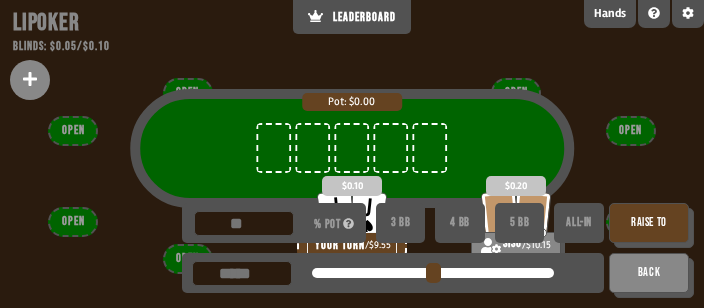 click on "5 BB" at bounding box center [520, 223] 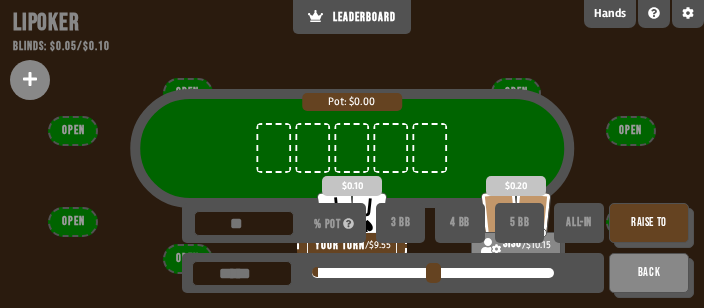 click on "Raise to" at bounding box center (649, 223) 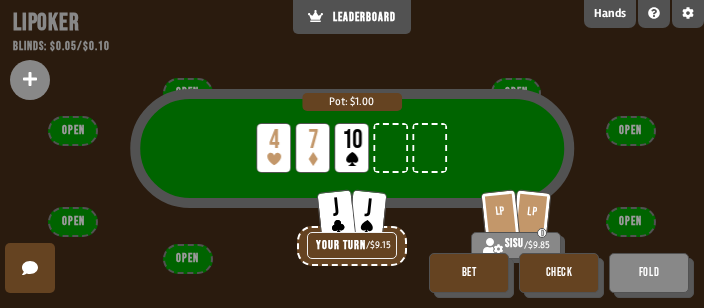 click on "Check" at bounding box center [559, 273] 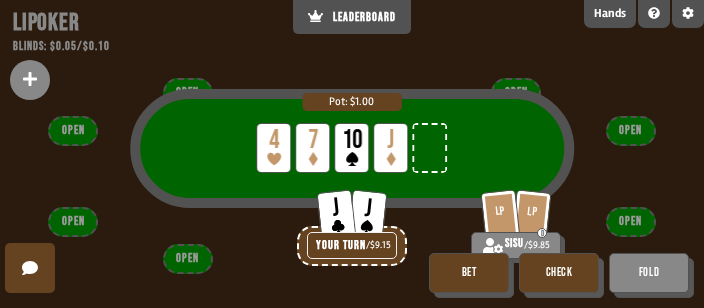 click on "Bet" at bounding box center [469, 273] 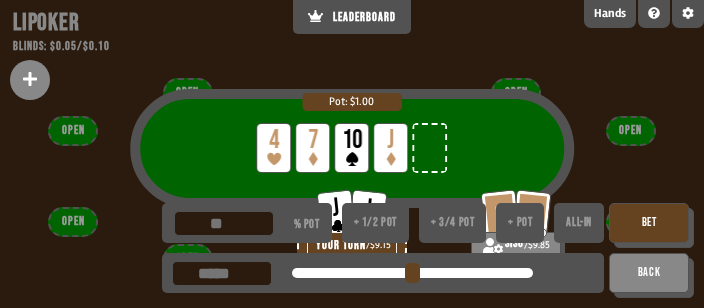 click on "+ 1/2 pot" at bounding box center [375, 223] 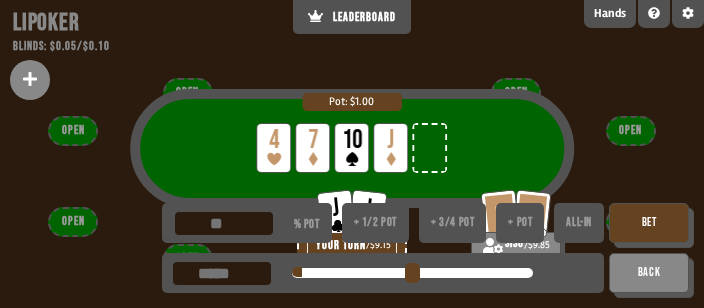 click on "Bet" at bounding box center (649, 223) 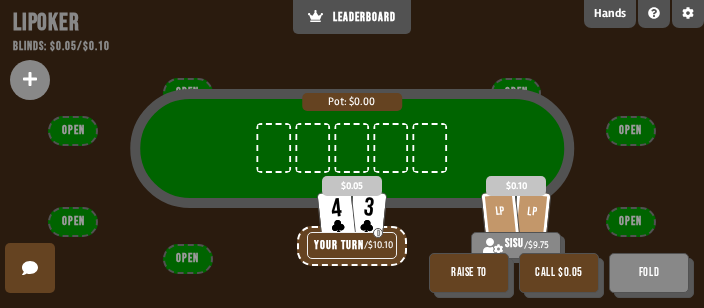 click on "Raise to" at bounding box center [469, 273] 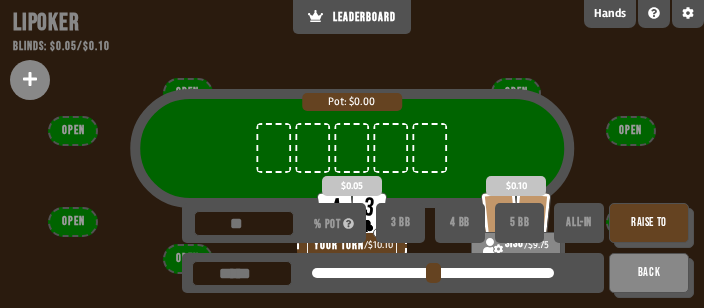 click on "Raise to" at bounding box center [649, 223] 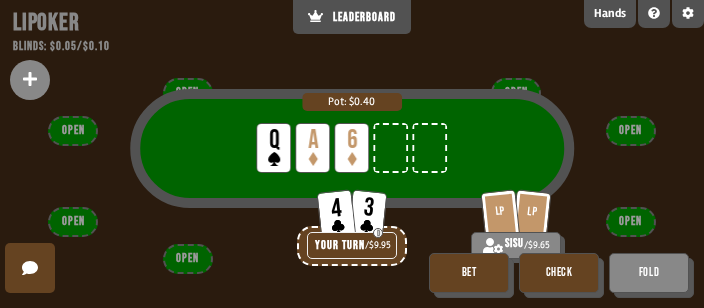click on "Check" at bounding box center [559, 273] 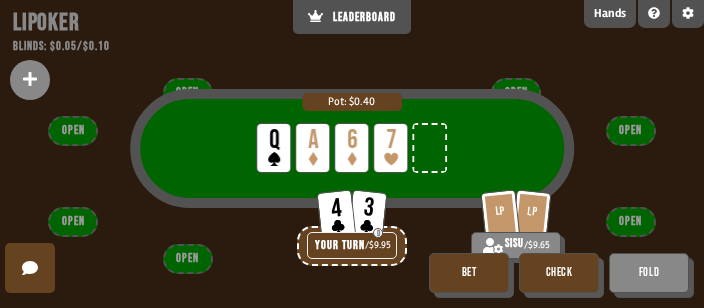 click on "Bet" at bounding box center [469, 273] 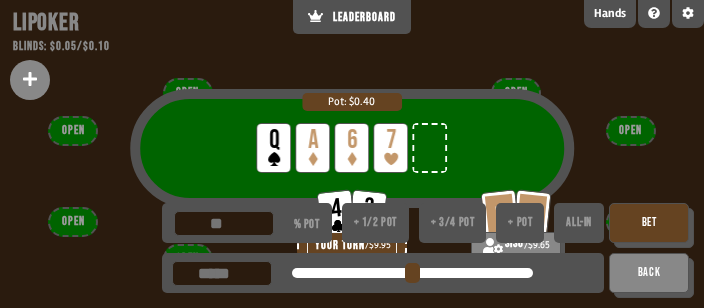 click on "+ 1/2 pot" at bounding box center [375, 223] 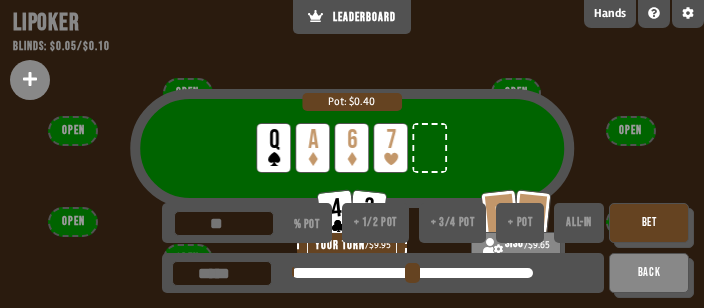 click on "Bet" at bounding box center (649, 223) 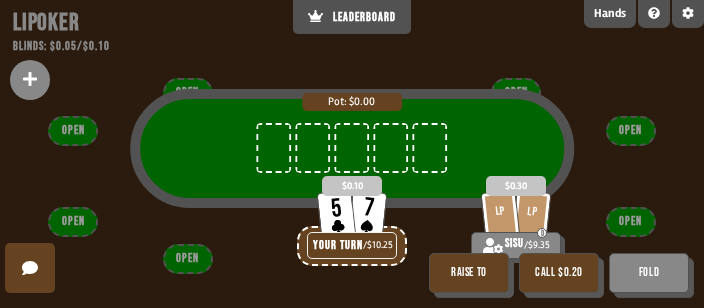 click on "Fold" at bounding box center (649, 273) 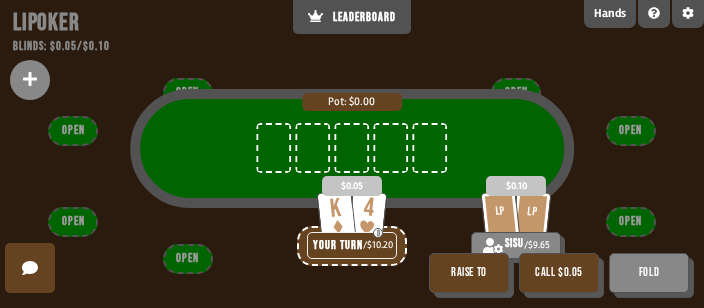 scroll, scrollTop: 141, scrollLeft: 0, axis: vertical 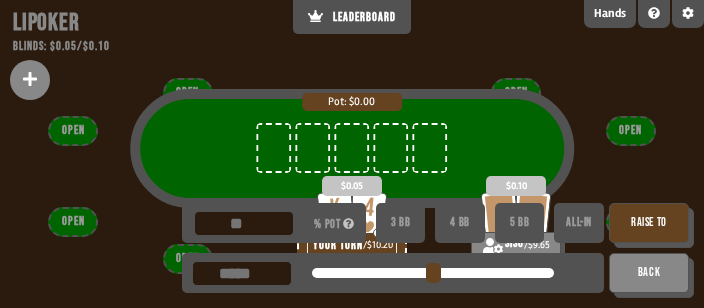 click on "Raise to" at bounding box center [649, 223] 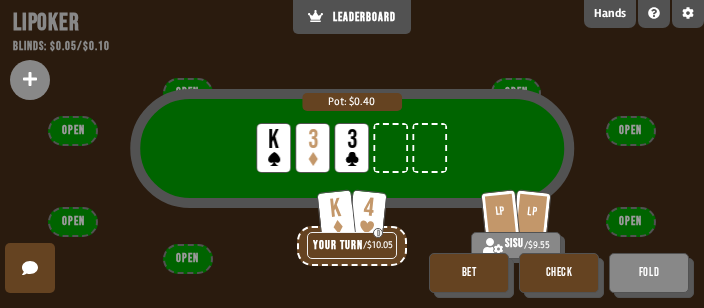 click on "Check" at bounding box center (559, 273) 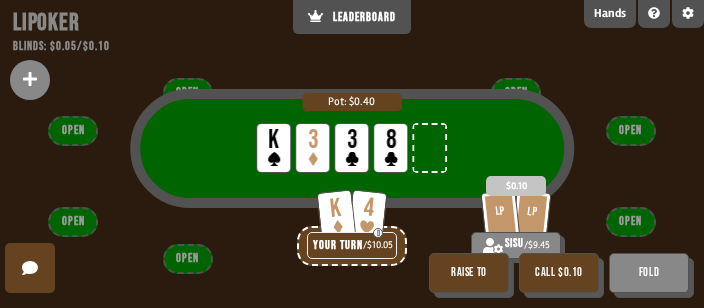 click on "Call $0.10" at bounding box center (559, 273) 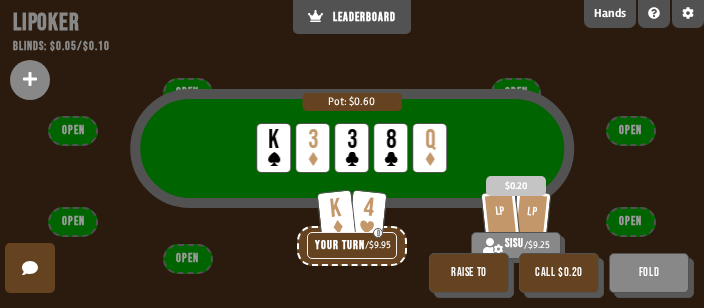 click on "Fold" at bounding box center (649, 273) 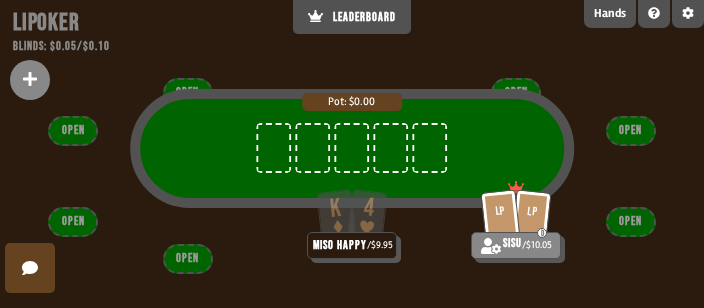 scroll, scrollTop: 141, scrollLeft: 0, axis: vertical 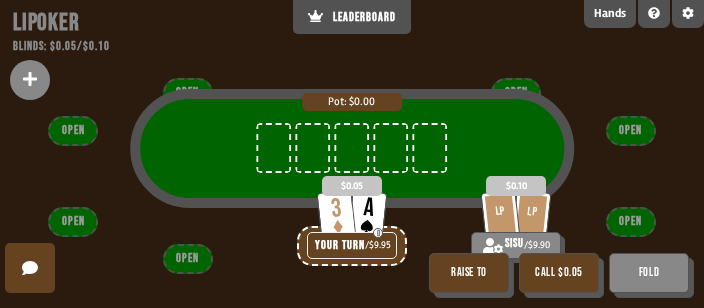 click on "Raise to" at bounding box center [469, 273] 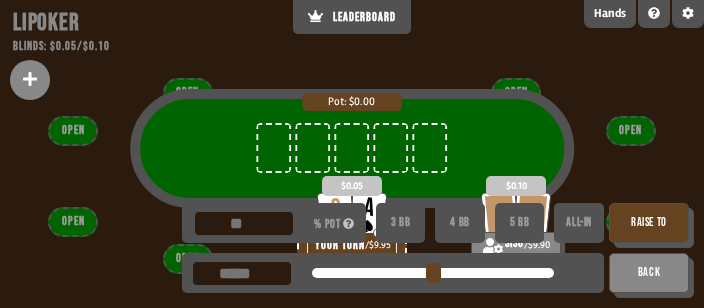 click on "Raise to" at bounding box center (649, 223) 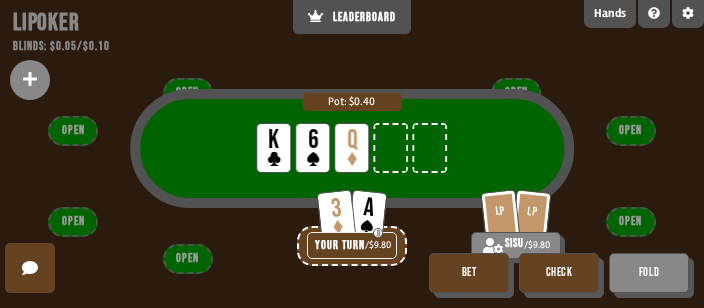 click on "Bet" at bounding box center (469, 273) 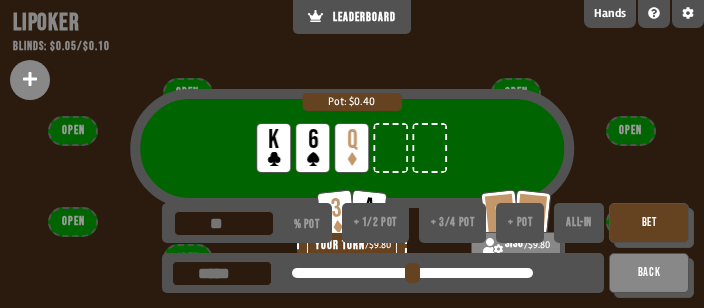 click on "+ 1/2 pot" at bounding box center (375, 223) 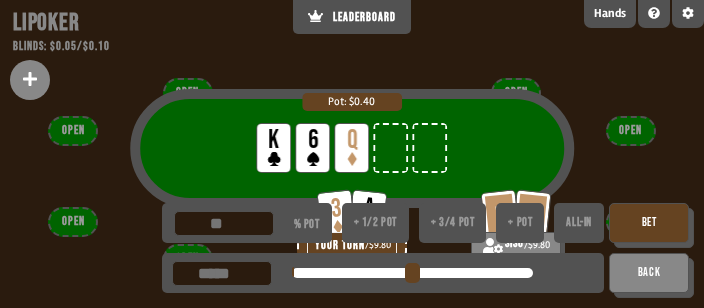 type on "**" 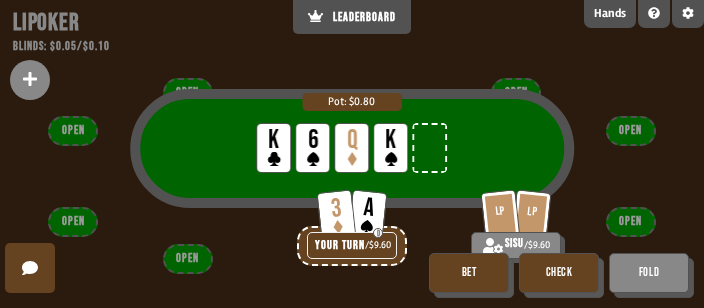 click on "Check" at bounding box center [559, 273] 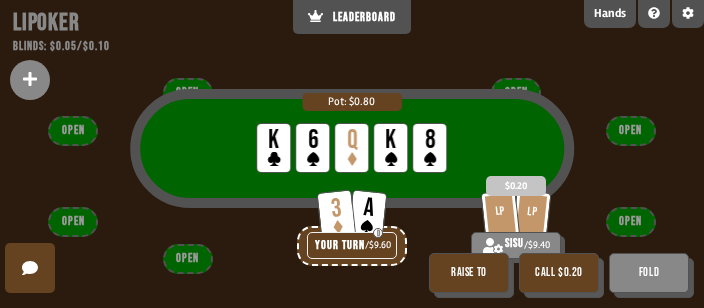 click on "Fold" at bounding box center (649, 273) 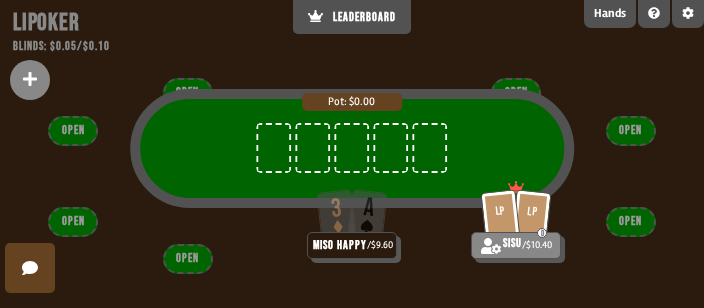 scroll, scrollTop: 141, scrollLeft: 0, axis: vertical 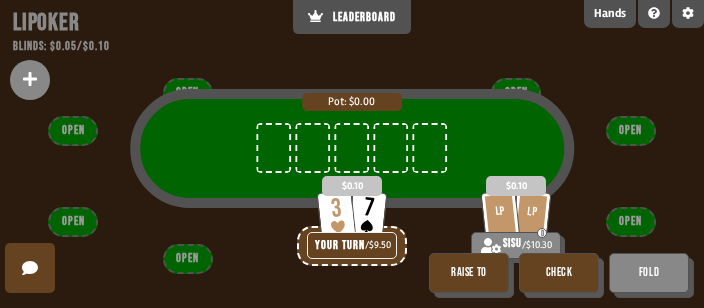 click on "Check" at bounding box center (559, 273) 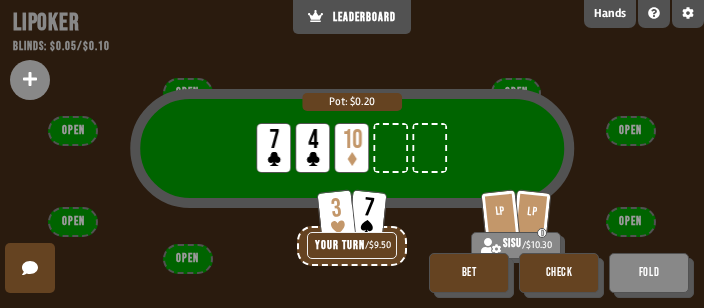 click on "Check" at bounding box center [559, 273] 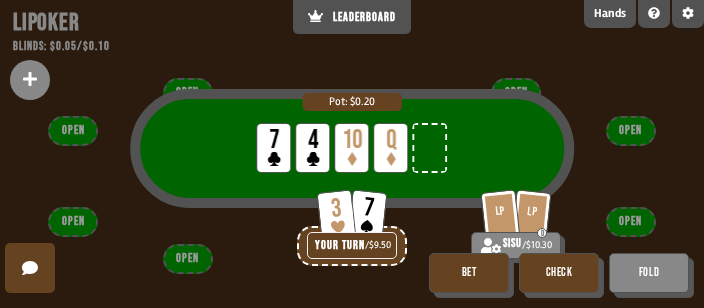 click on "Check" at bounding box center (559, 273) 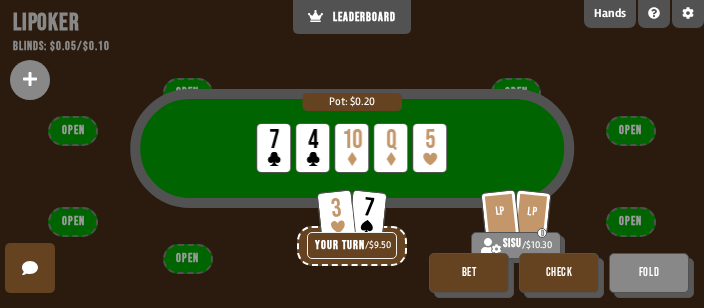 click on "Check" at bounding box center [559, 273] 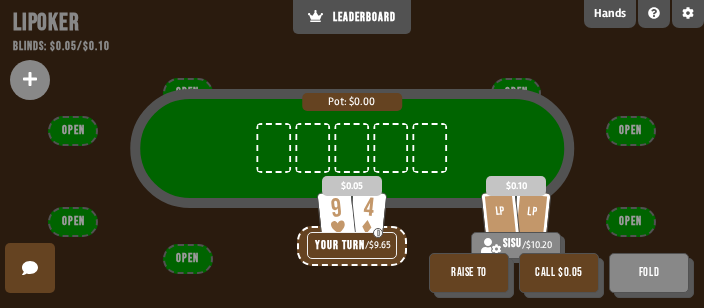 click on "Fold" at bounding box center (649, 273) 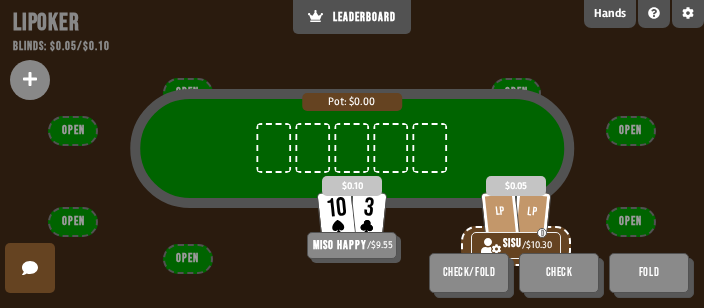 scroll, scrollTop: 141, scrollLeft: 0, axis: vertical 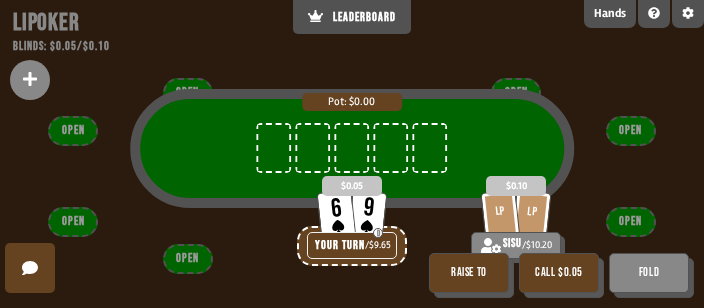 click on "Fold" at bounding box center (649, 273) 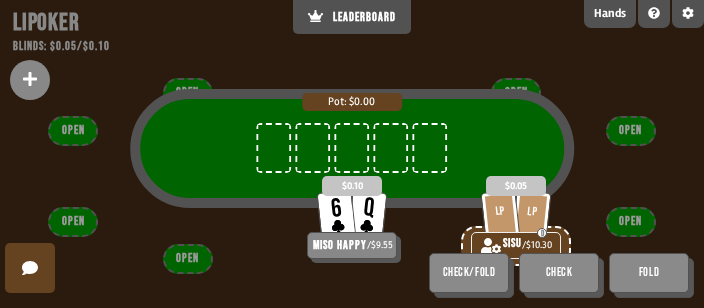 scroll, scrollTop: 141, scrollLeft: 0, axis: vertical 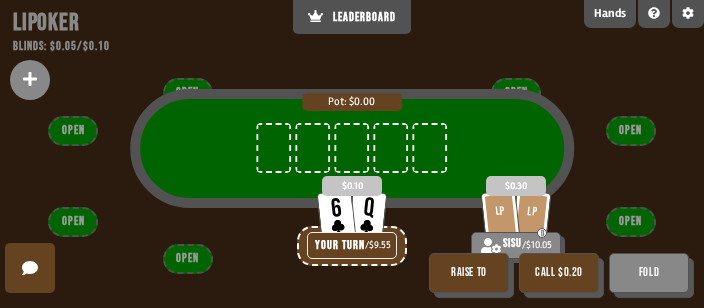 click on "Call $0.20" at bounding box center (559, 273) 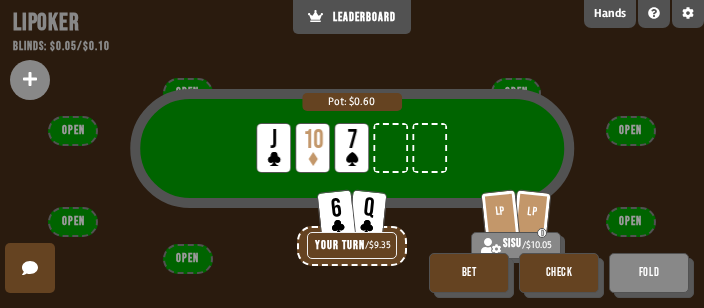 click on "Check" at bounding box center [559, 273] 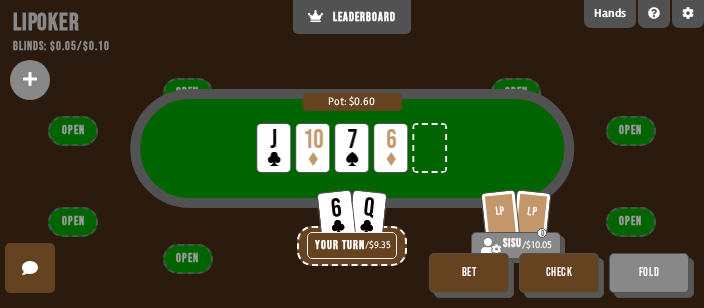 click on "Check" at bounding box center [559, 273] 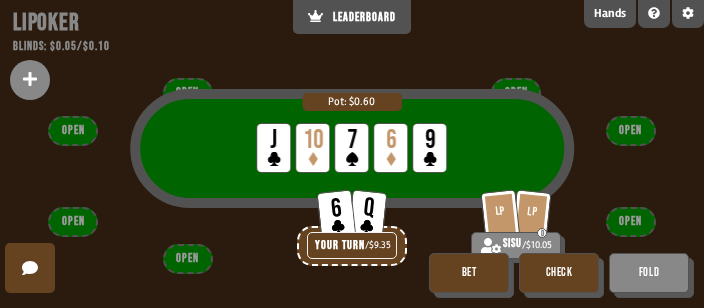 click on "Check" at bounding box center [559, 273] 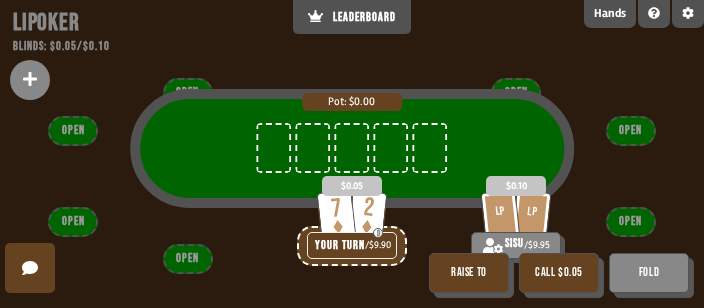 click on "Fold" at bounding box center (649, 273) 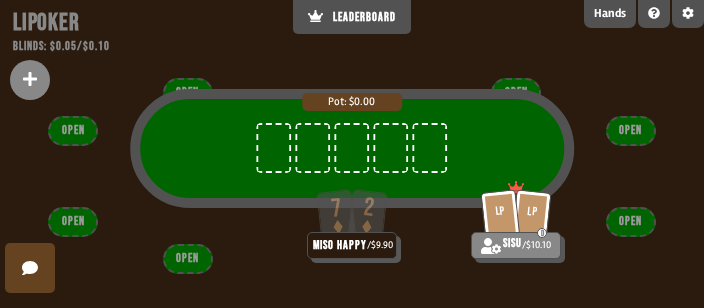 scroll, scrollTop: 141, scrollLeft: 0, axis: vertical 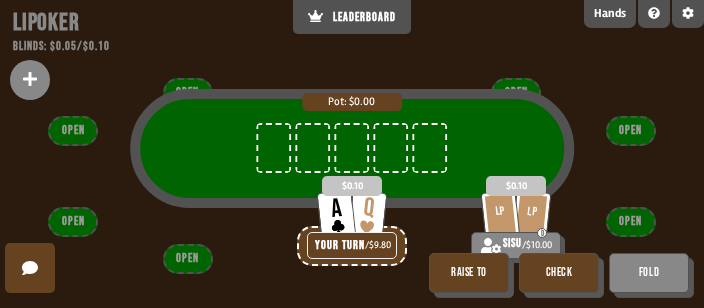 click on "Raise to" at bounding box center (469, 273) 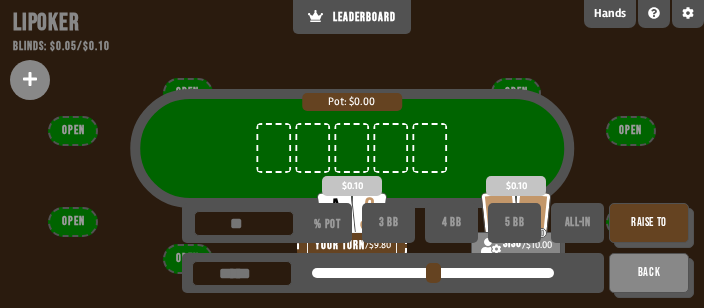 click on "3 BB" at bounding box center (388, 223) 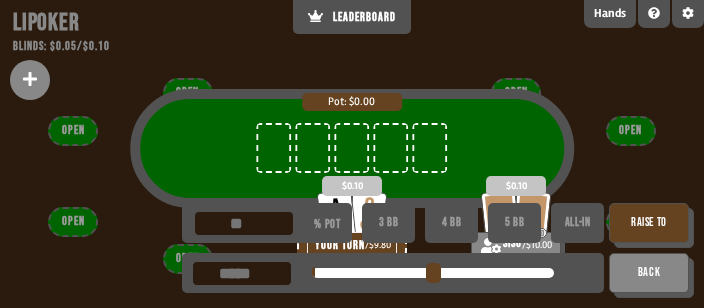 click on "Raise to" at bounding box center (649, 223) 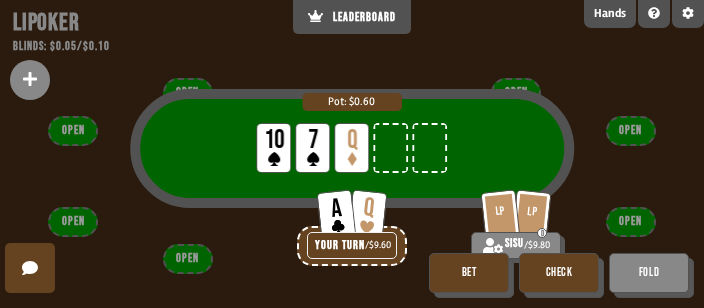 click on "Bet" at bounding box center (469, 273) 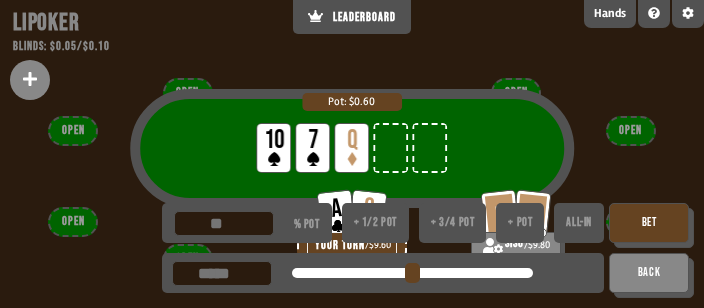 click on "+ 1/2 pot" at bounding box center [375, 223] 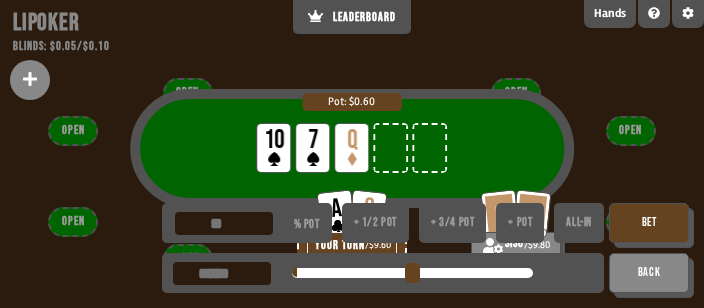 click on "Bet" at bounding box center (649, 223) 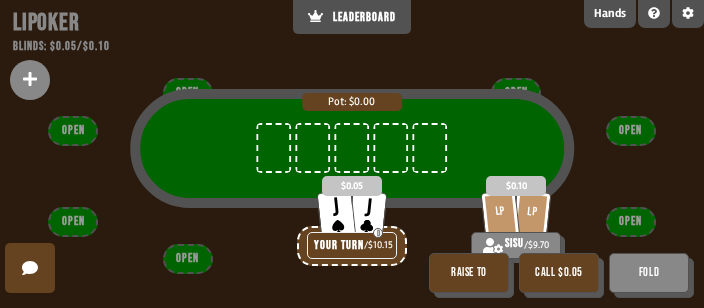 click on "Raise to" at bounding box center (469, 273) 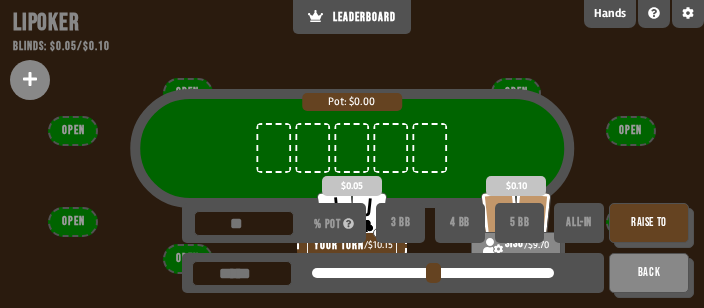 click on "3 BB" at bounding box center (401, 223) 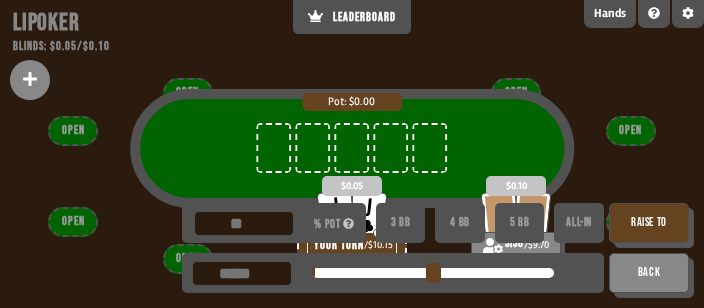 click on "Raise to" at bounding box center [649, 223] 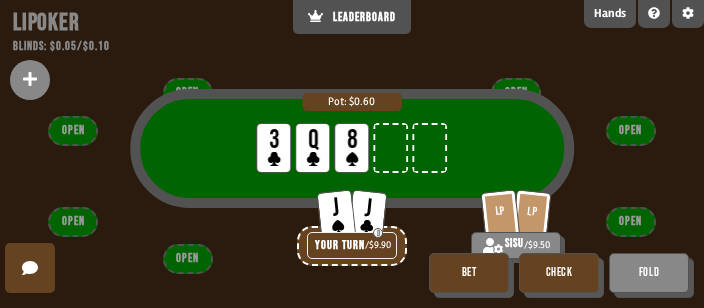 click on "Bet" at bounding box center (469, 273) 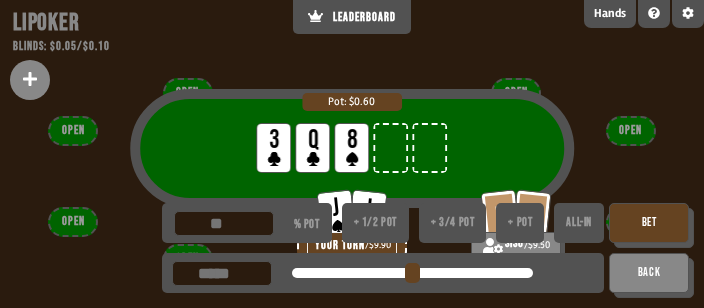 drag, startPoint x: 353, startPoint y: 210, endPoint x: 375, endPoint y: 212, distance: 22.090721 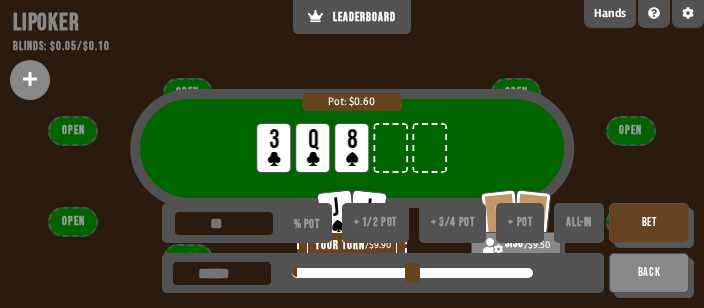 click on "Bet" at bounding box center [649, 223] 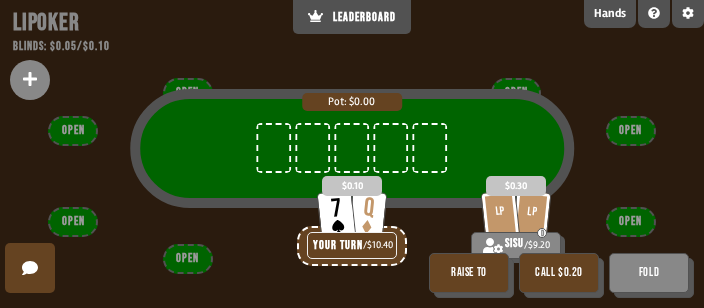 click on "Fold" at bounding box center (649, 273) 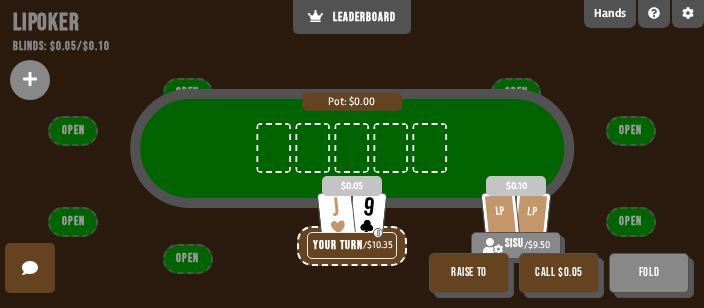 scroll, scrollTop: 141, scrollLeft: 0, axis: vertical 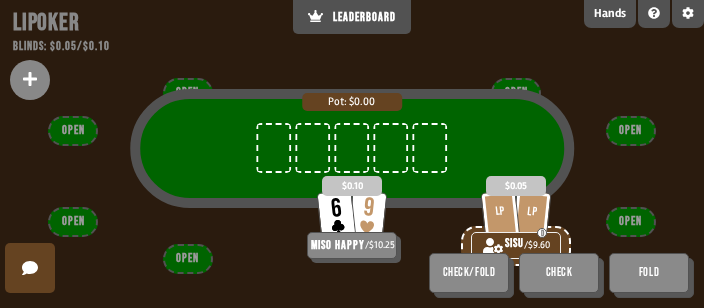 click on "Pot: $0.00   LP LP D sisu / $9.60  $0.05  6 9 miso happy / $10.25  $0.10  OPEN OPEN OPEN OPEN OPEN OPEN OPEN Check/Fold Check Fold" at bounding box center (352, 154) 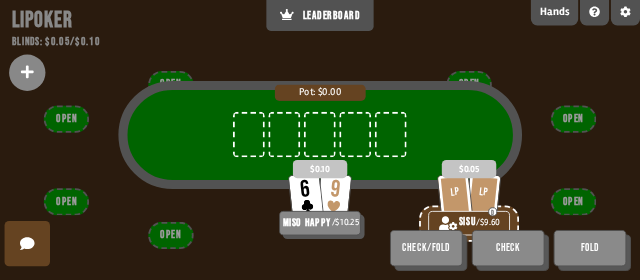 scroll, scrollTop: 74, scrollLeft: 0, axis: vertical 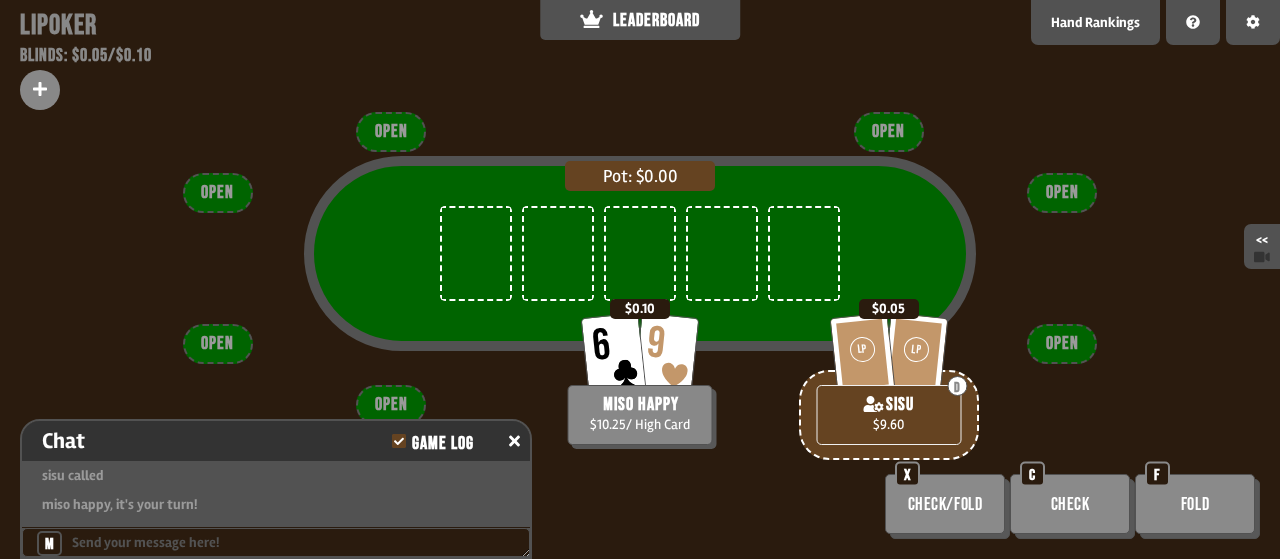 click on "miso happy, you've been dealt A♧, Q♡" at bounding box center [276, 446] 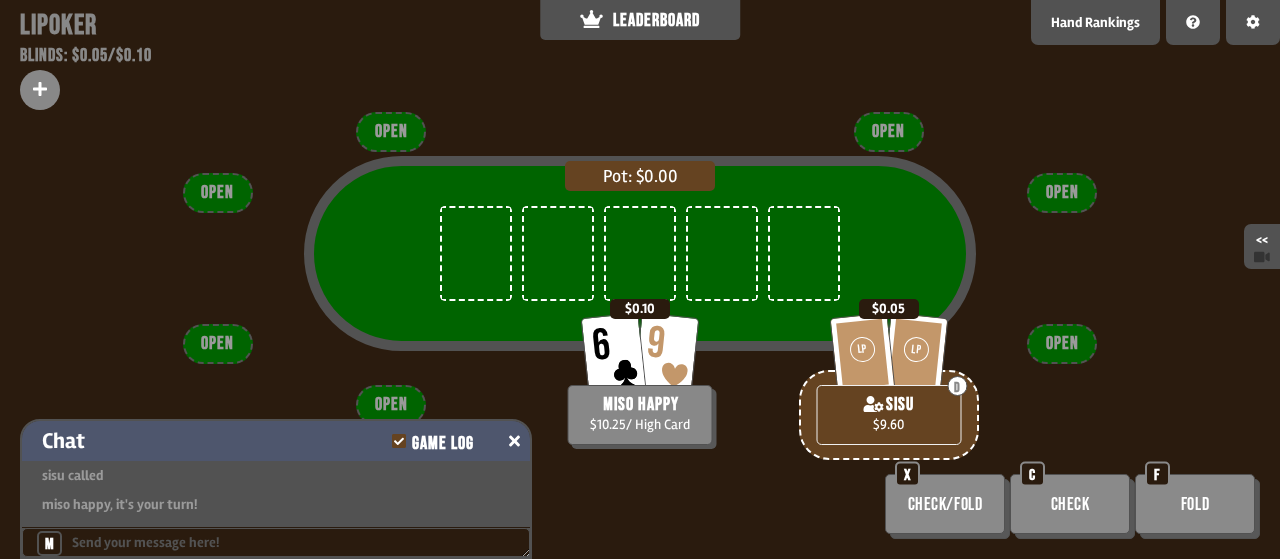 click on "Chat   Game Log" at bounding box center [276, 441] 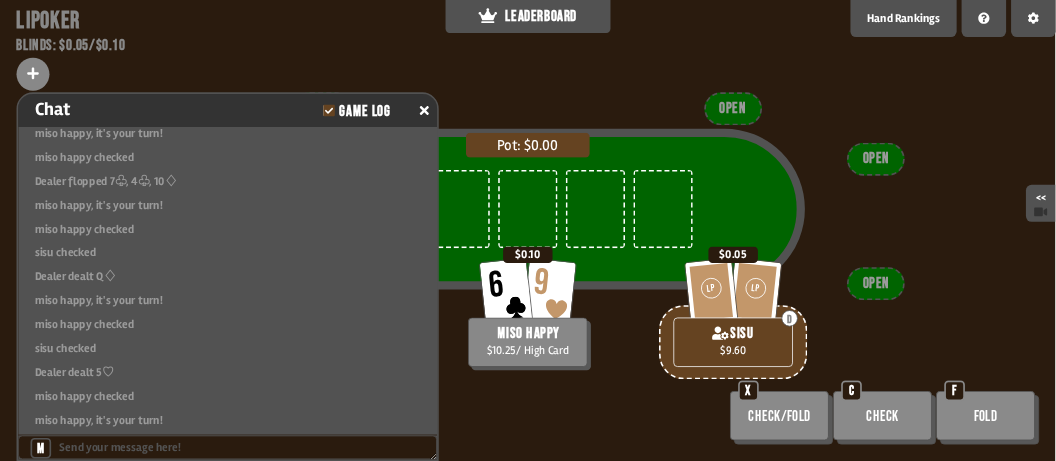 scroll, scrollTop: 41839, scrollLeft: 0, axis: vertical 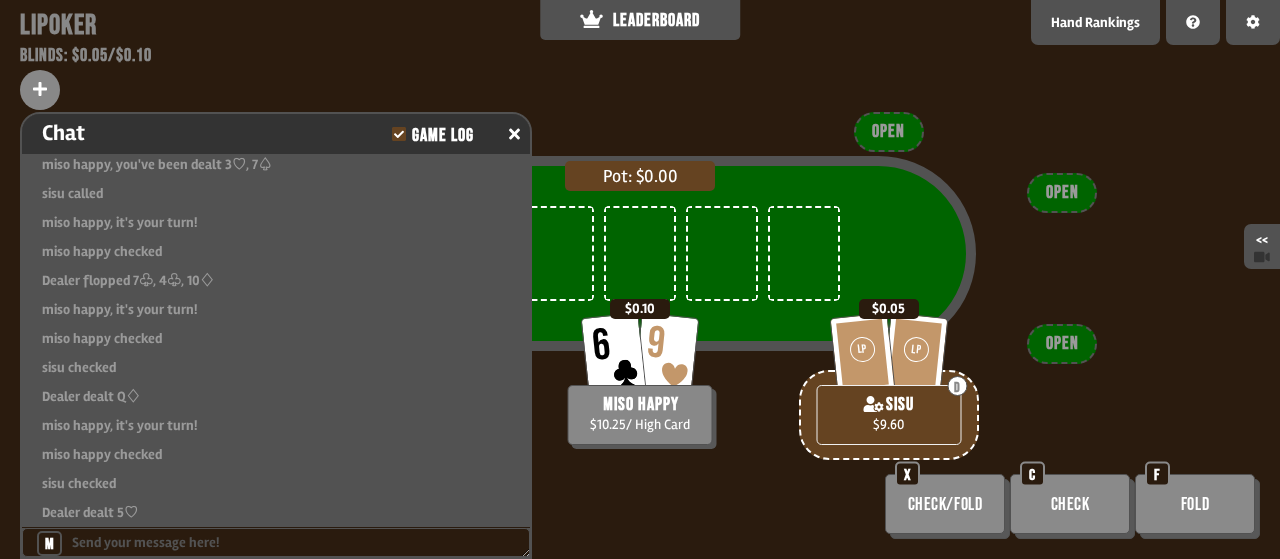 click on "miso happy checked" at bounding box center (276, 251) 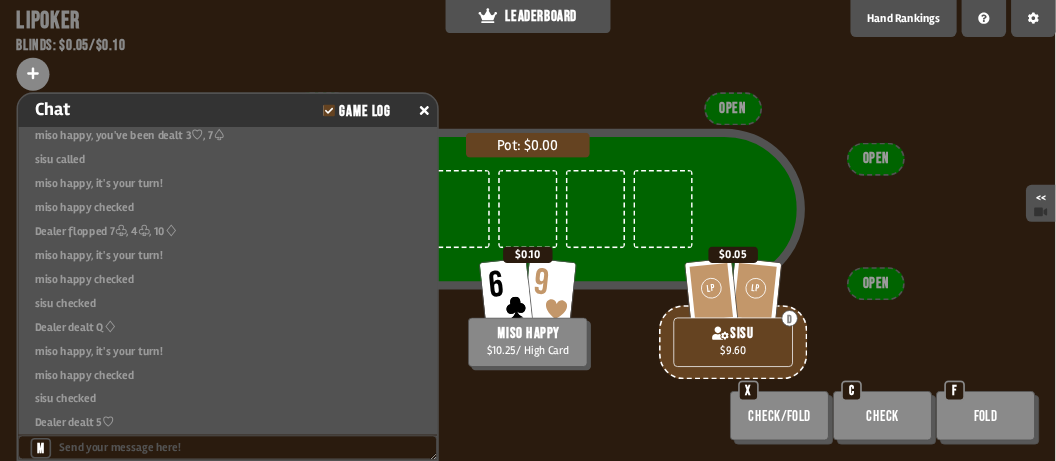 scroll, scrollTop: 33136, scrollLeft: 0, axis: vertical 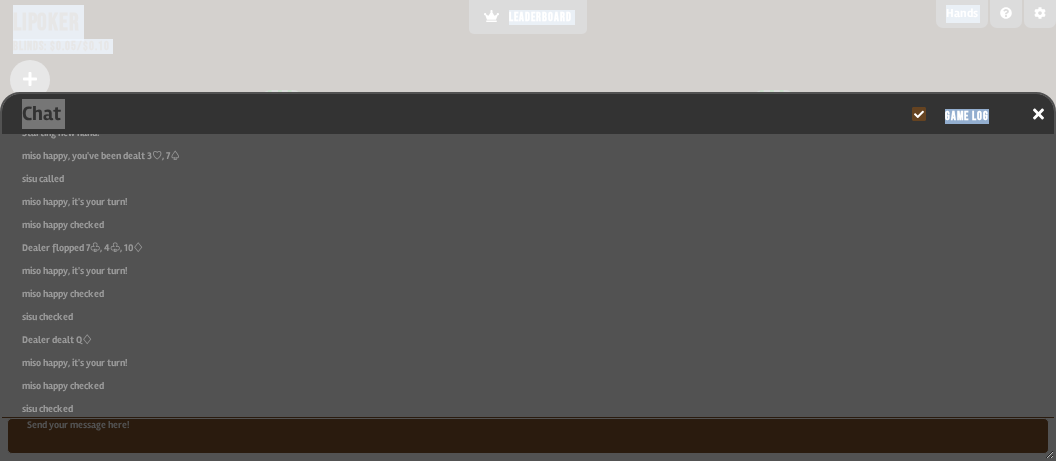 click 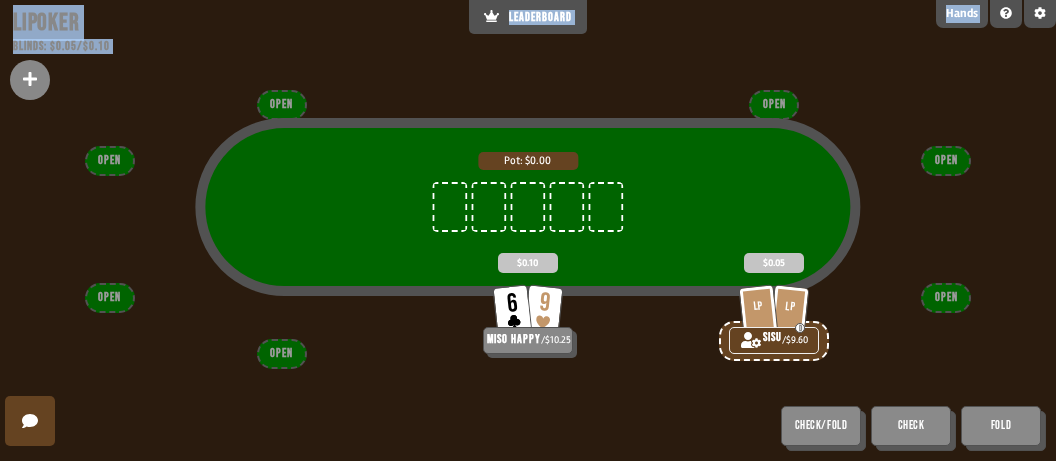 click on "Pot: $0.00" at bounding box center [528, 238] 